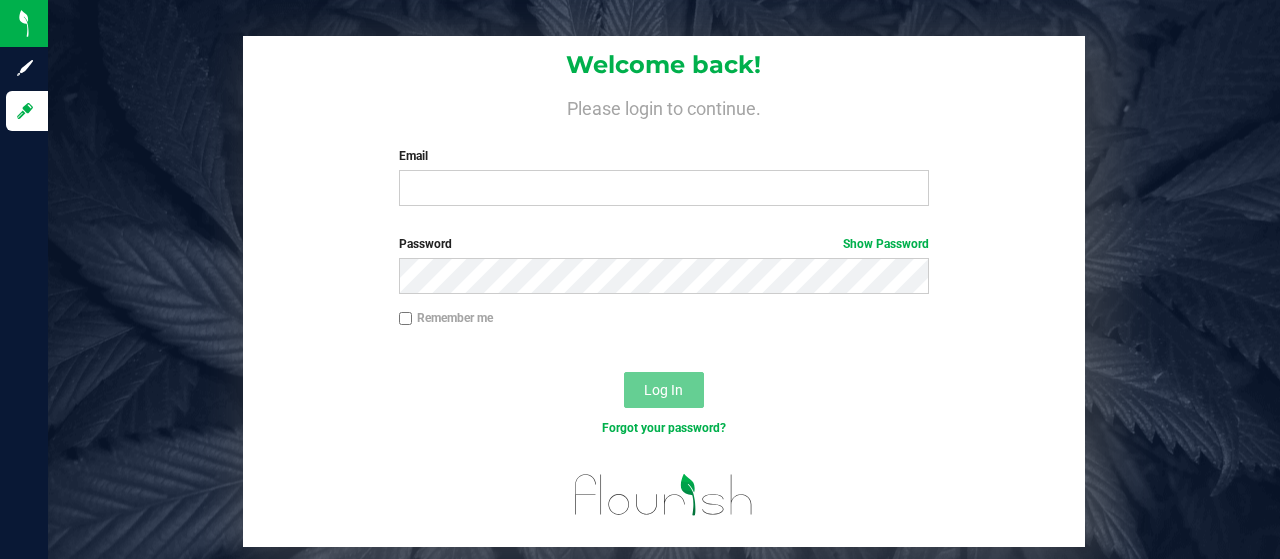 scroll, scrollTop: 0, scrollLeft: 0, axis: both 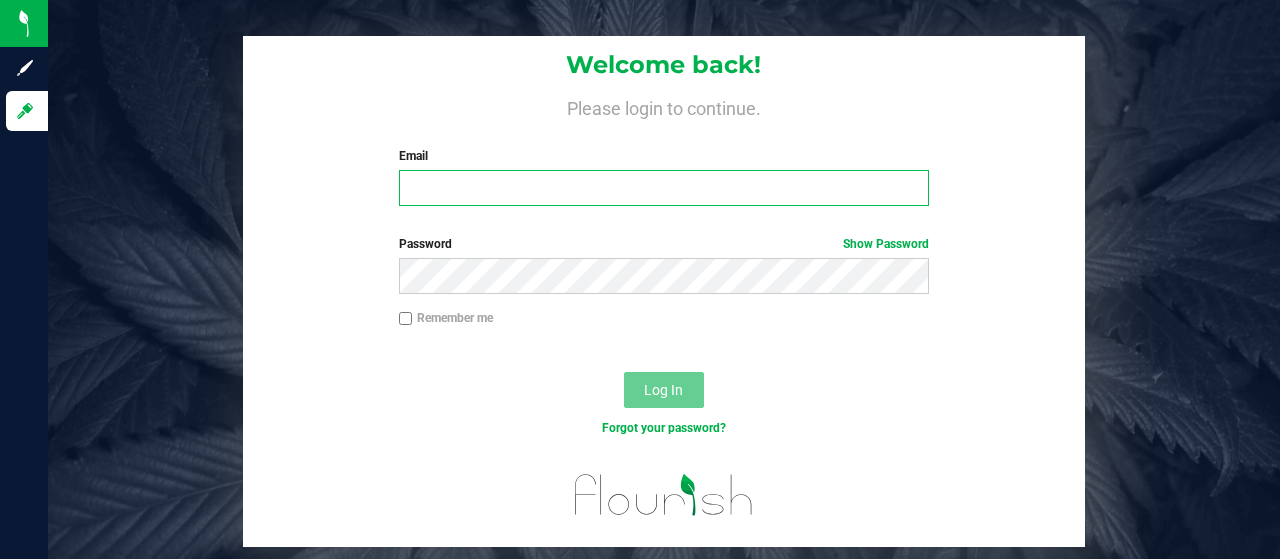 click on "Email" at bounding box center (664, 188) 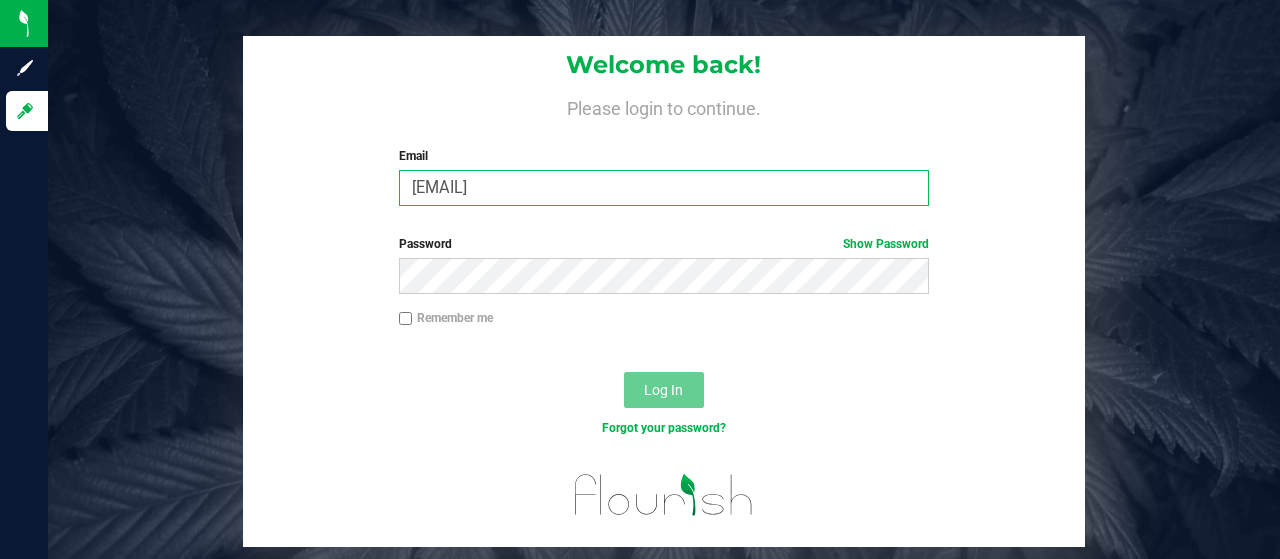 type on "[EMAIL]" 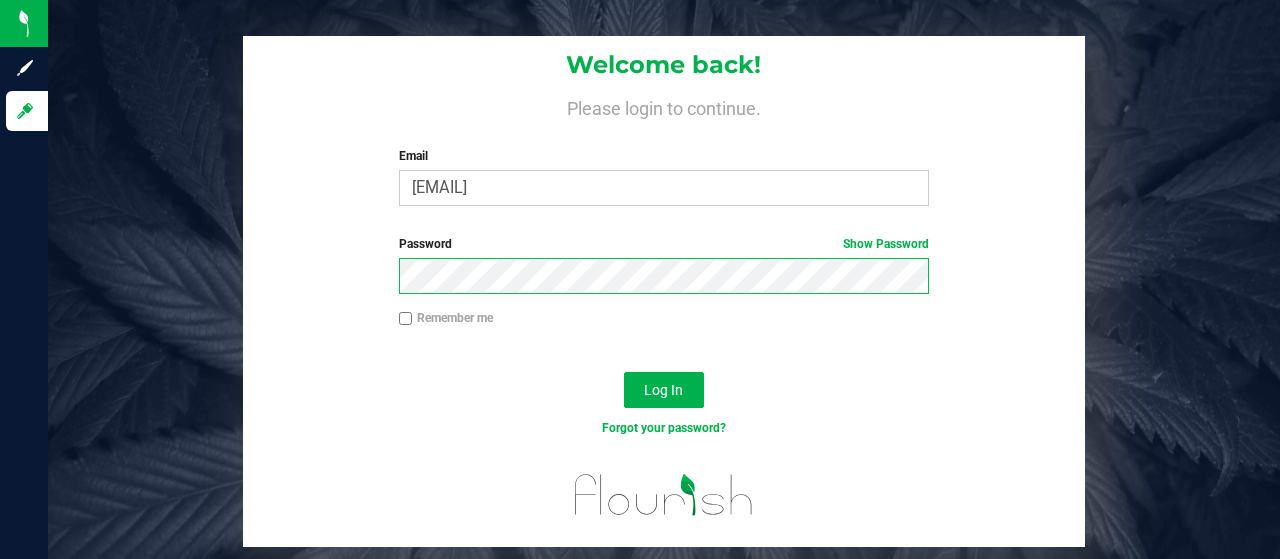 click on "Log In" at bounding box center (664, 390) 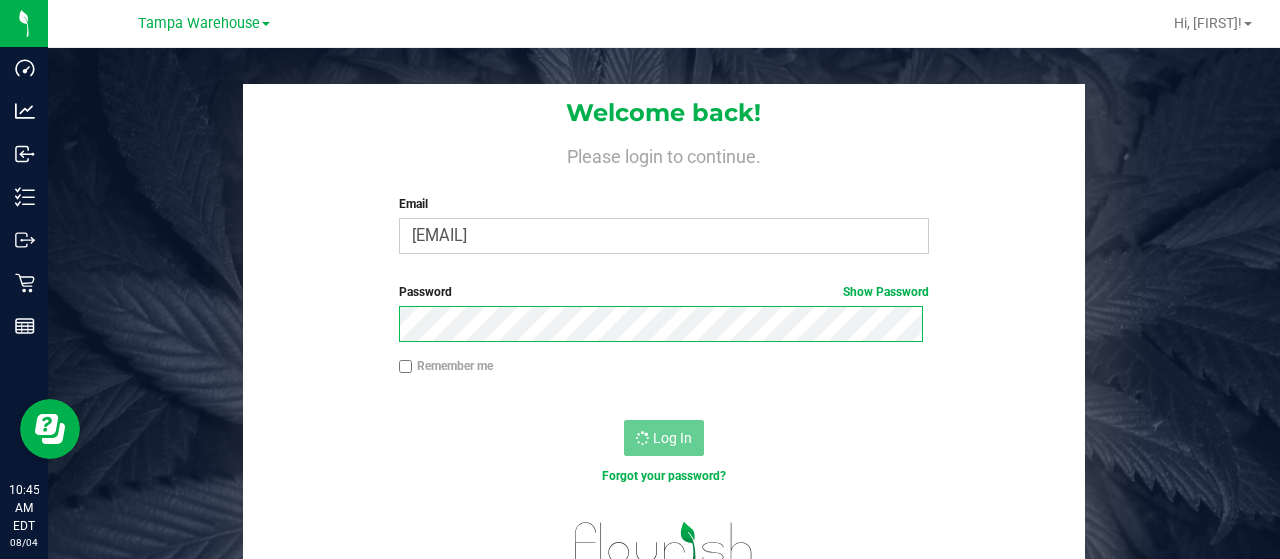 scroll, scrollTop: 0, scrollLeft: 0, axis: both 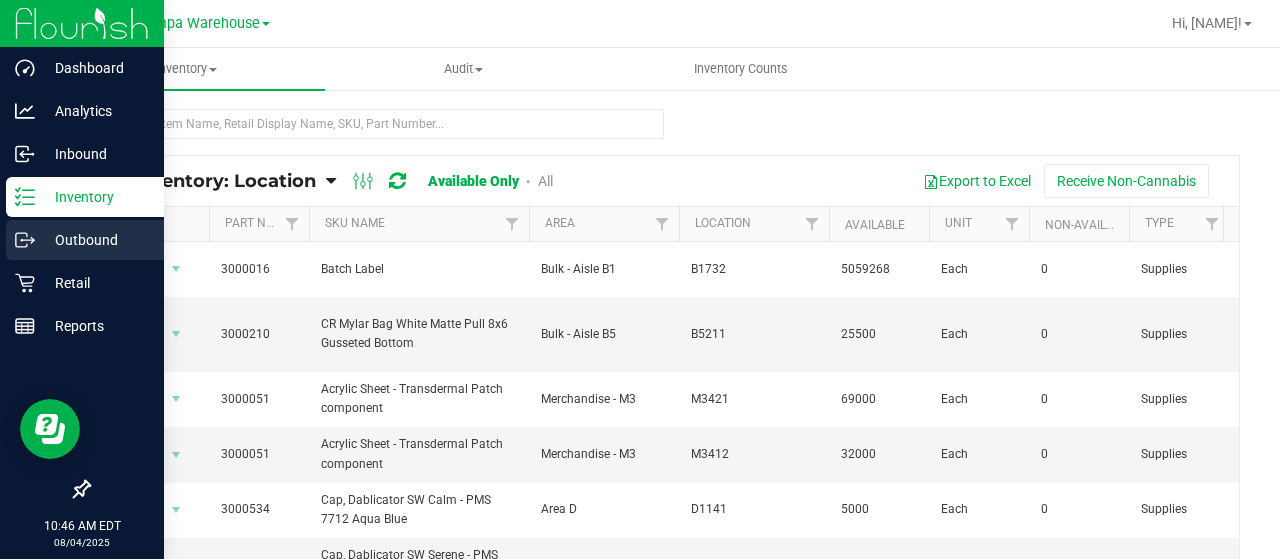 click on "Outbound" at bounding box center [95, 240] 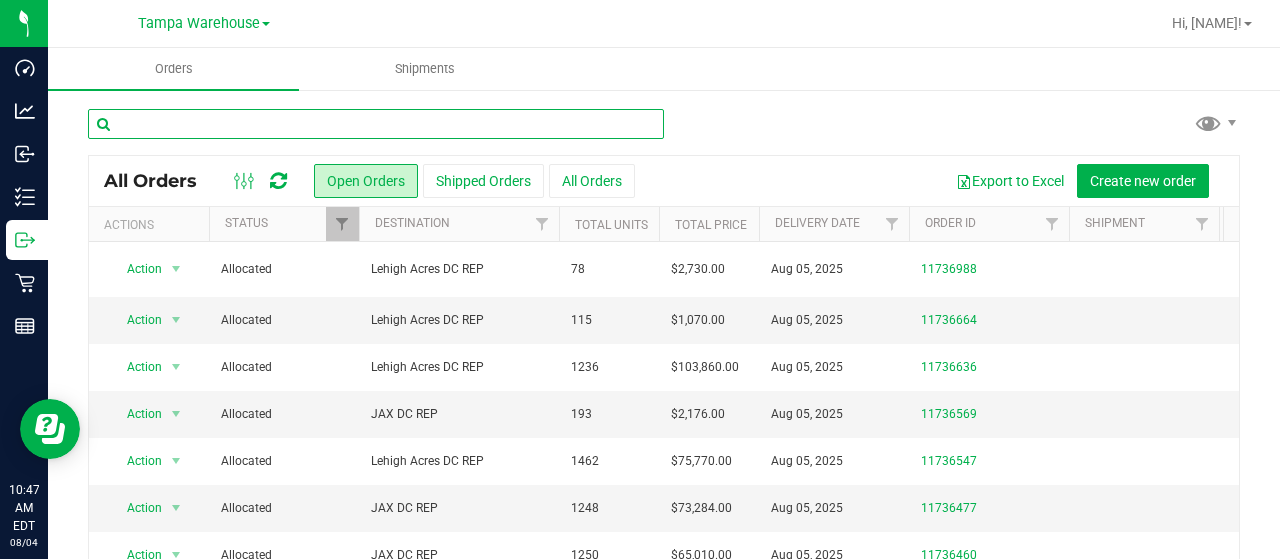 click at bounding box center [376, 124] 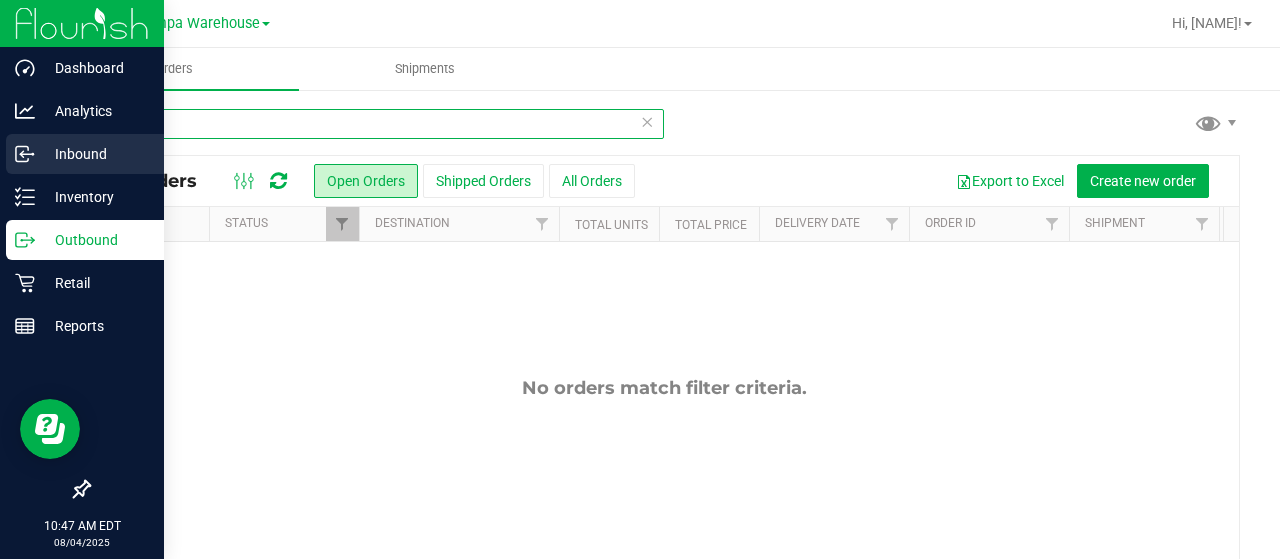 type on "9487" 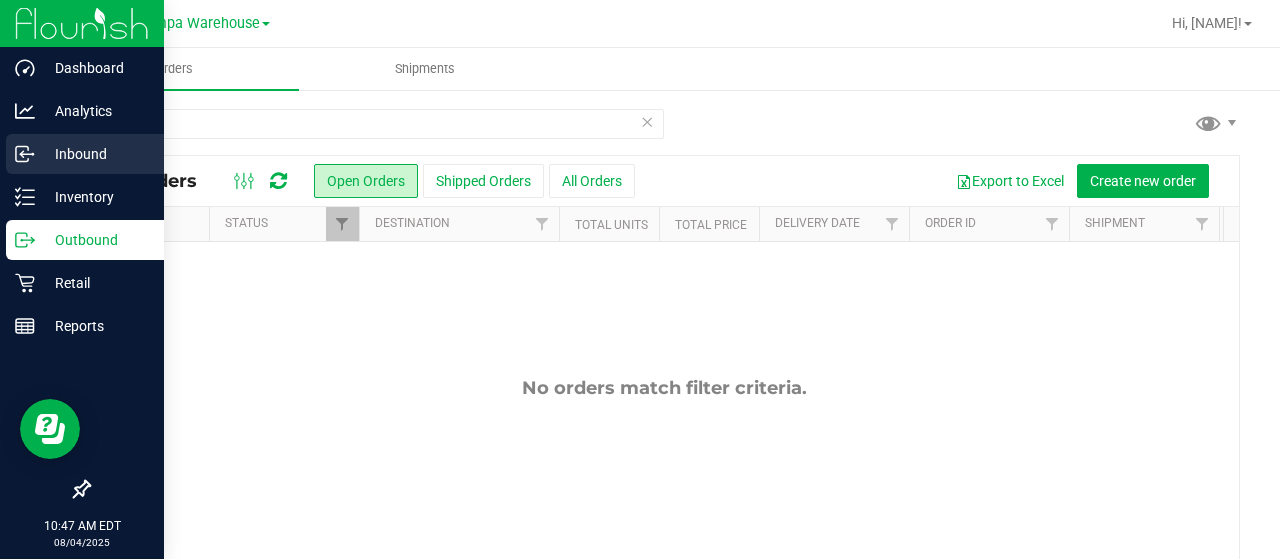 click 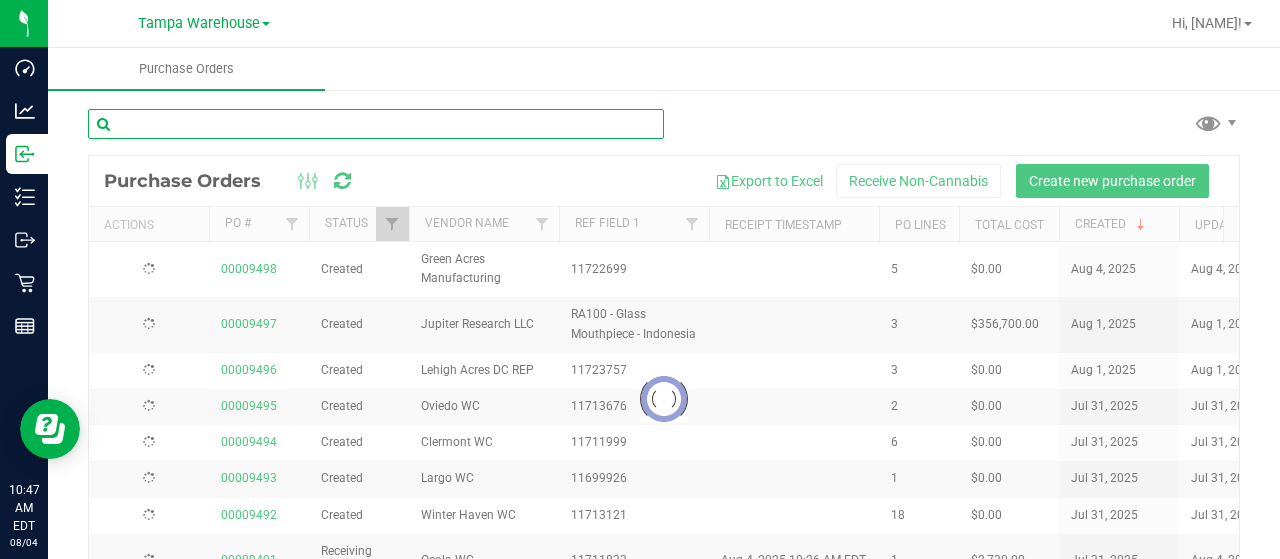 click at bounding box center (376, 124) 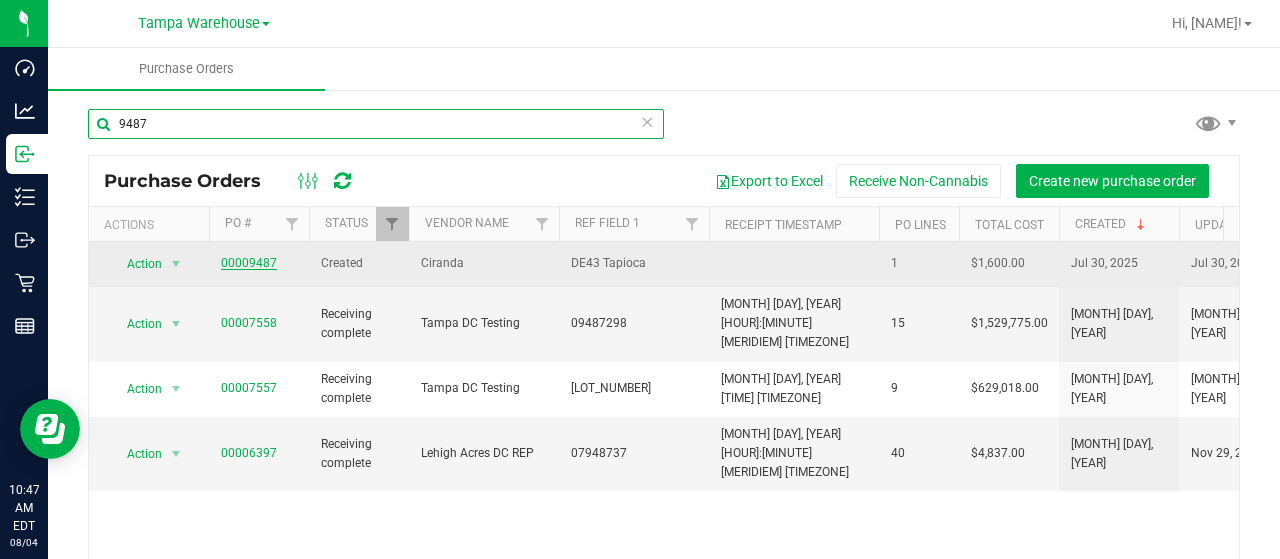 type on "9487" 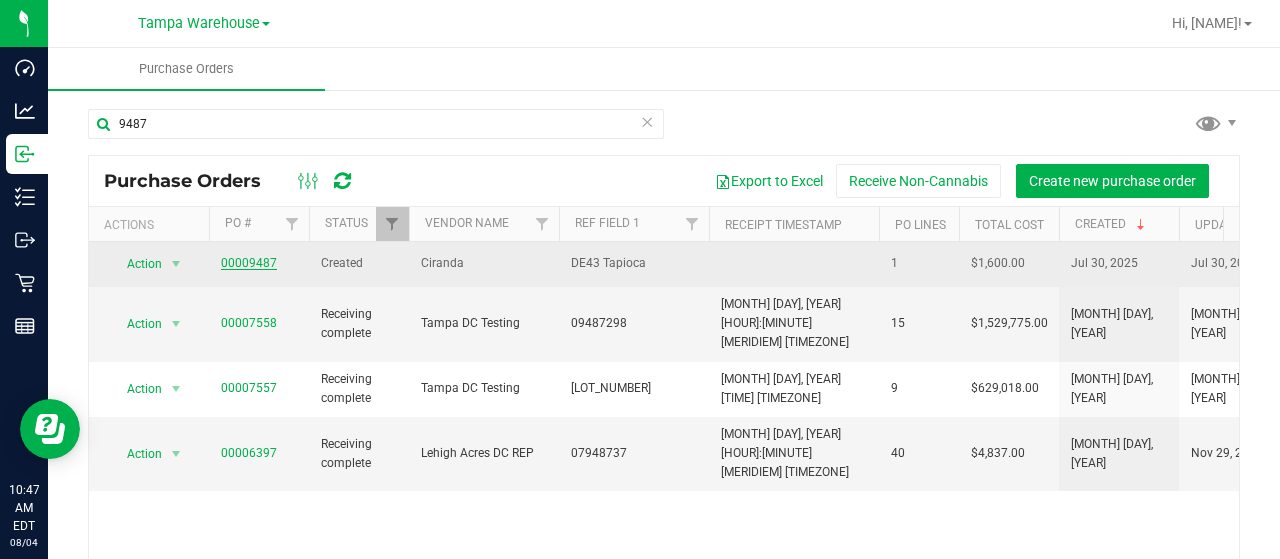 click on "00009487" at bounding box center (249, 263) 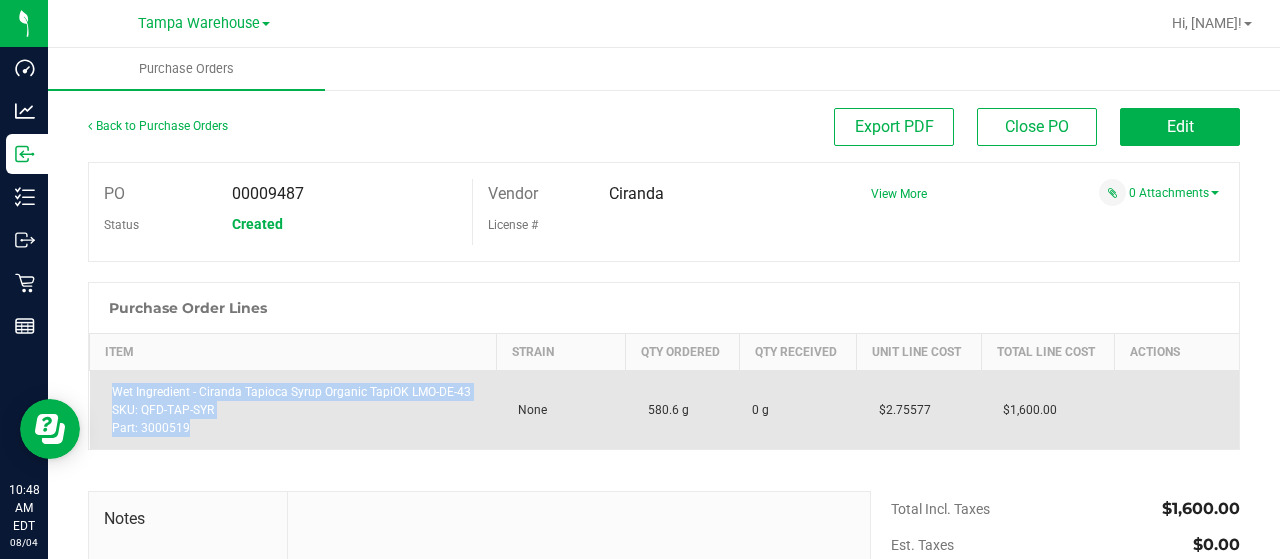 drag, startPoint x: 217, startPoint y: 433, endPoint x: 103, endPoint y: 393, distance: 120.8139 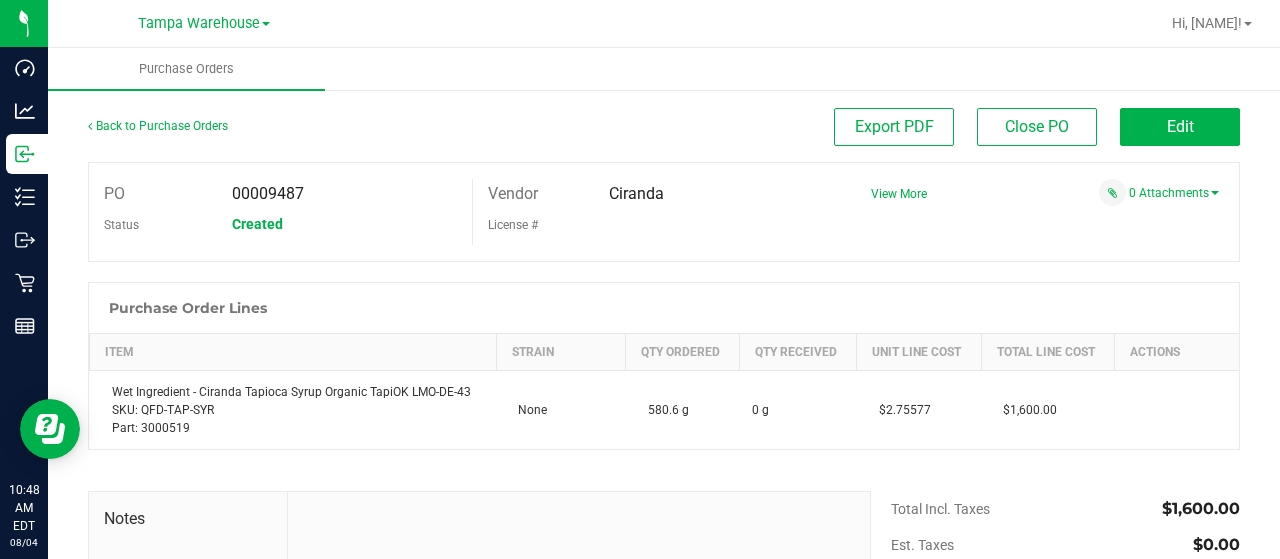 click on "Back to Purchase Orders
Export PDF
Close PO
Edit" at bounding box center [664, 135] 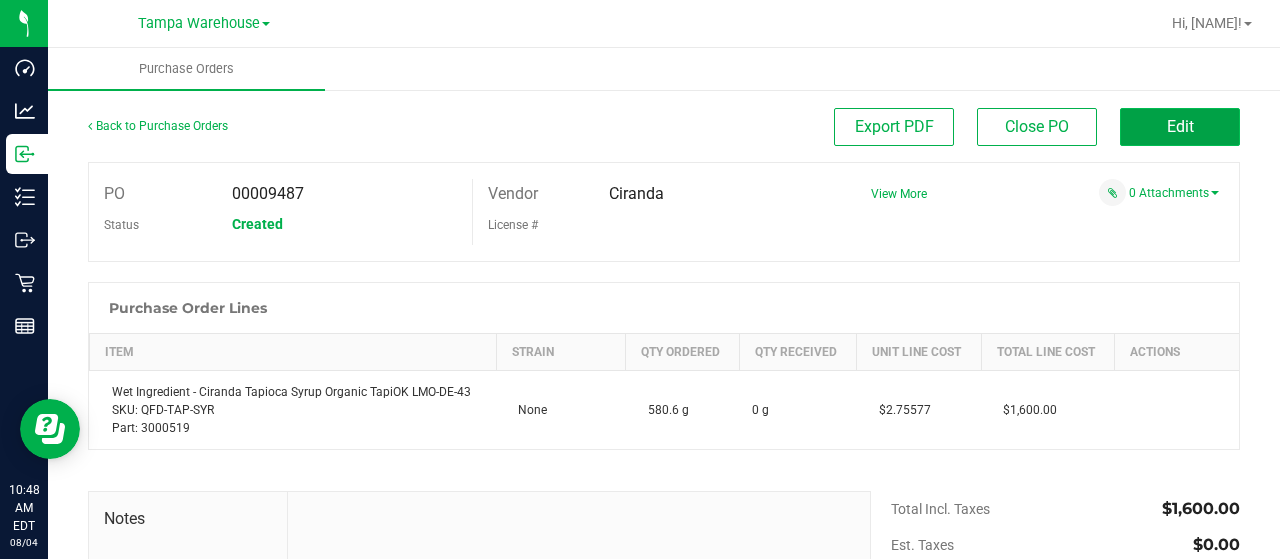 click on "Edit" at bounding box center (1180, 127) 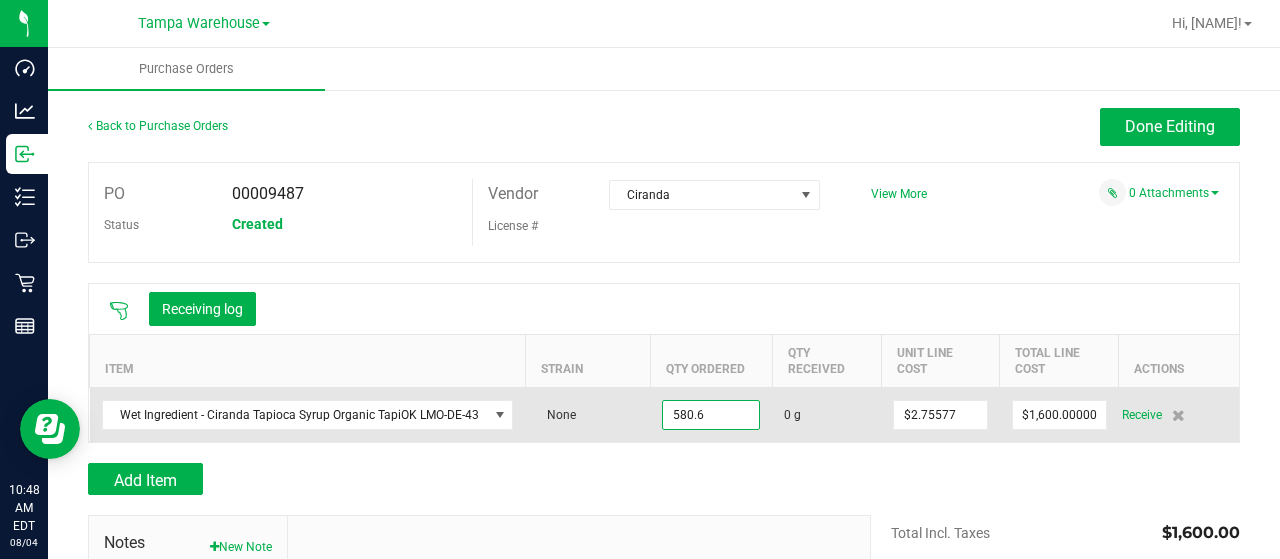 click on "580.6" at bounding box center [711, 415] 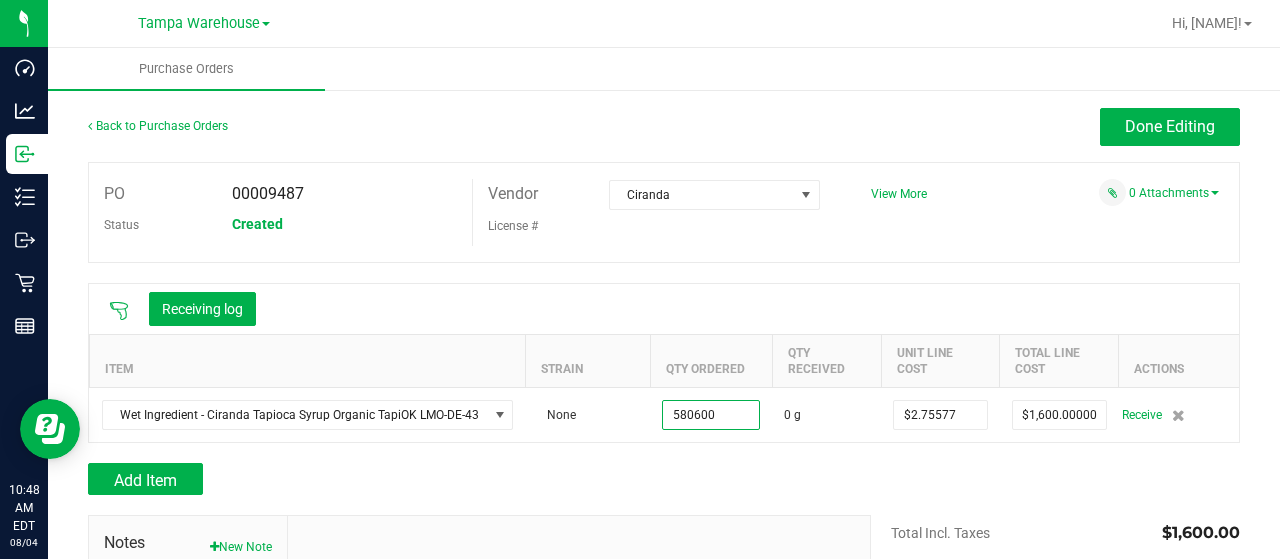 type on "580600.0000 g" 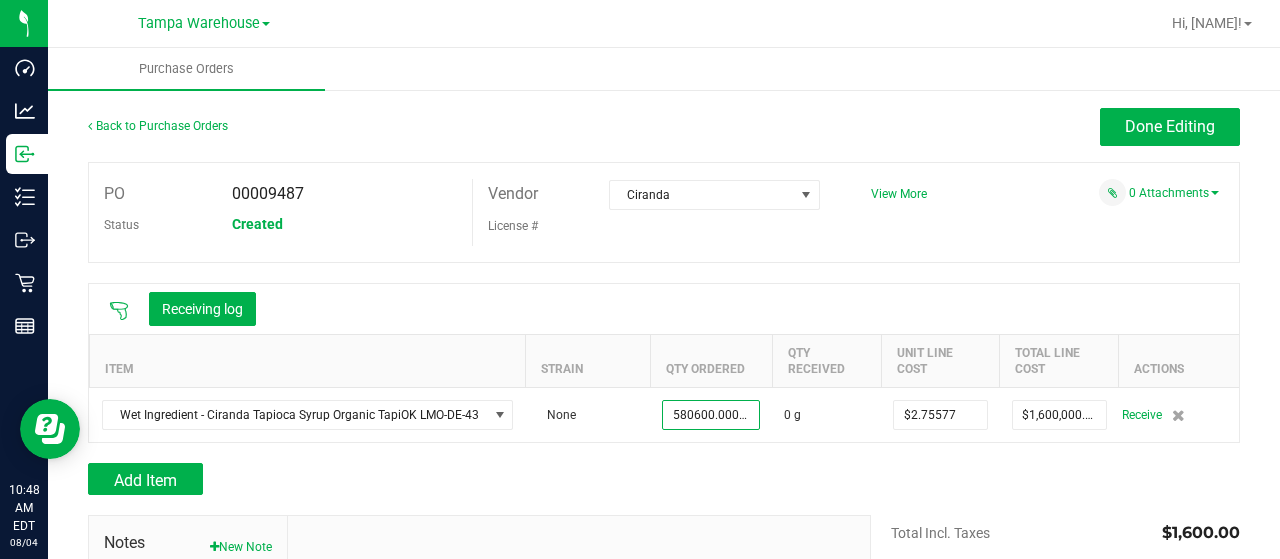 click at bounding box center [664, 453] 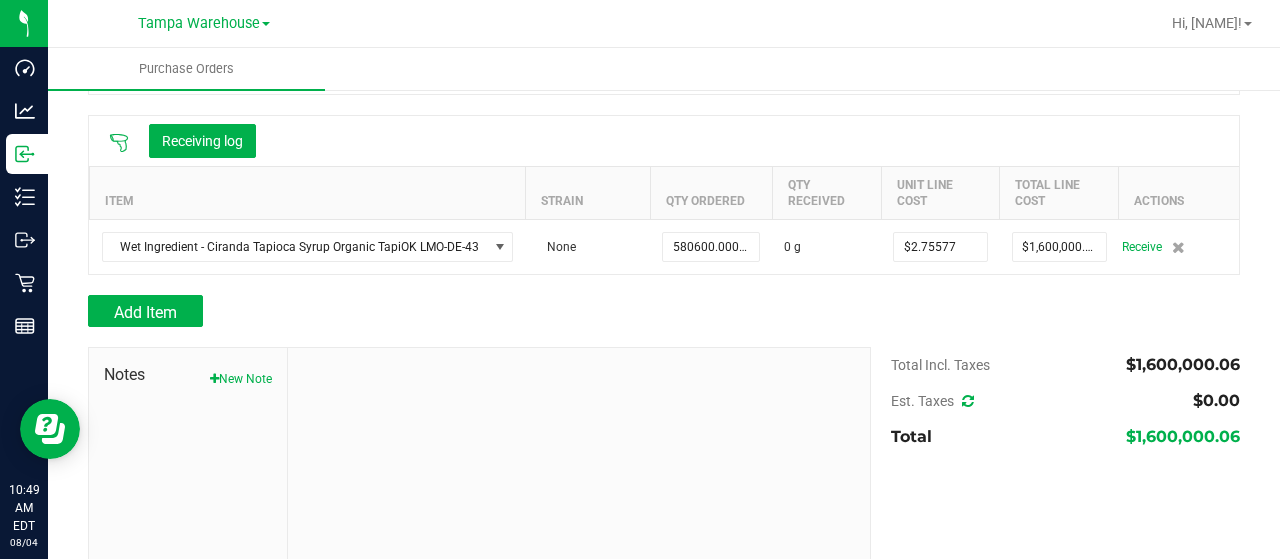 scroll, scrollTop: 191, scrollLeft: 0, axis: vertical 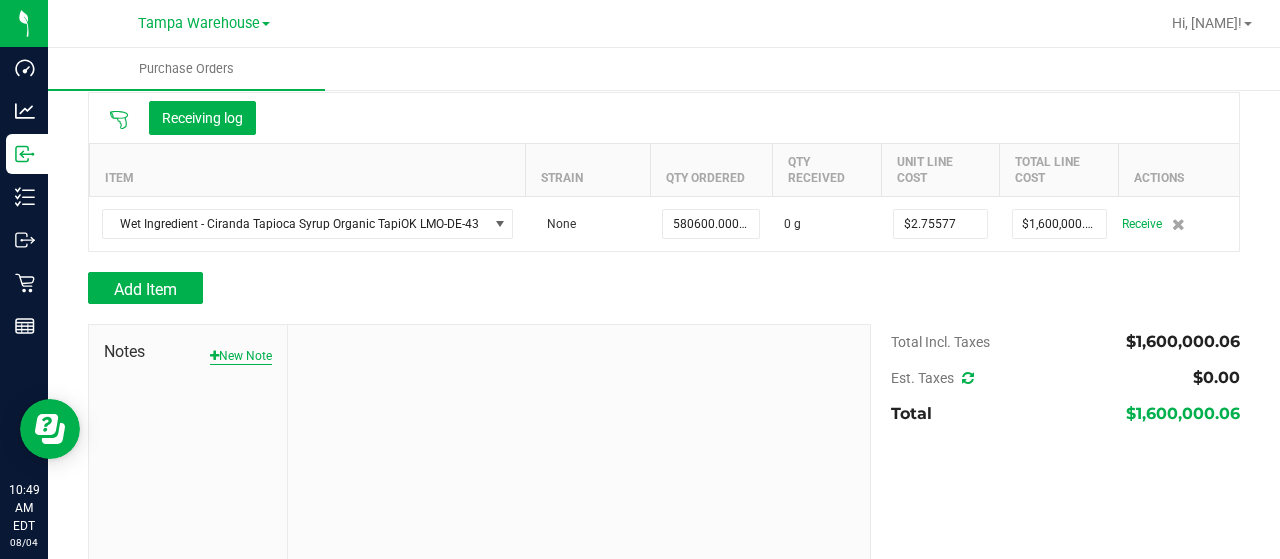 click on "New Note" at bounding box center [241, 356] 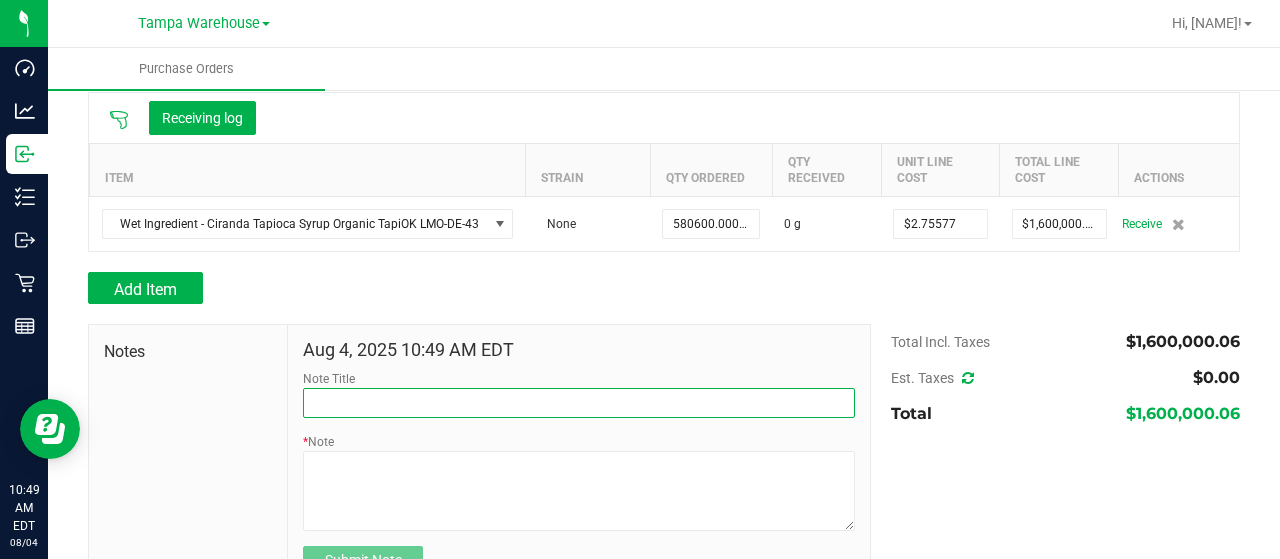 click on "Note Title" at bounding box center [579, 403] 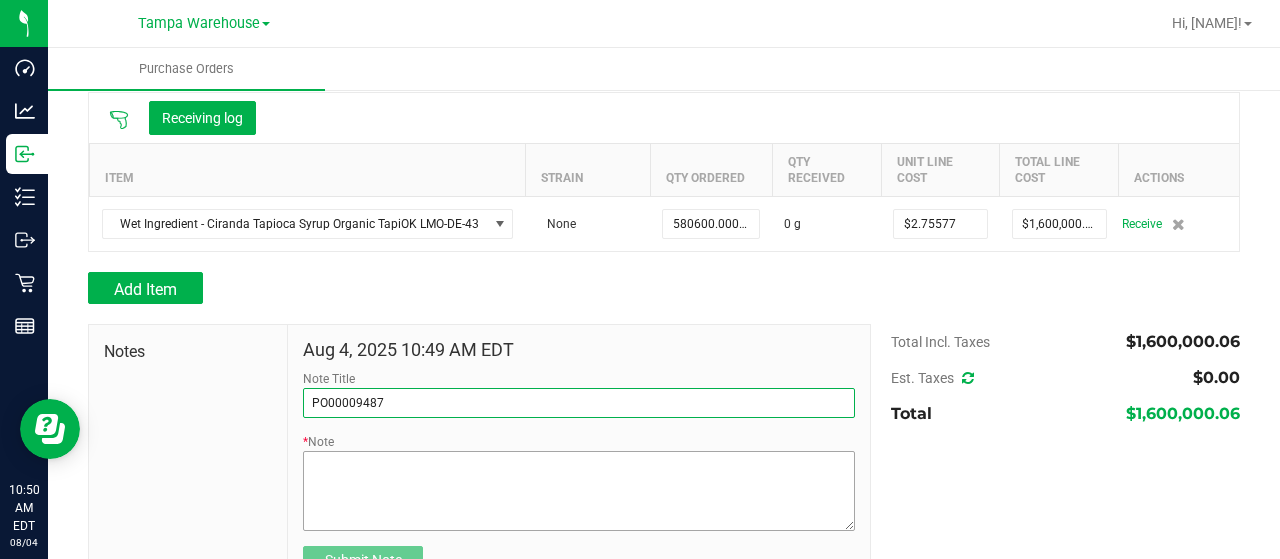 type on "PO00009487" 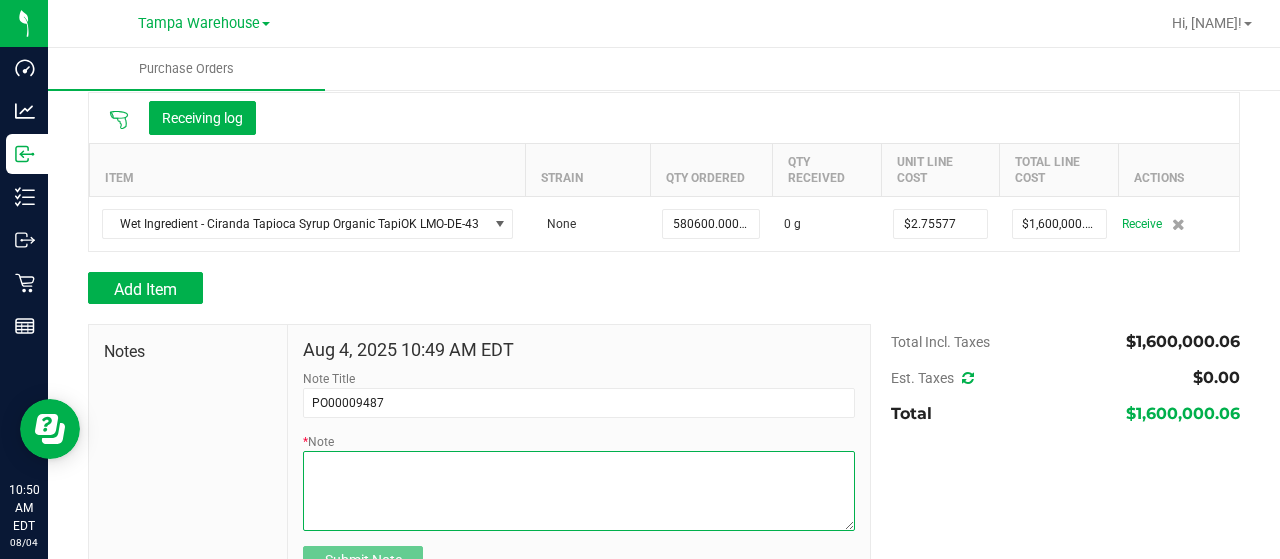click on "*
Note" at bounding box center [579, 491] 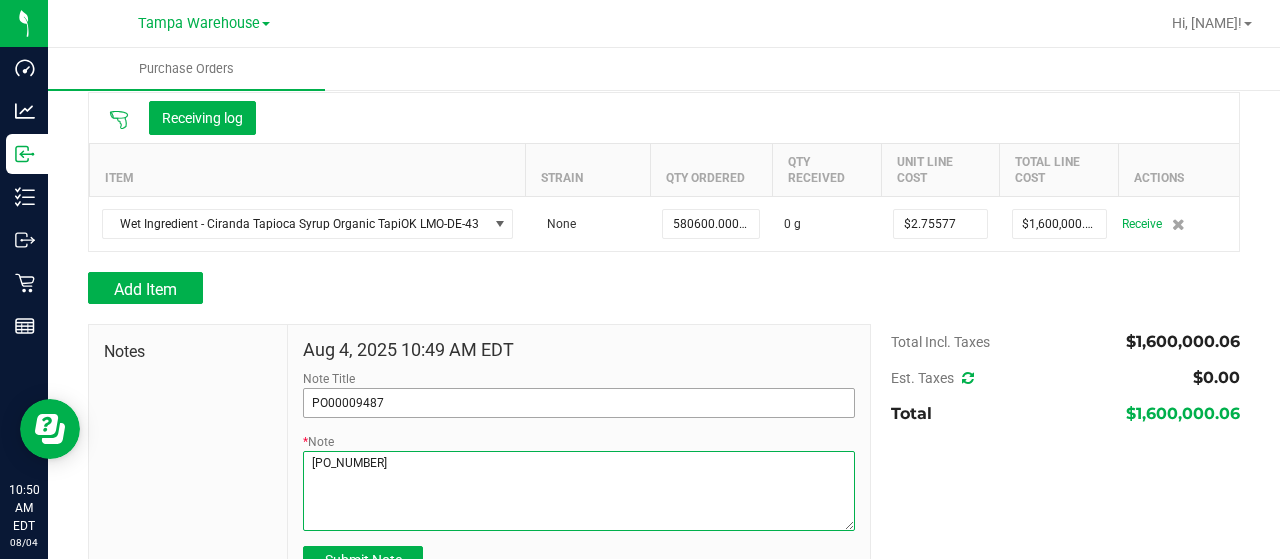 type on "[PO_NUMBER]" 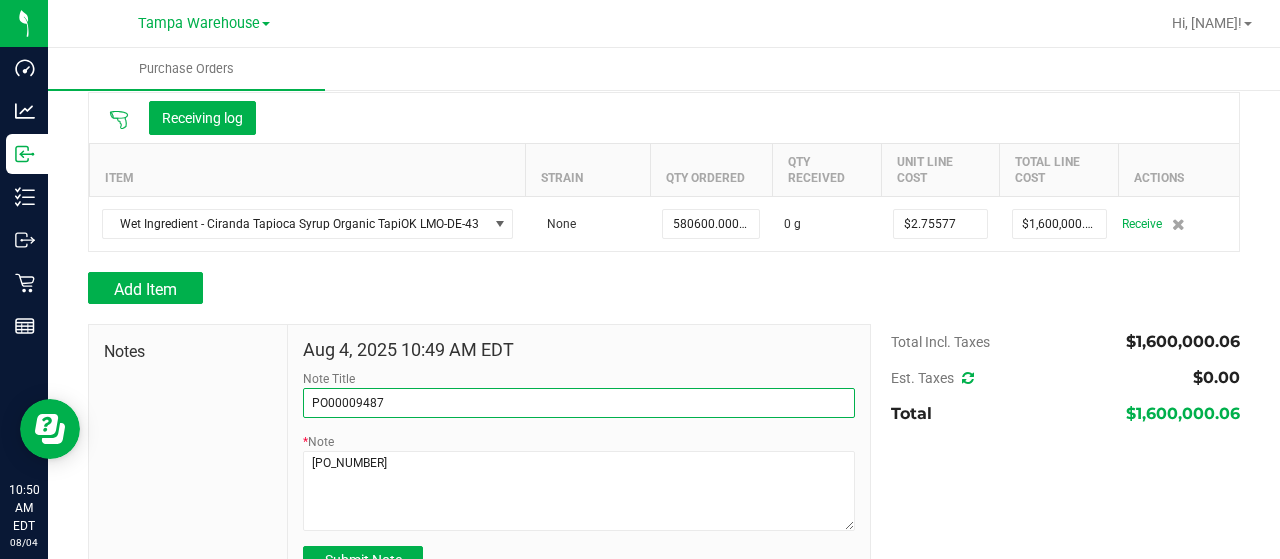 click on "PO00009487" at bounding box center (579, 403) 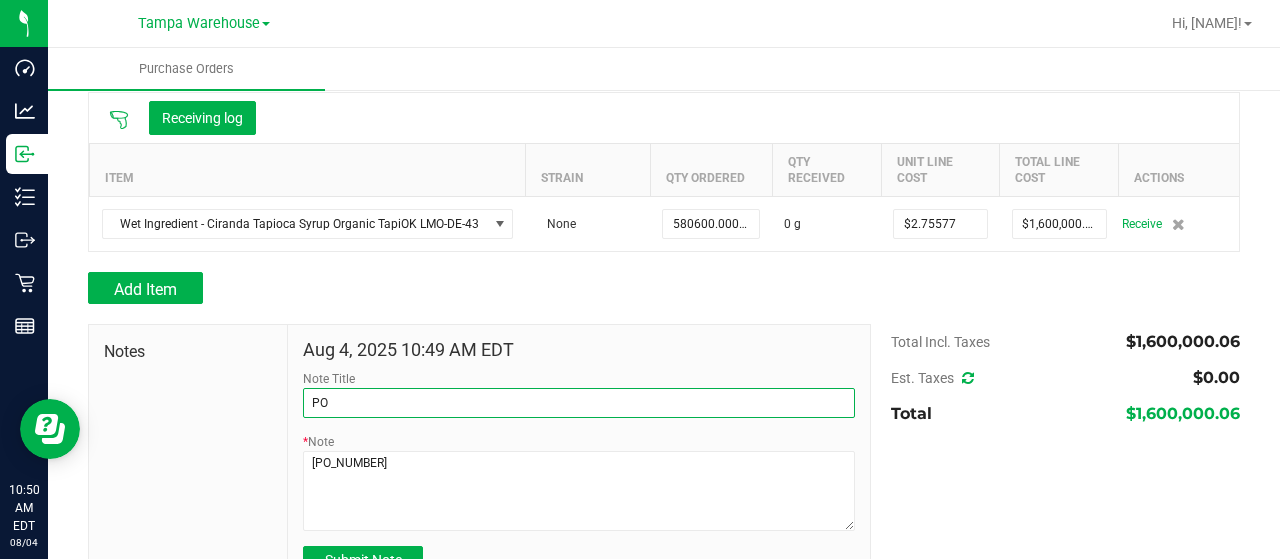 type on "P" 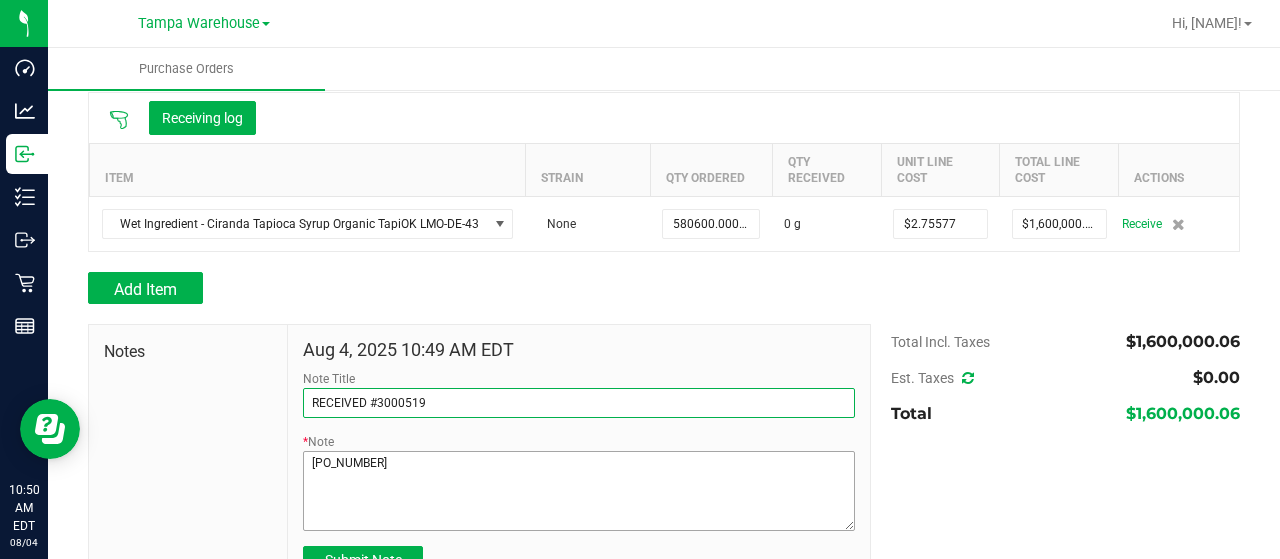 type on "RECEIVED #3000519" 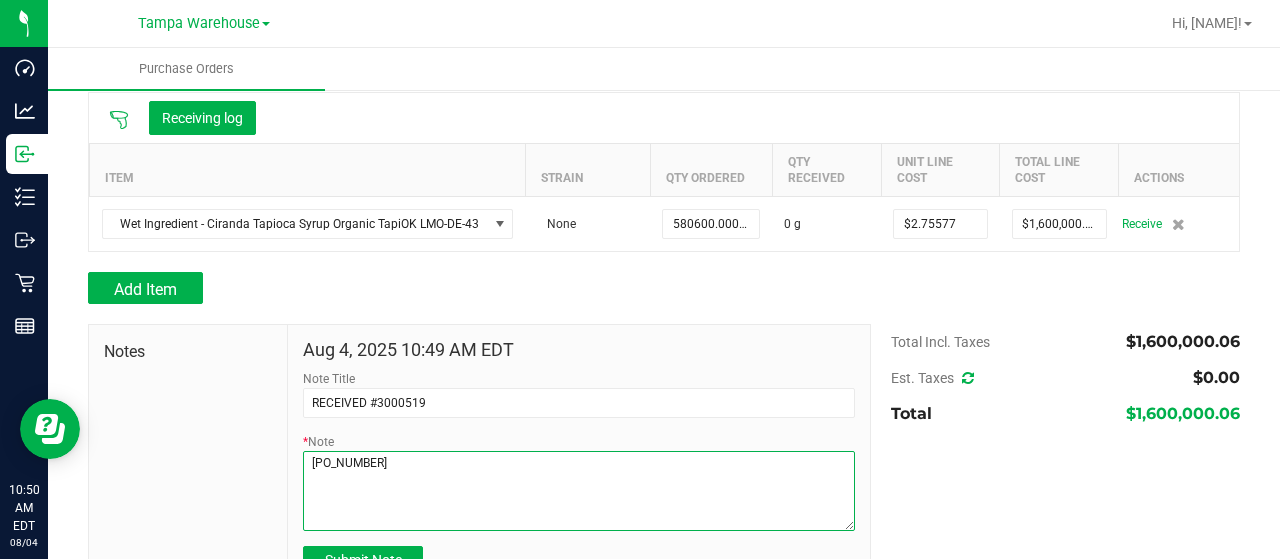 click on "*
Note" at bounding box center [579, 491] 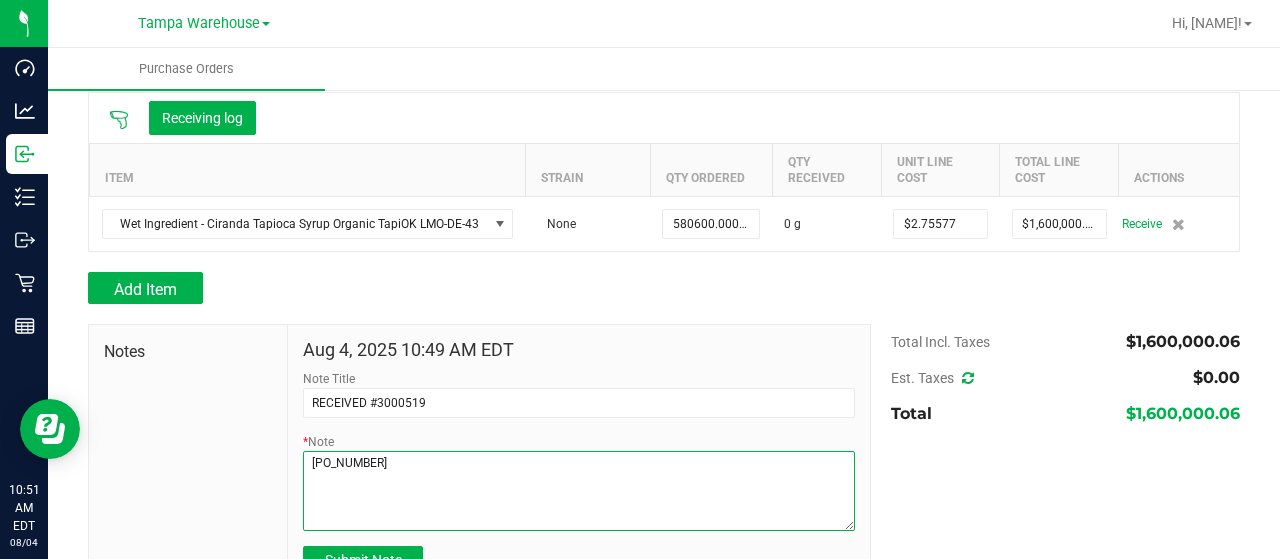 paste on "Wet Ingredient - Ciranda Tapioca Syrup Organic TapiOK LMO-DE-43
SKU: QFD-TAP-SYR
Part: 3000519" 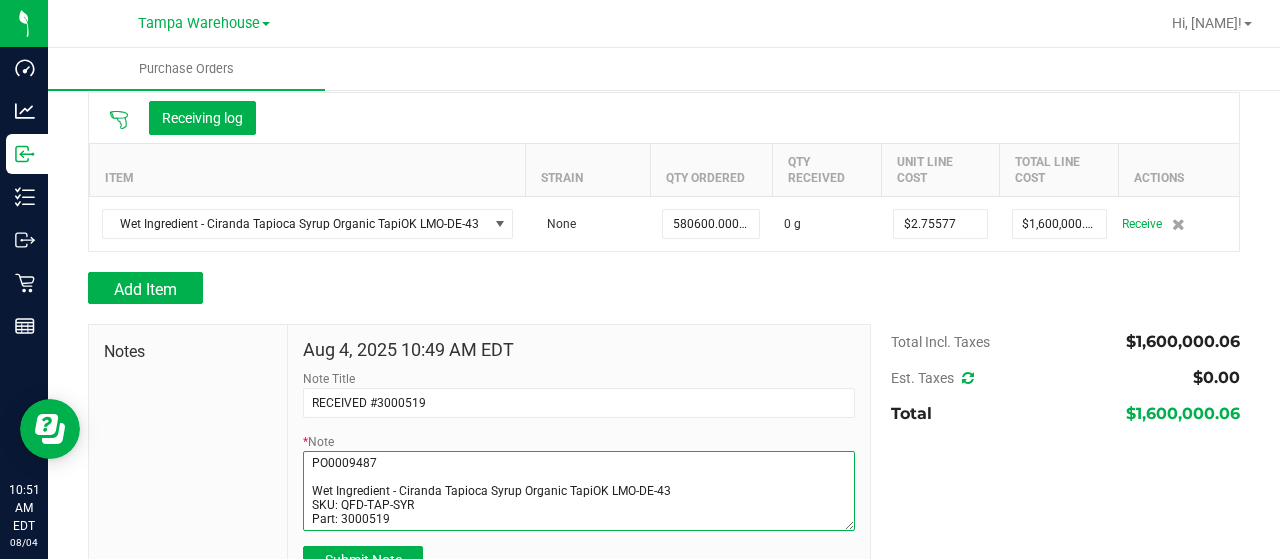 scroll, scrollTop: 26, scrollLeft: 0, axis: vertical 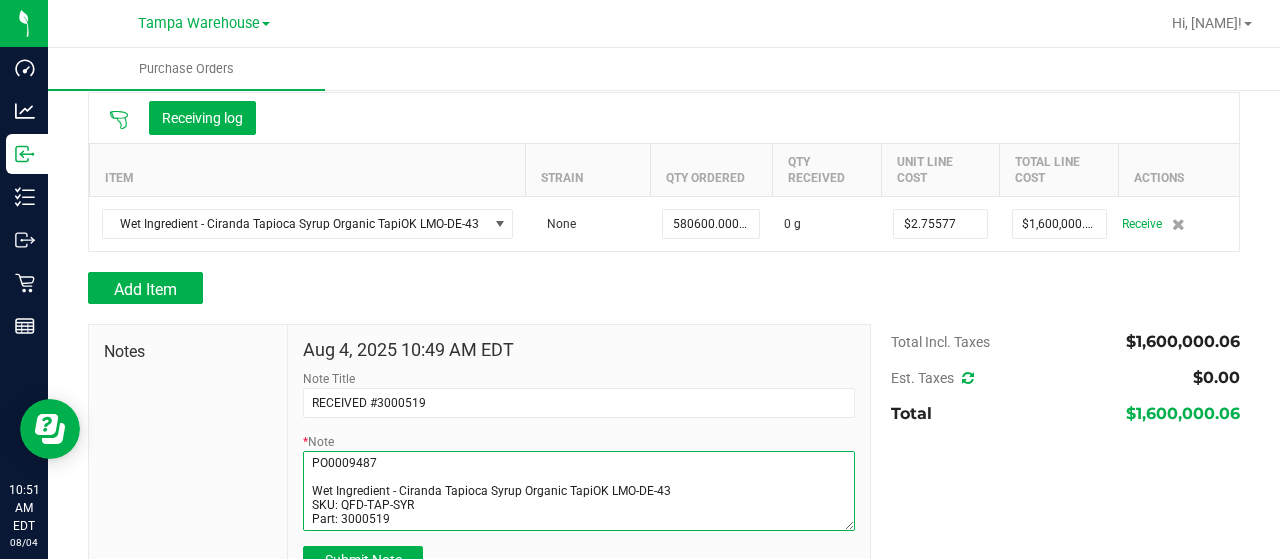 drag, startPoint x: 676, startPoint y: 462, endPoint x: 298, endPoint y: 485, distance: 378.6991 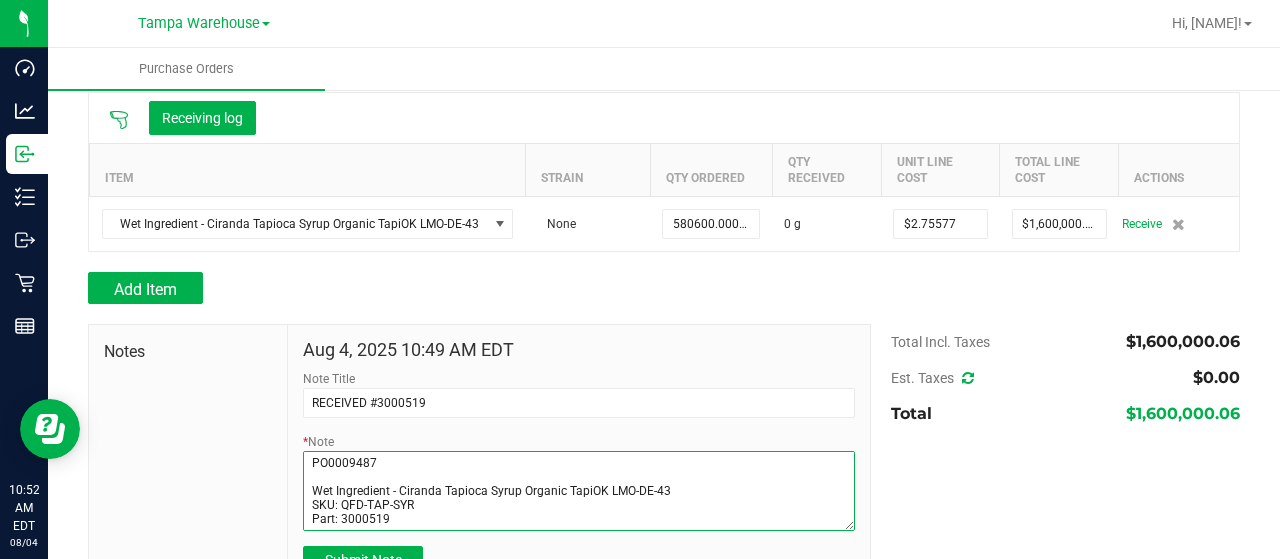 scroll, scrollTop: 29, scrollLeft: 0, axis: vertical 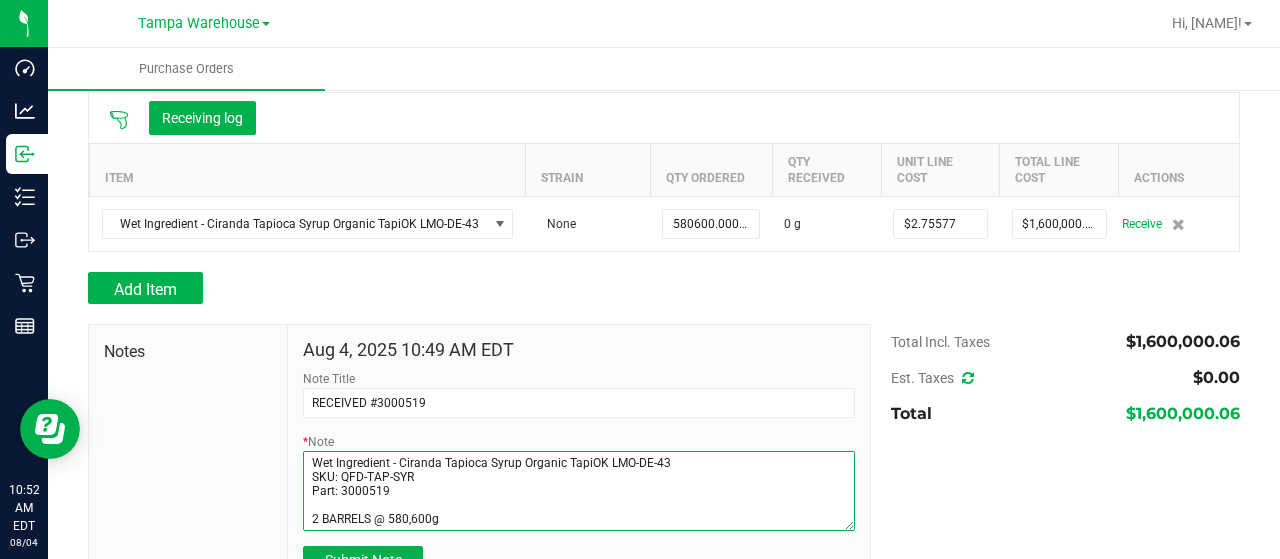click on "*
Note" at bounding box center [579, 491] 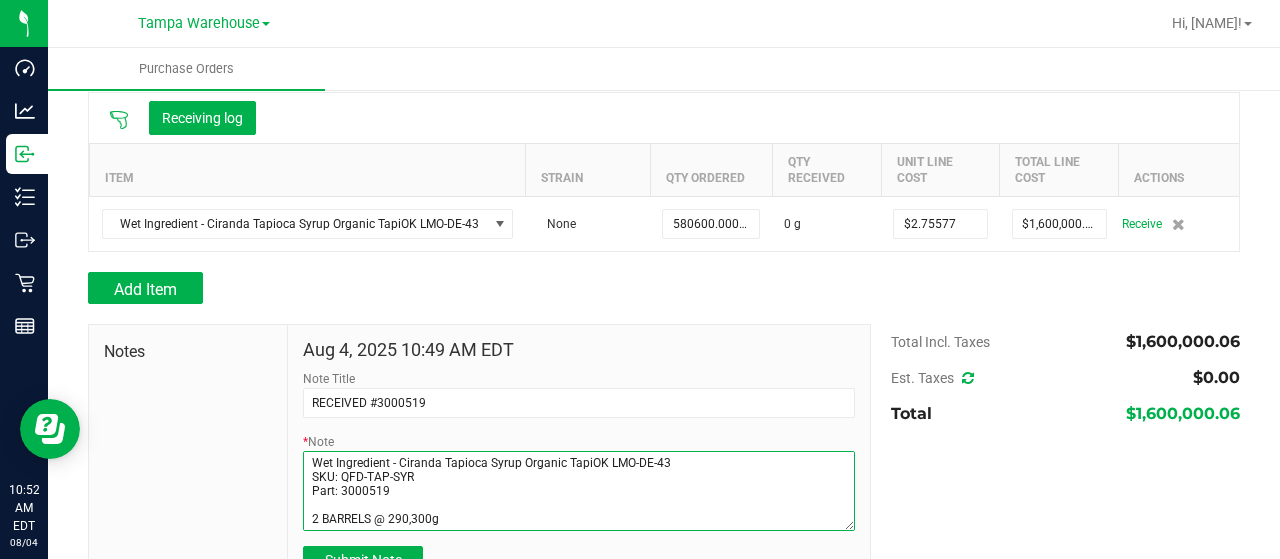 click on "*
Note" at bounding box center (579, 491) 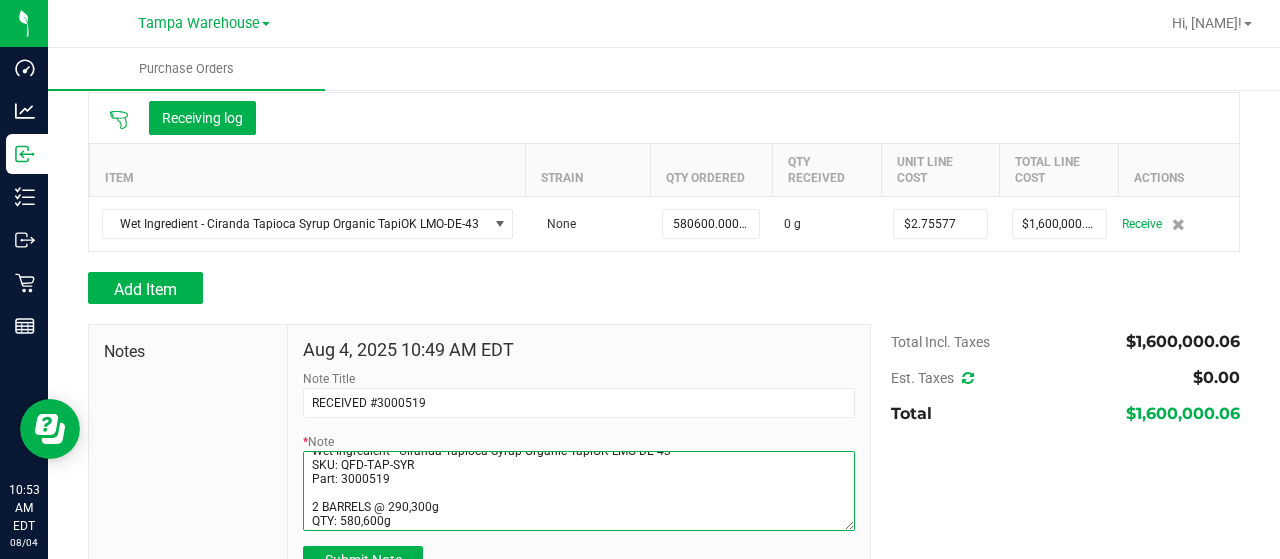 scroll, scrollTop: 55, scrollLeft: 0, axis: vertical 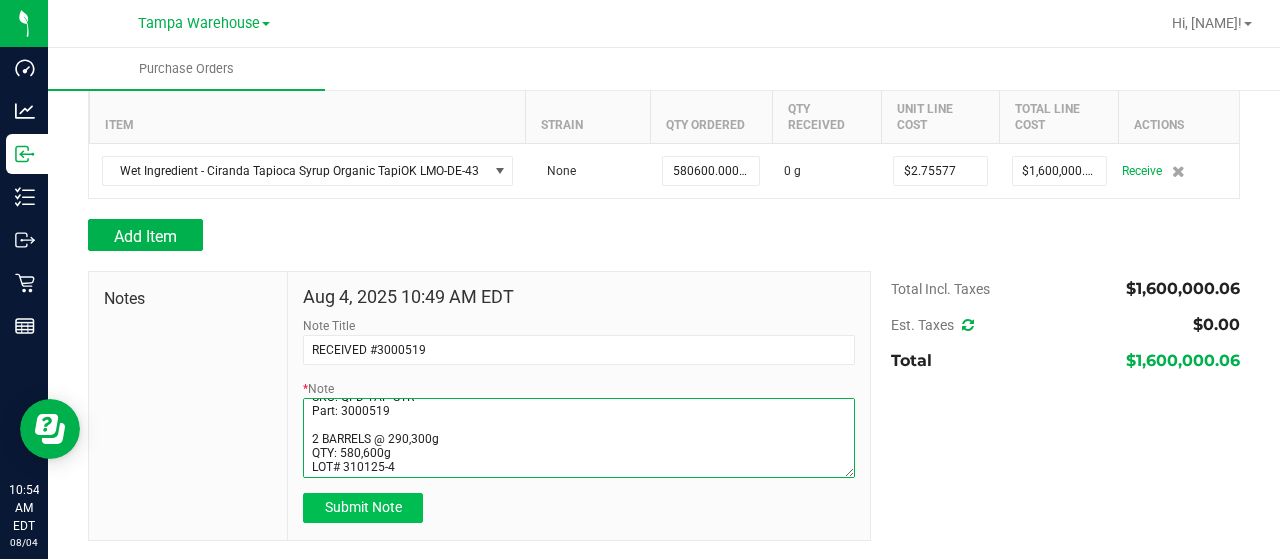 type on "PO0009487
Wet Ingredient - Ciranda Tapioca Syrup Organic TapiOK LMO-DE-43
SKU: QFD-TAP-SYR
Part: 3000519
2 BARRELS @ 290,300g
QTY: 580,600g
LOT# 310125-4" 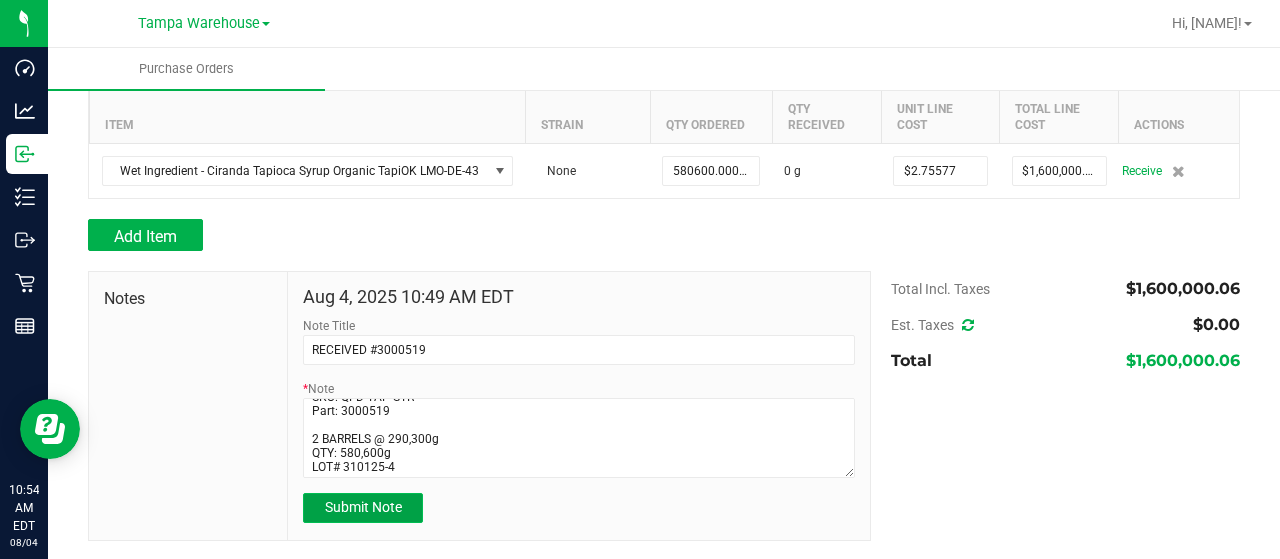 click on "Submit Note" at bounding box center [363, 507] 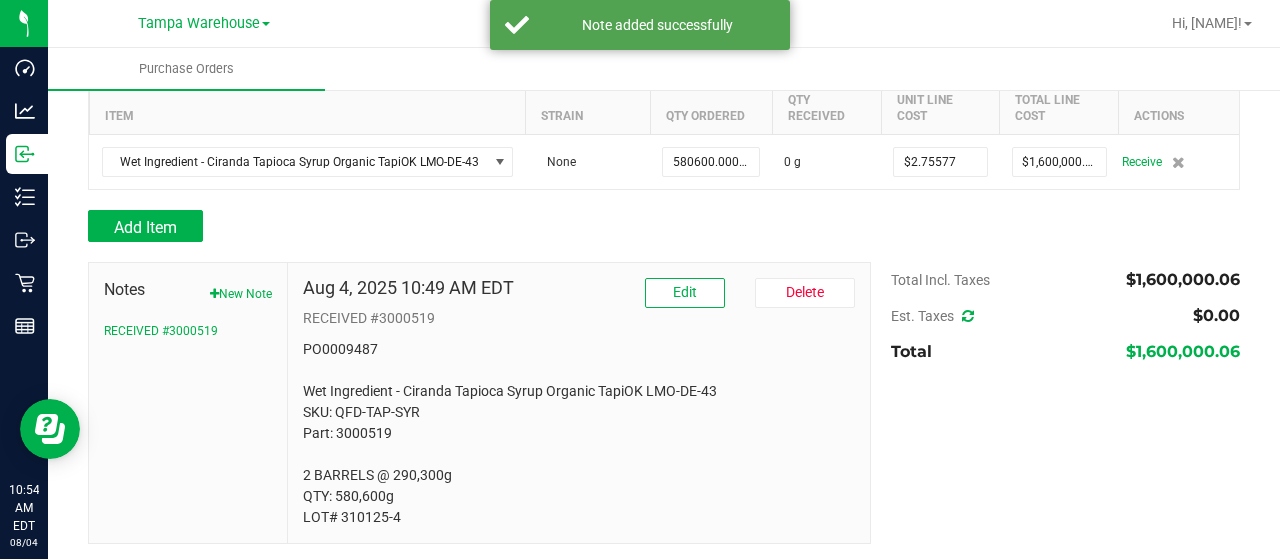 scroll, scrollTop: 255, scrollLeft: 0, axis: vertical 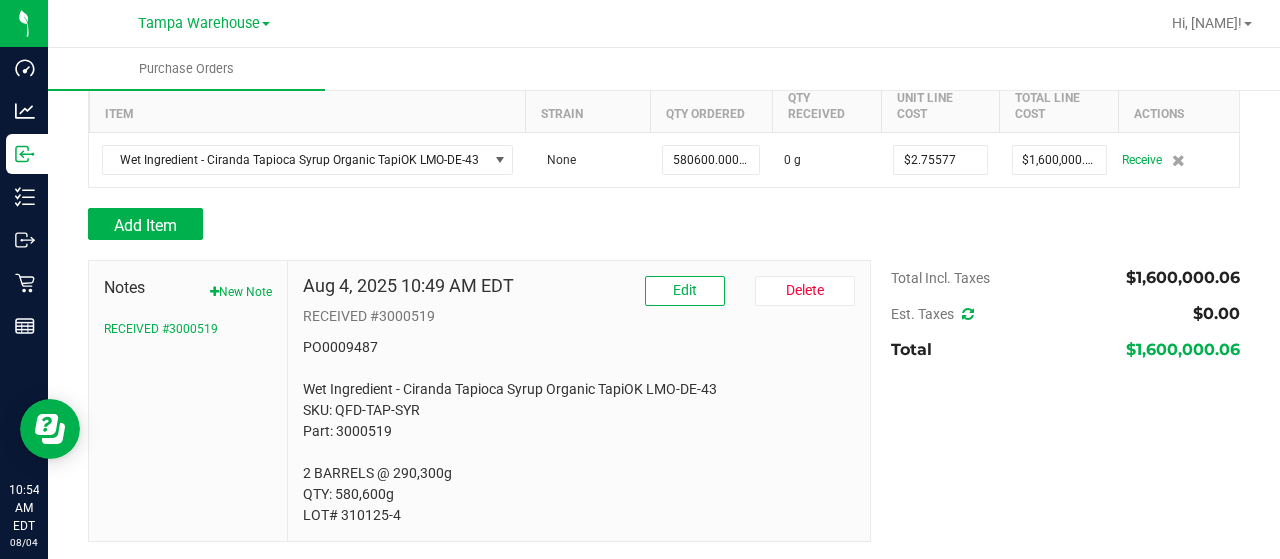click on "PO0009487
Wet Ingredient - Ciranda Tapioca Syrup Organic TapiOK LMO-DE-43
SKU: QFD-TAP-SYR
Part: 3000519
2 BARRELS @ 290,300g
QTY: 580,600g
LOT# 310125-4" at bounding box center [579, 431] 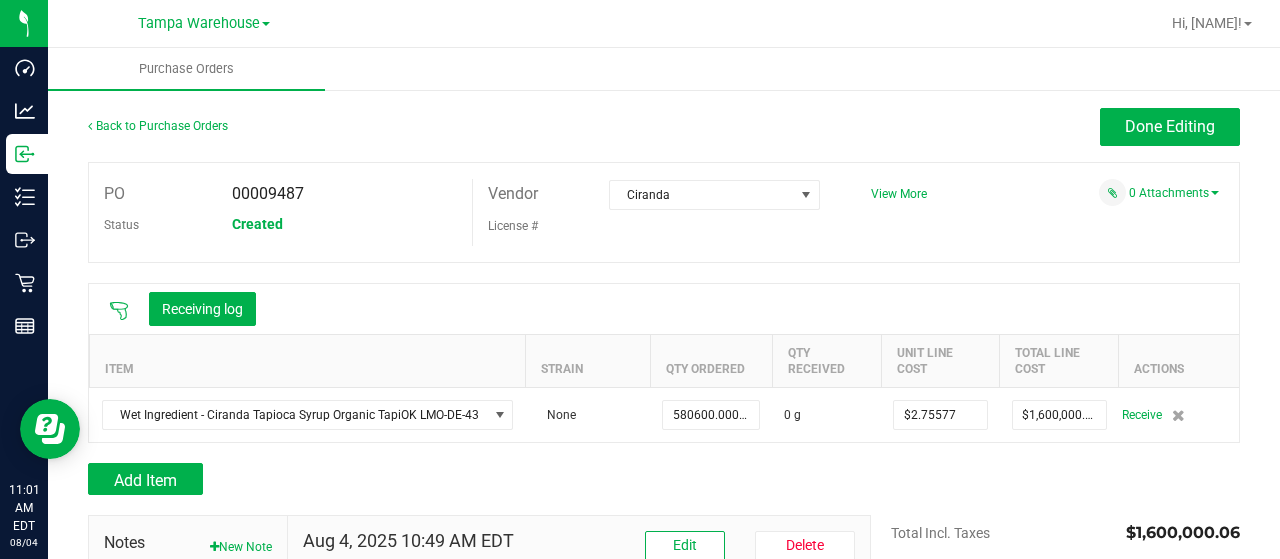 scroll, scrollTop: 255, scrollLeft: 0, axis: vertical 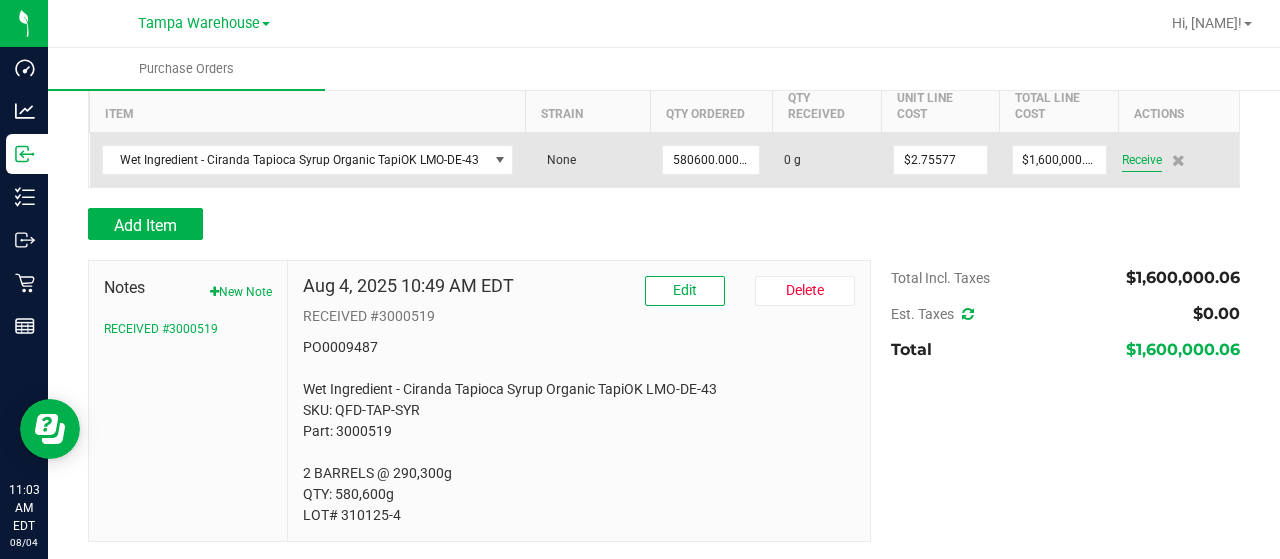 click on "Receive" at bounding box center [1142, 160] 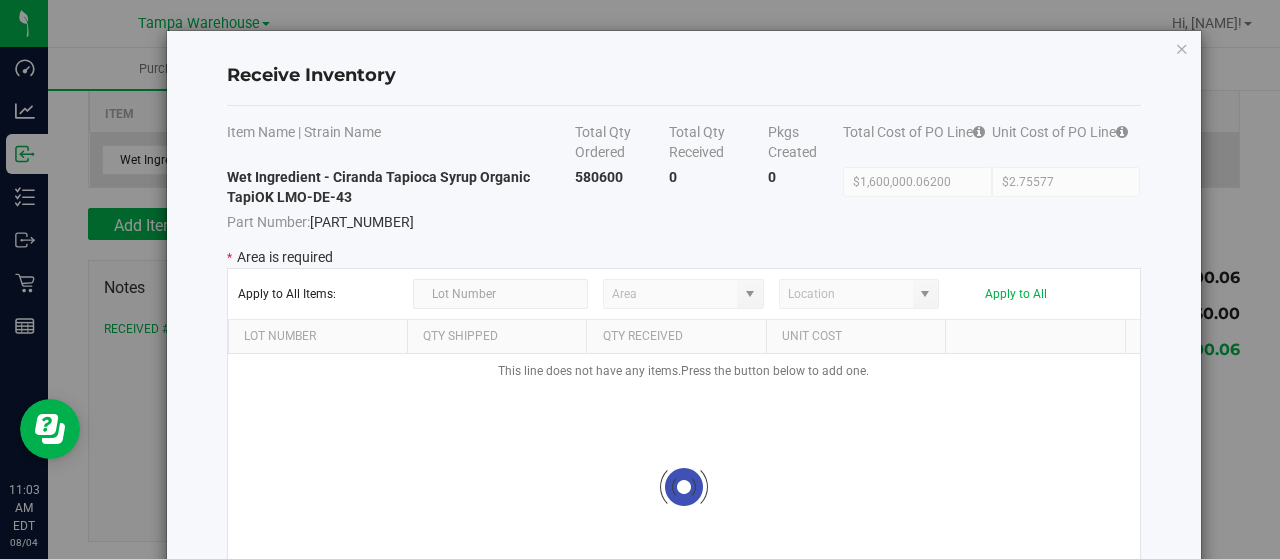 type on "State Pantry 1" 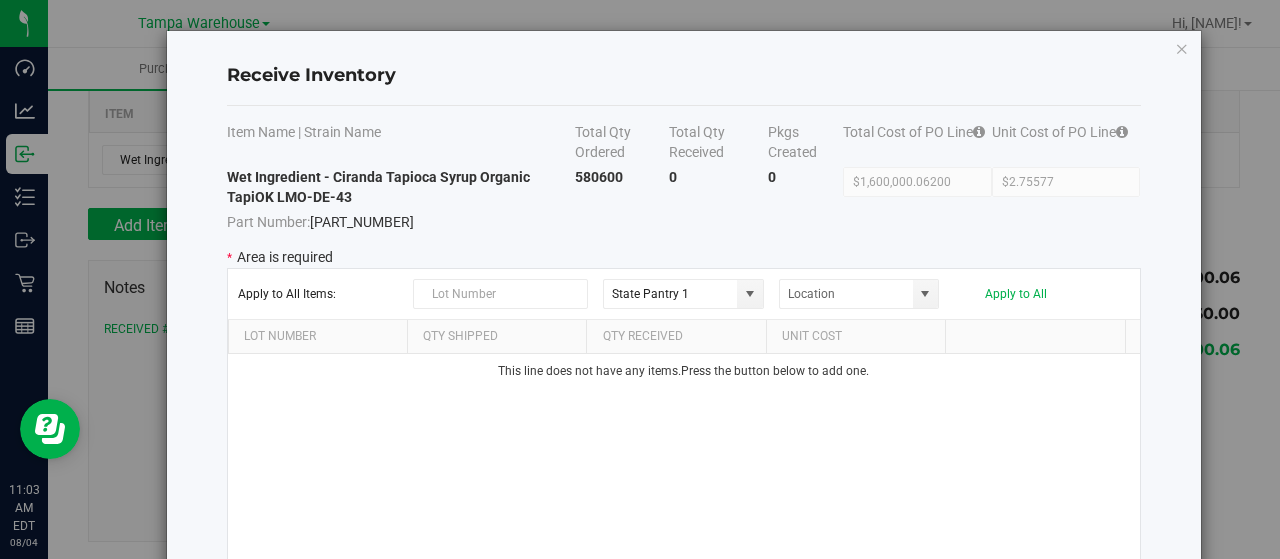 scroll, scrollTop: 172, scrollLeft: 0, axis: vertical 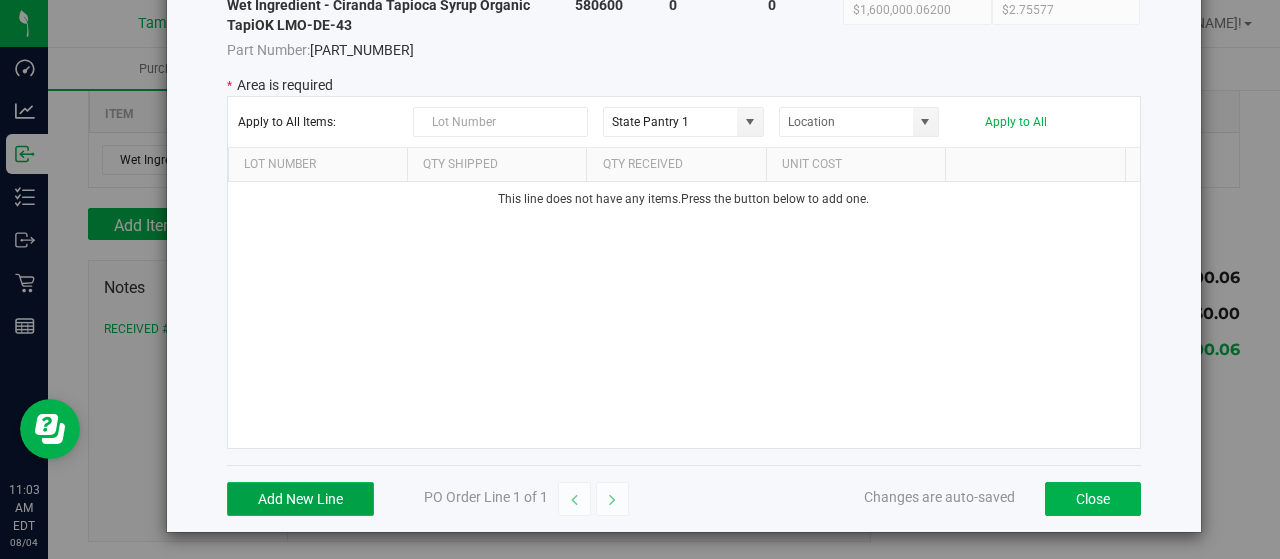 click on "Add New Line" at bounding box center (300, 499) 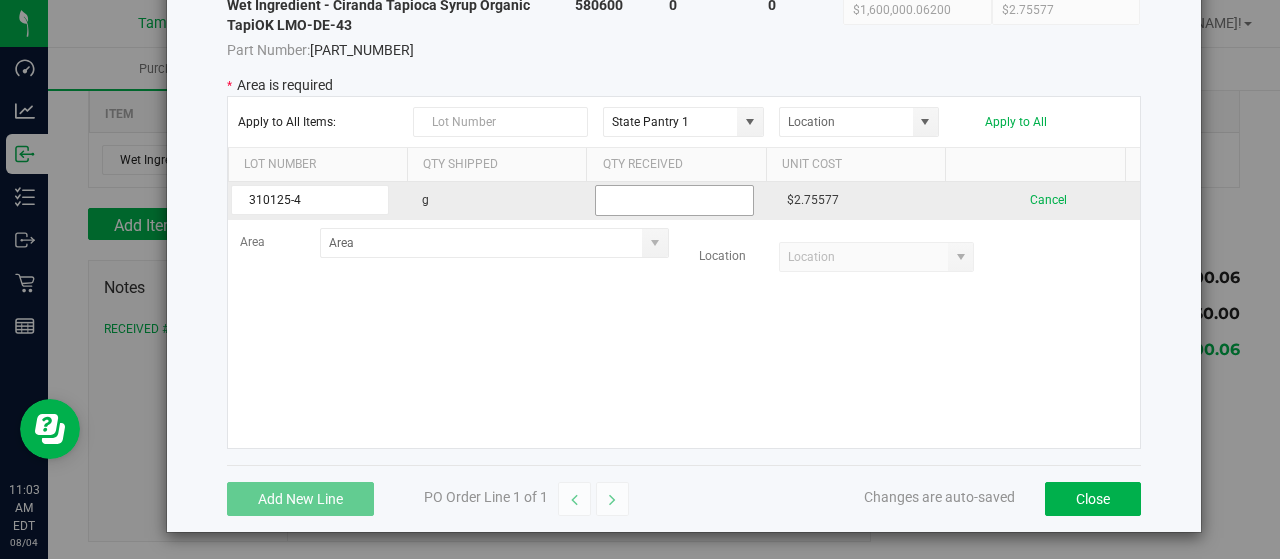 type on "310125-4" 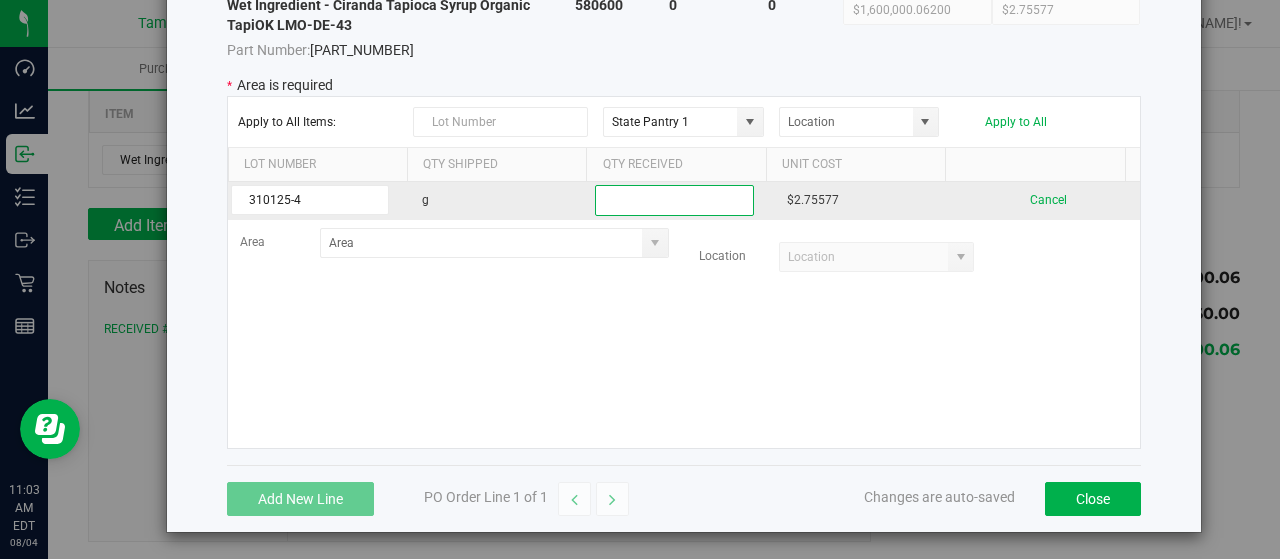 click at bounding box center (674, 200) 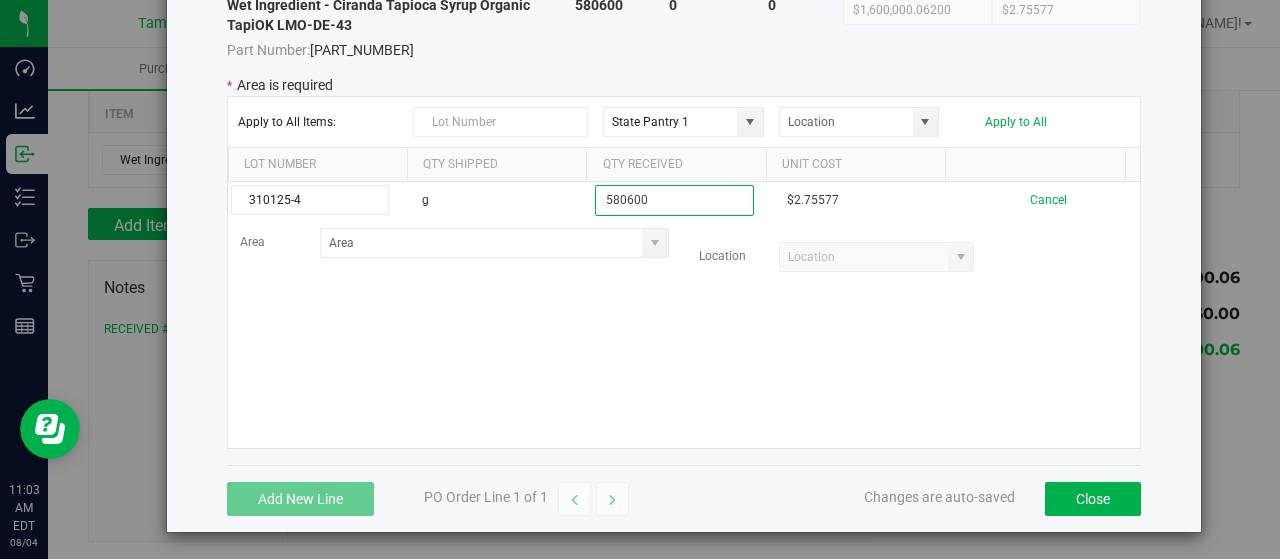 type on "580600" 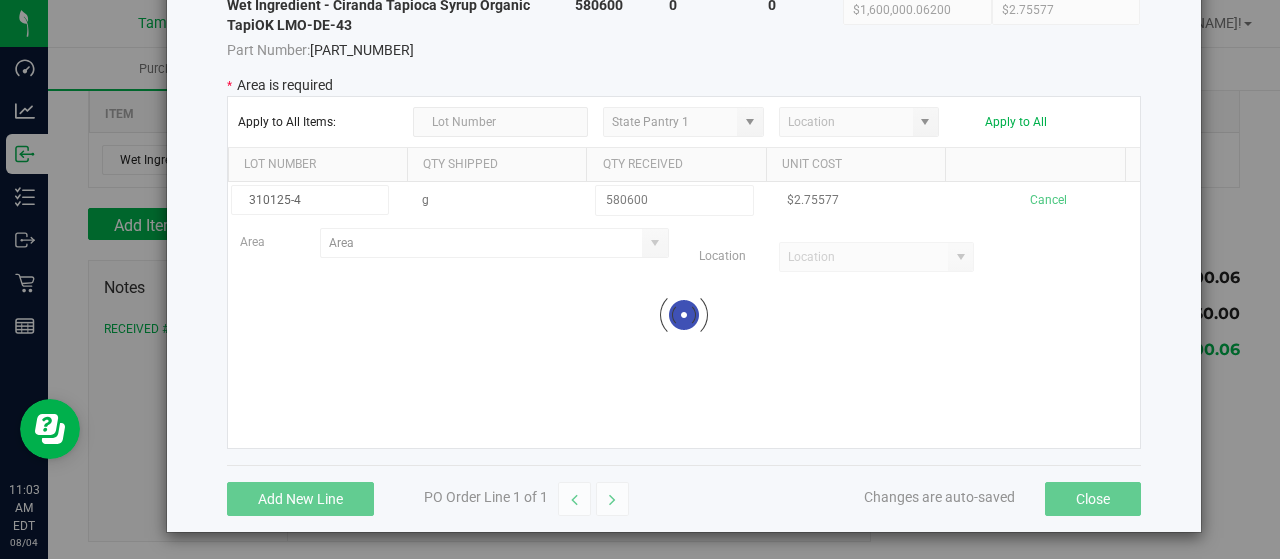 click on "[DAY], [YEAR] [HOUR]:[MINUTE] [MERIDIEM] [TIMEZONE] [CURRENCY][NUMBER] [NUMBER] [CURRENCY][NUMBER] Cancel Area Location Loading" at bounding box center [684, 315] 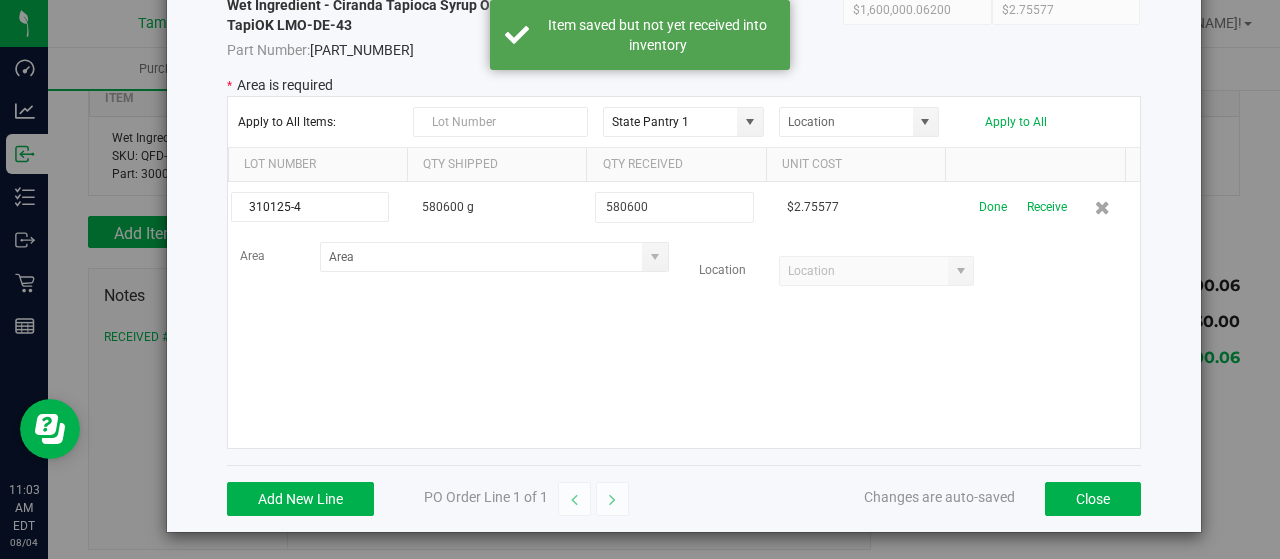click at bounding box center [655, 257] 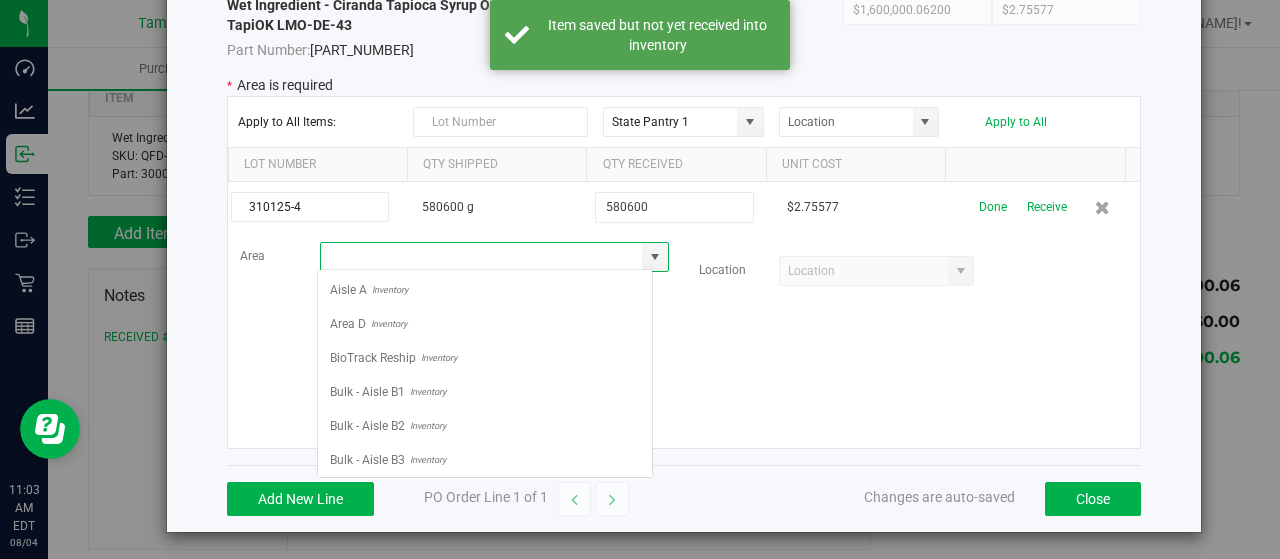scroll, scrollTop: 99970, scrollLeft: 99664, axis: both 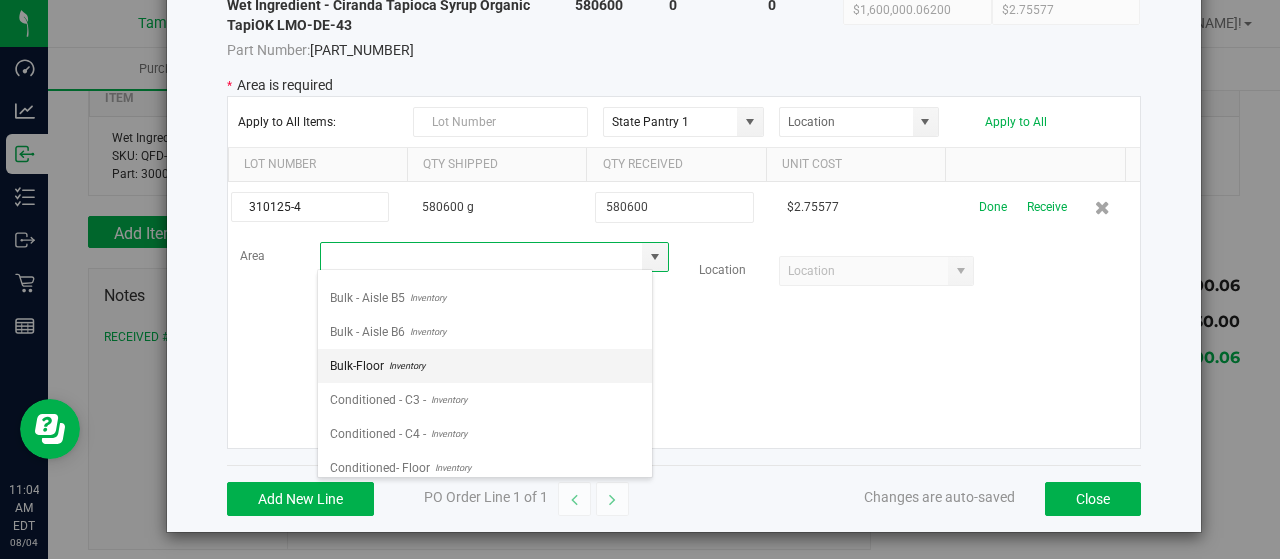 click on "Inventory" at bounding box center [404, 366] 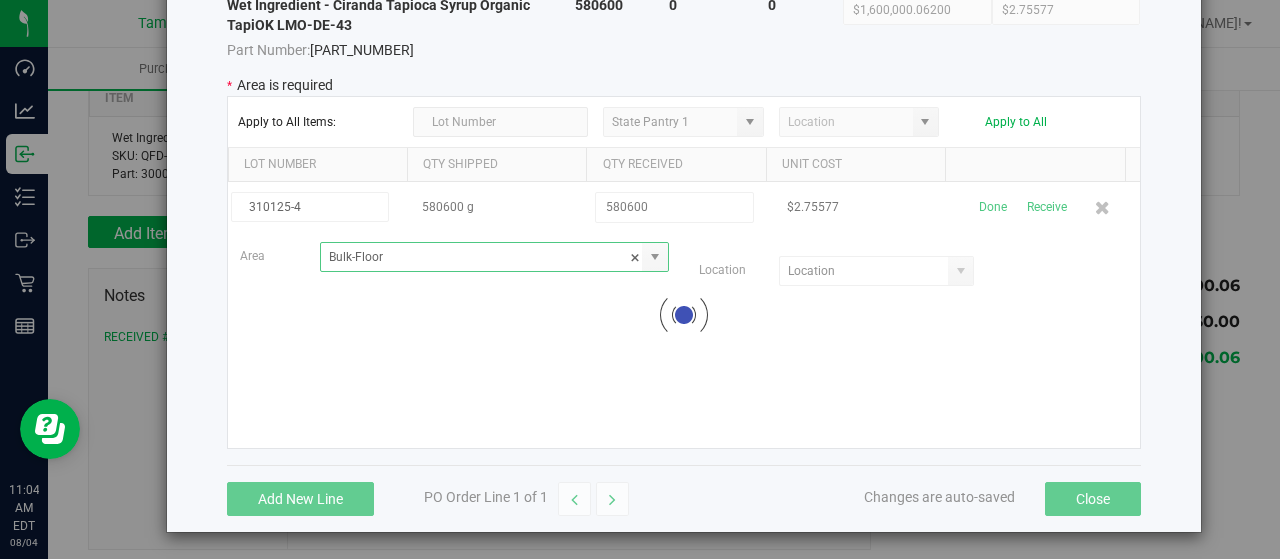 click at bounding box center (684, 315) 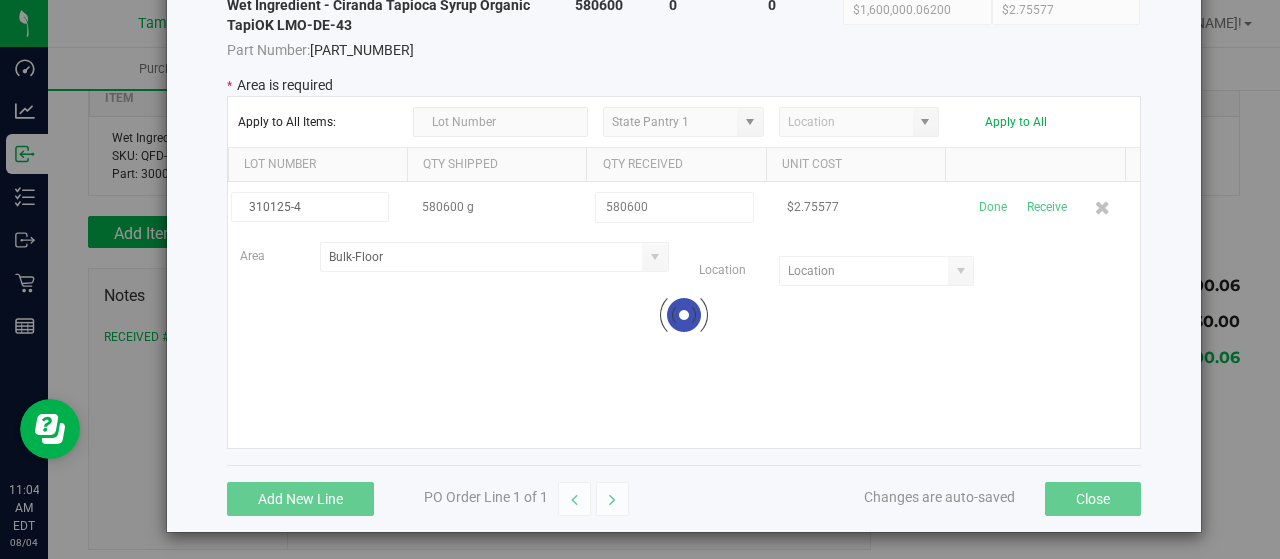 click on "Receive Inventory Item Name | Strain Name Total Qty Ordered Total Qty Received Pkgs Created Total Cost of PO Line  Unit Cost of PO Line  Wet Ingredient - Ciranda Tapioca Syrup Organic TapiOK LMO-DE-43  Part Number:  [PART_NUMBER]  580600 0 0 $[PRICE] $[PRICE] * Area is required  Apply to All Items:  State Pantry 1  Apply to All  Lot Number Qty Shipped Qty Received Unit Cost 310125-4  580600 g  580600  $[PRICE]   Done   Receive   Area  Bulk-Floor  Location  Loading  Add New Line  PO Order Line 1 of 1 Changes are auto-saved  Close" at bounding box center [647, 279] 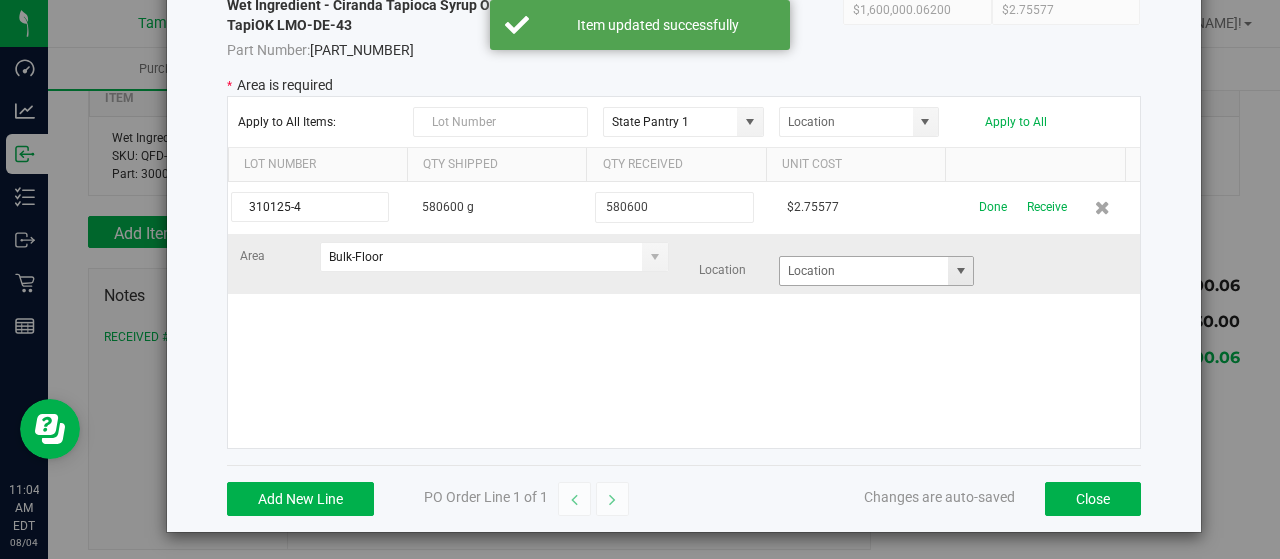 click at bounding box center (961, 271) 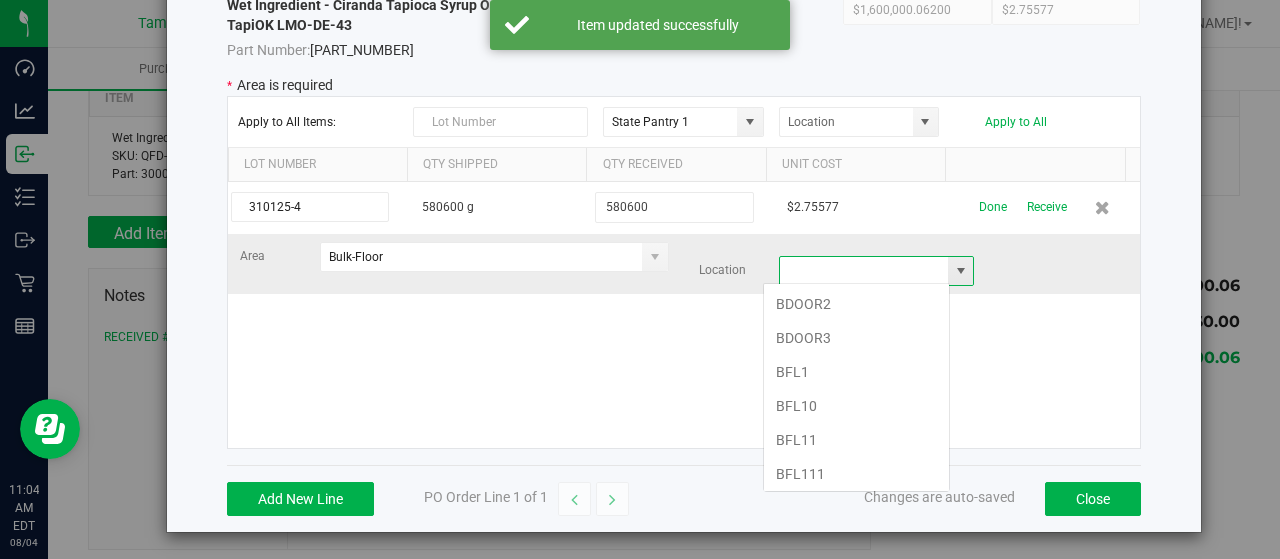 scroll, scrollTop: 99970, scrollLeft: 99812, axis: both 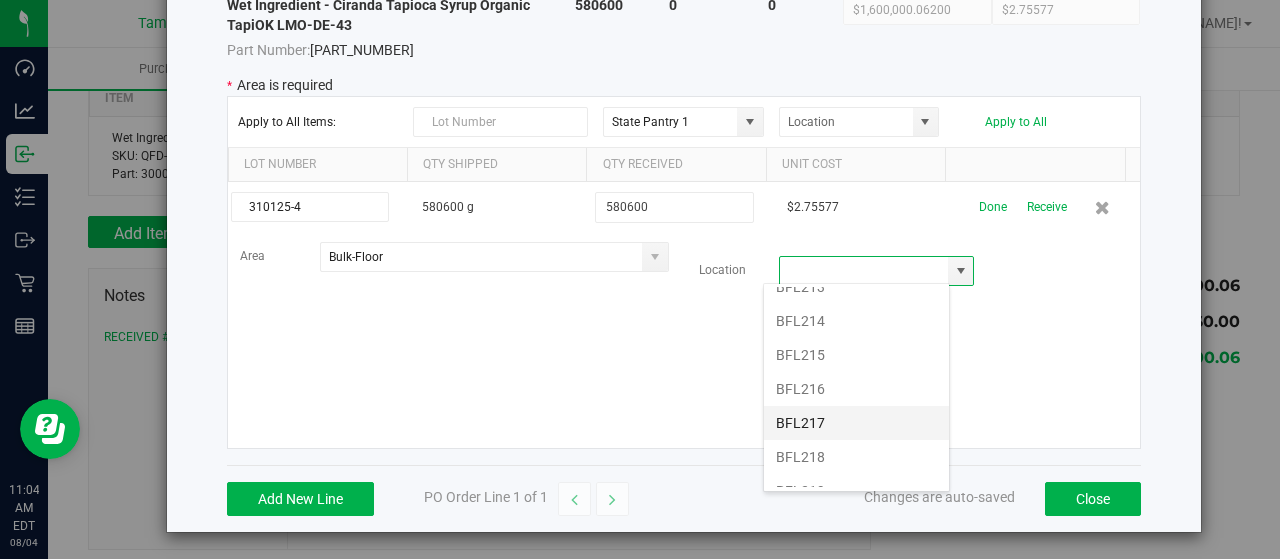 click on "BFL217" at bounding box center (856, 423) 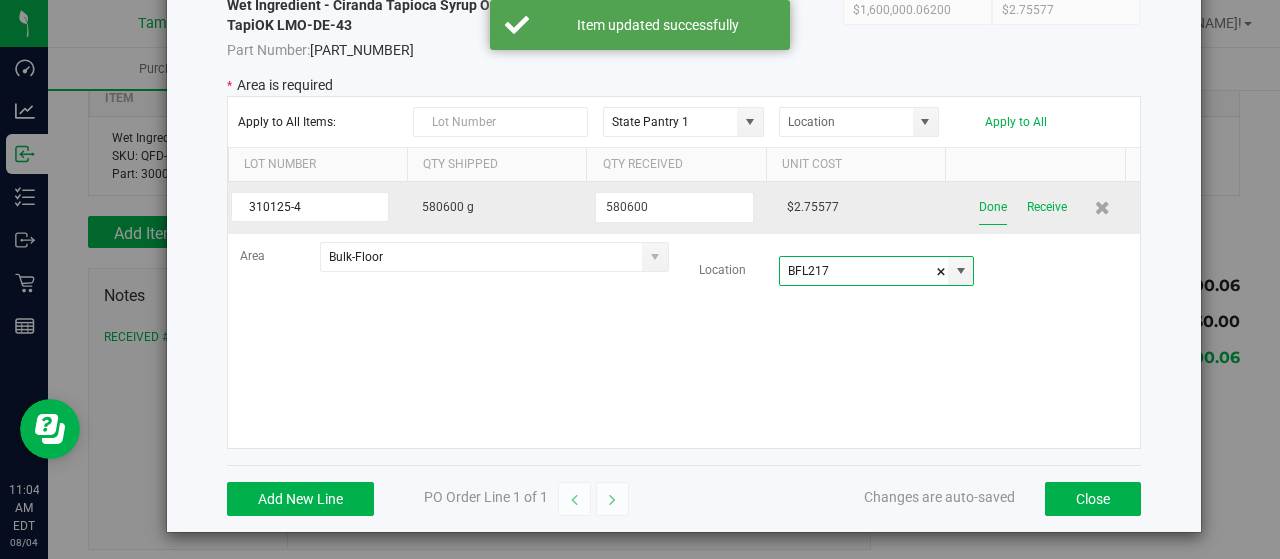 click on "Done" at bounding box center [993, 207] 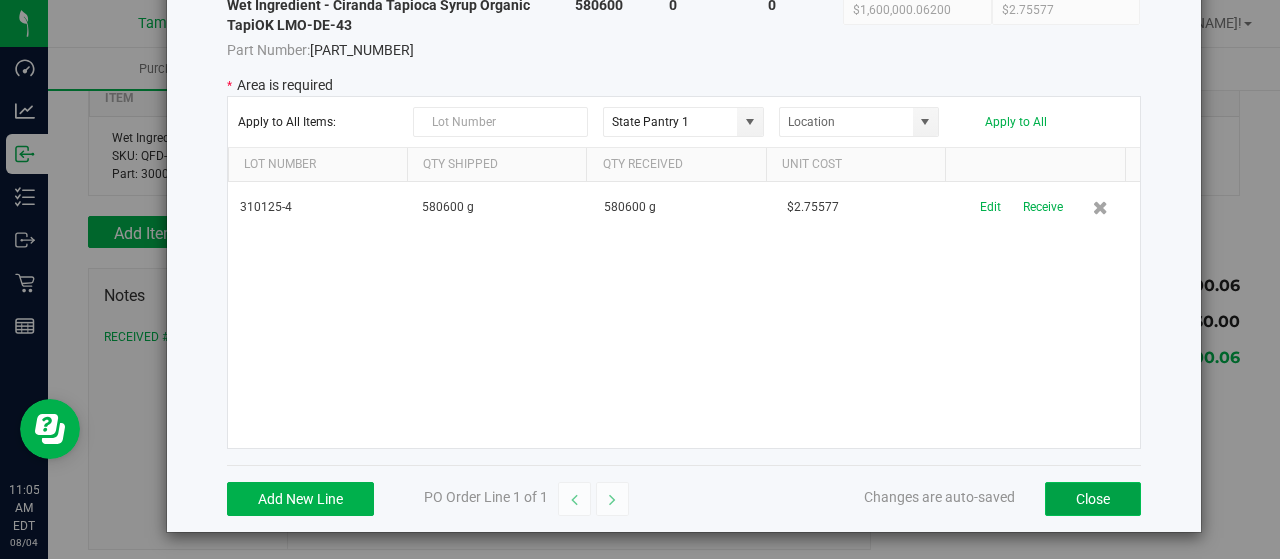 click on "Close" at bounding box center (1093, 499) 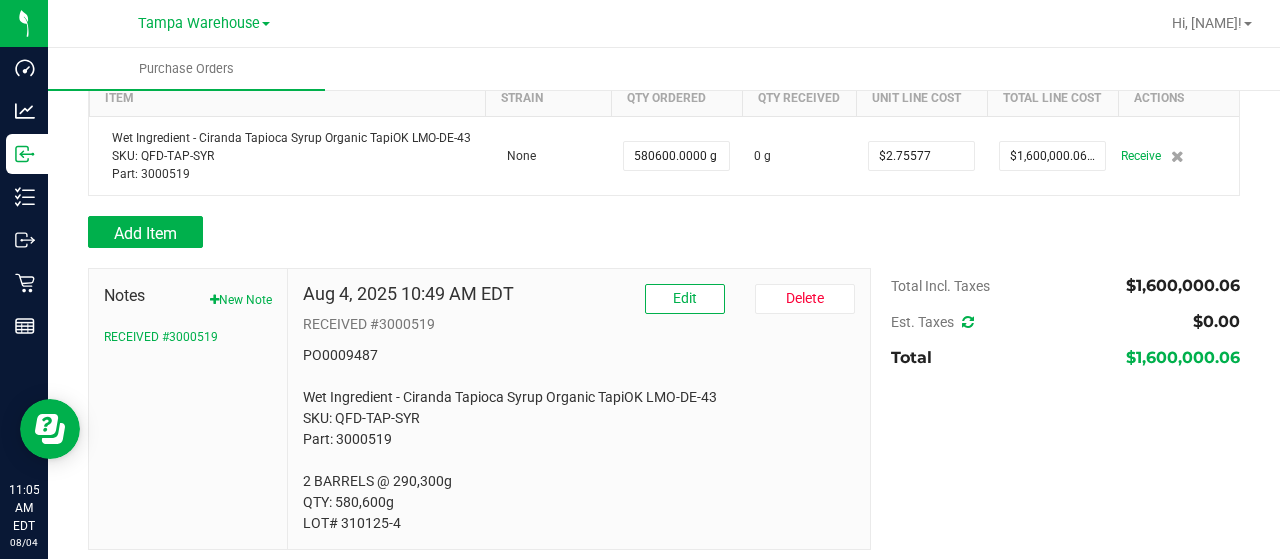scroll, scrollTop: 264, scrollLeft: 0, axis: vertical 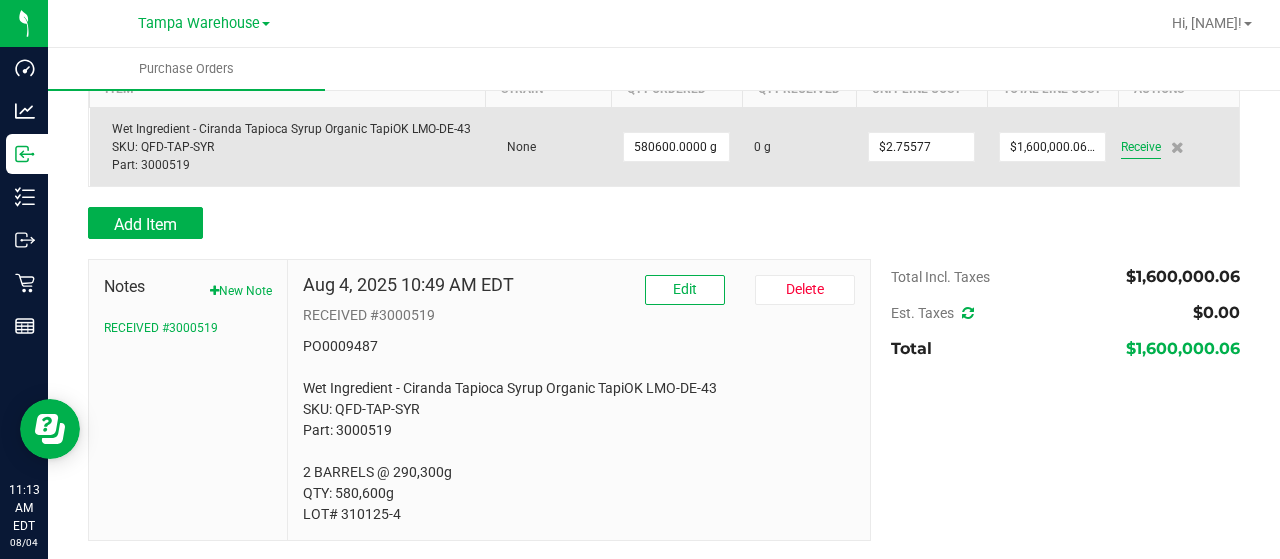 click on "Receive" at bounding box center [1141, 147] 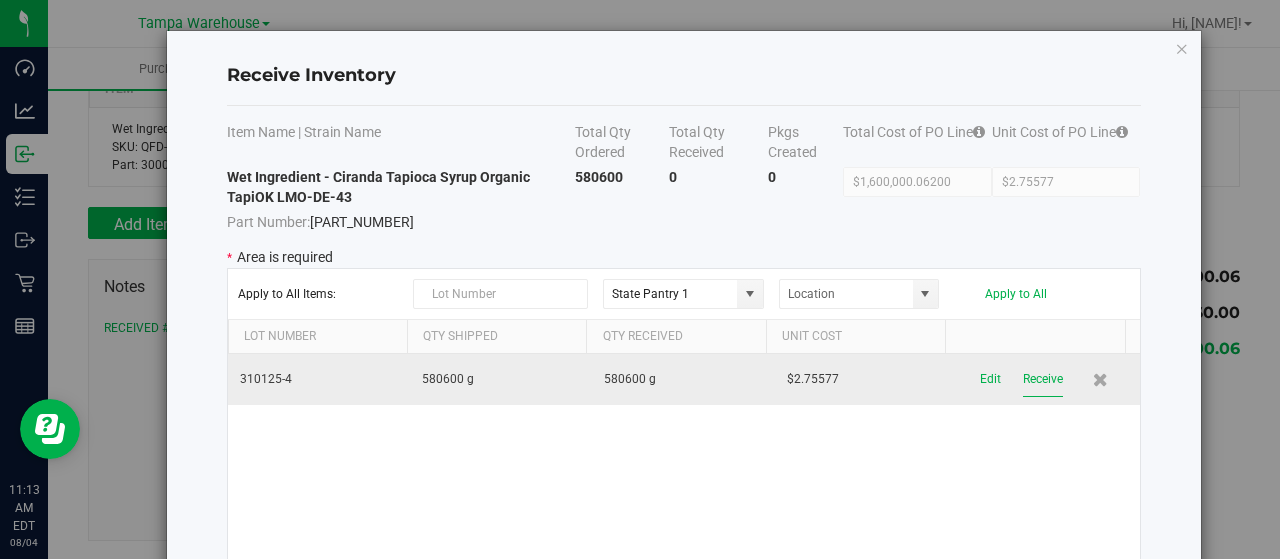 click on "Receive" at bounding box center (1043, 379) 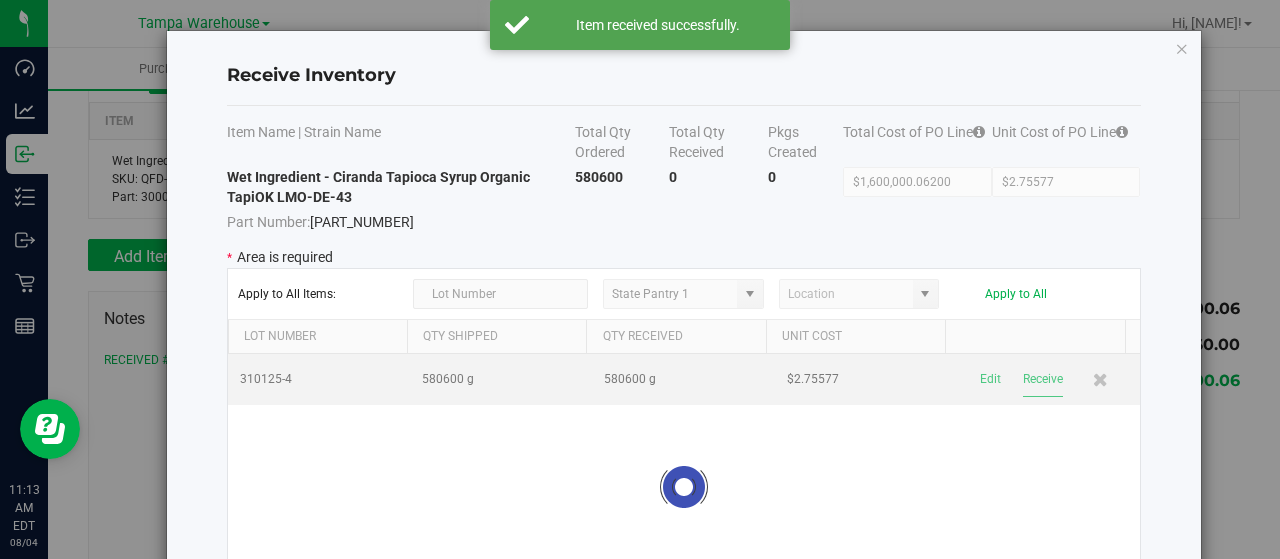 scroll, scrollTop: 296, scrollLeft: 0, axis: vertical 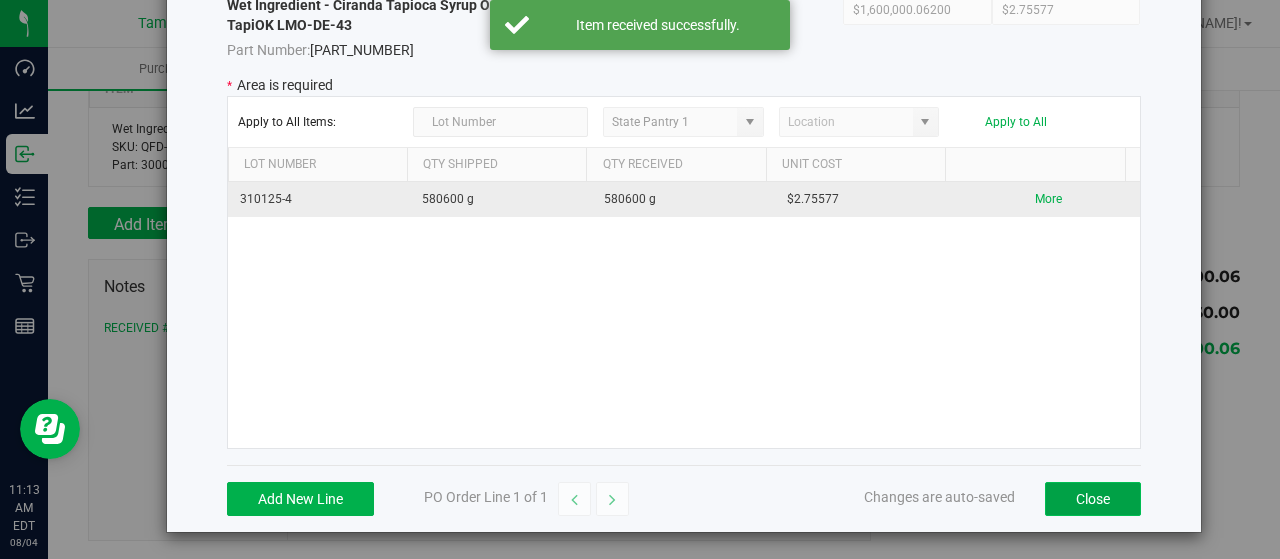click on "Close" at bounding box center [1093, 499] 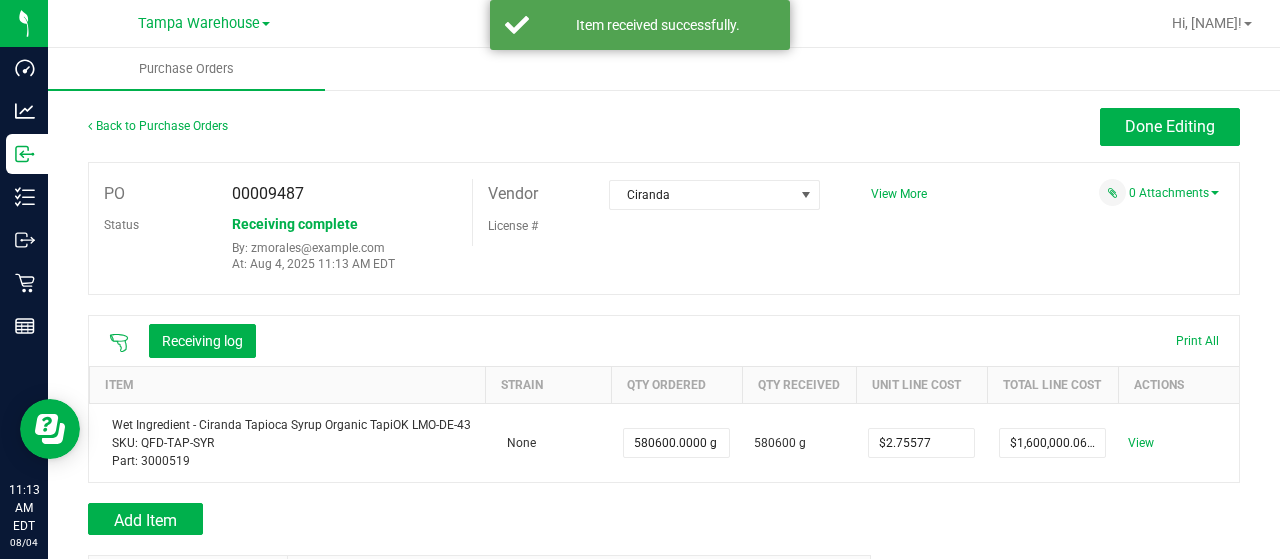 scroll, scrollTop: 0, scrollLeft: 0, axis: both 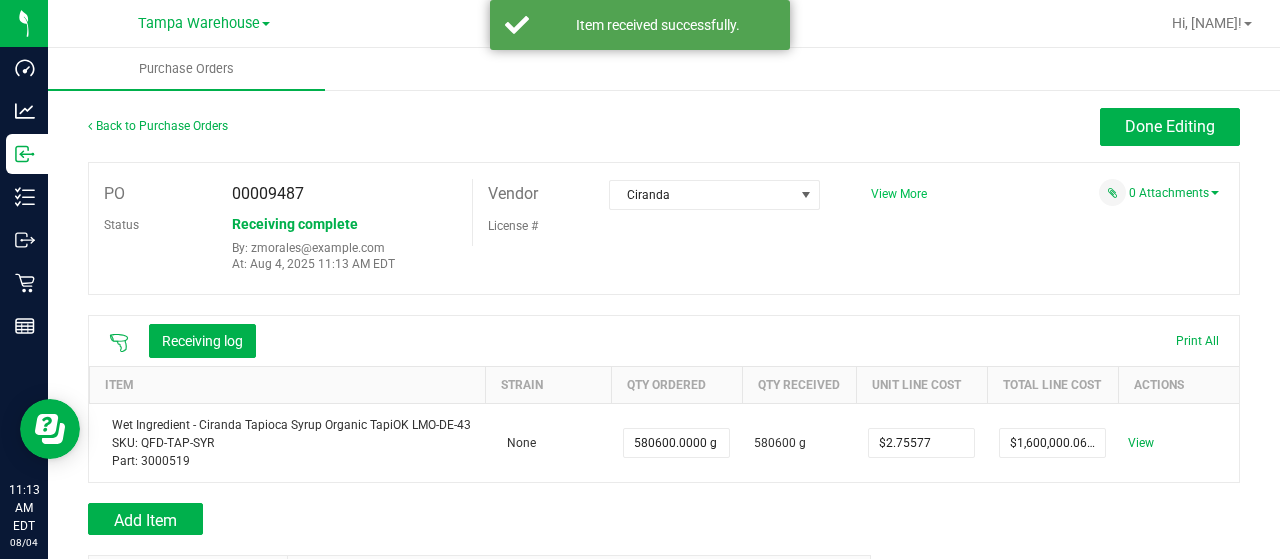 click on "View More" at bounding box center (899, 194) 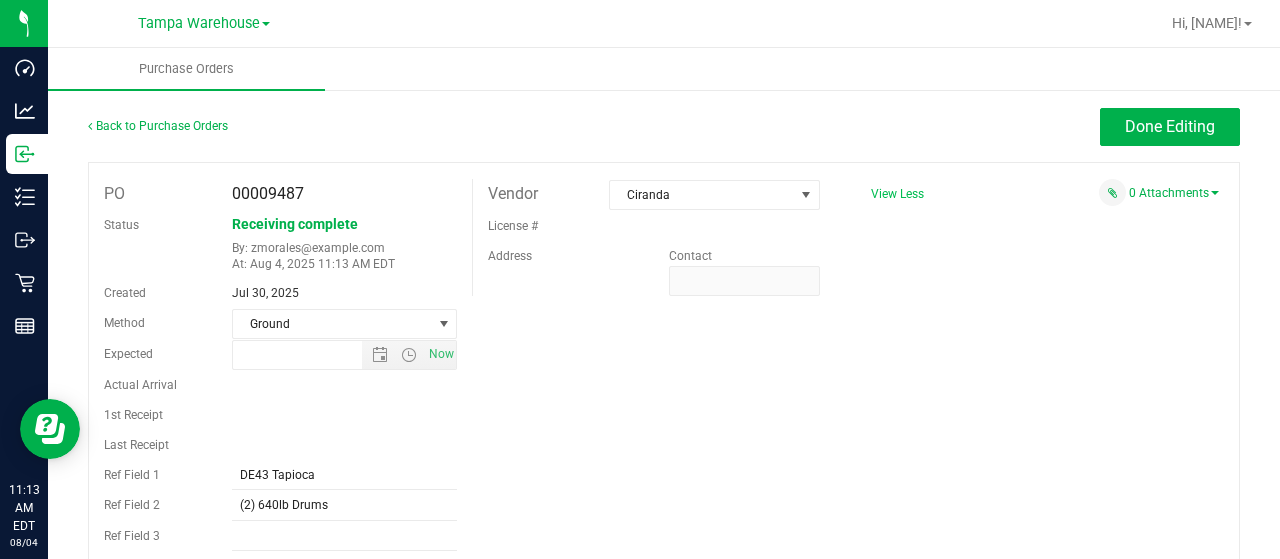 type on "[MONTH]/[DAY]/[YEAR] [HOUR]:[MINUTE] [MERIDIEM]" 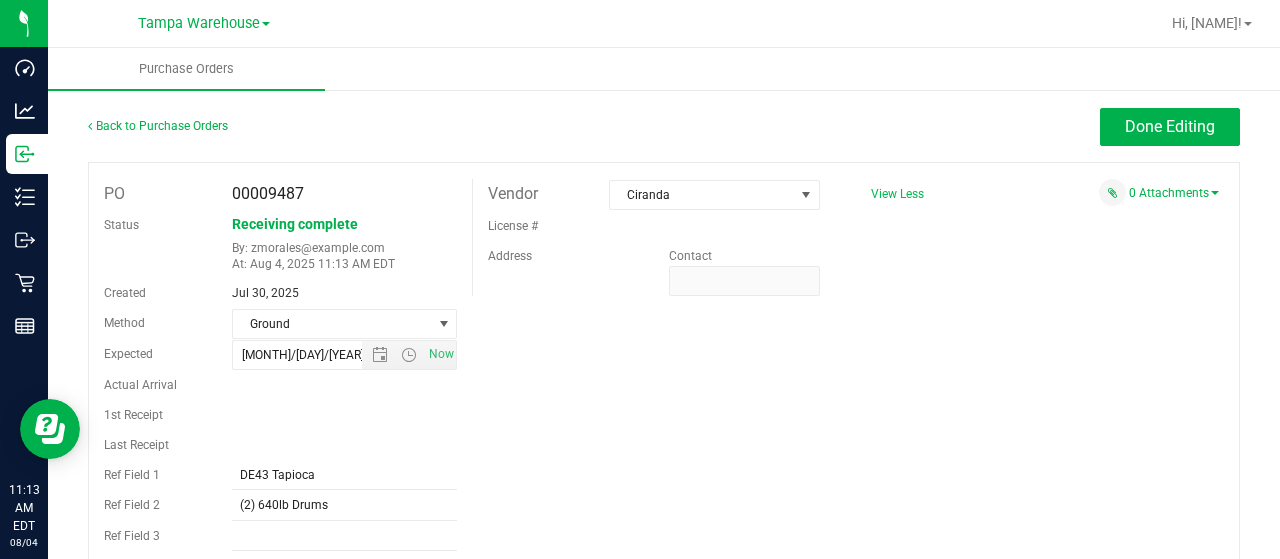 click on "Last Receipt" at bounding box center (280, 445) 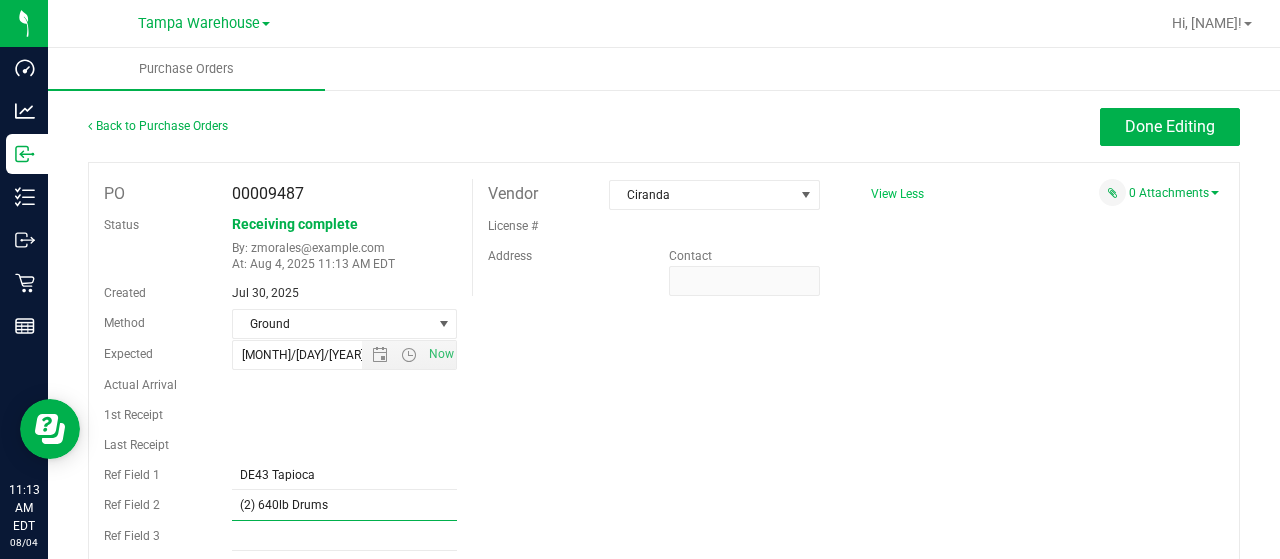 click on "(2) 640lb Drums" at bounding box center (345, 506) 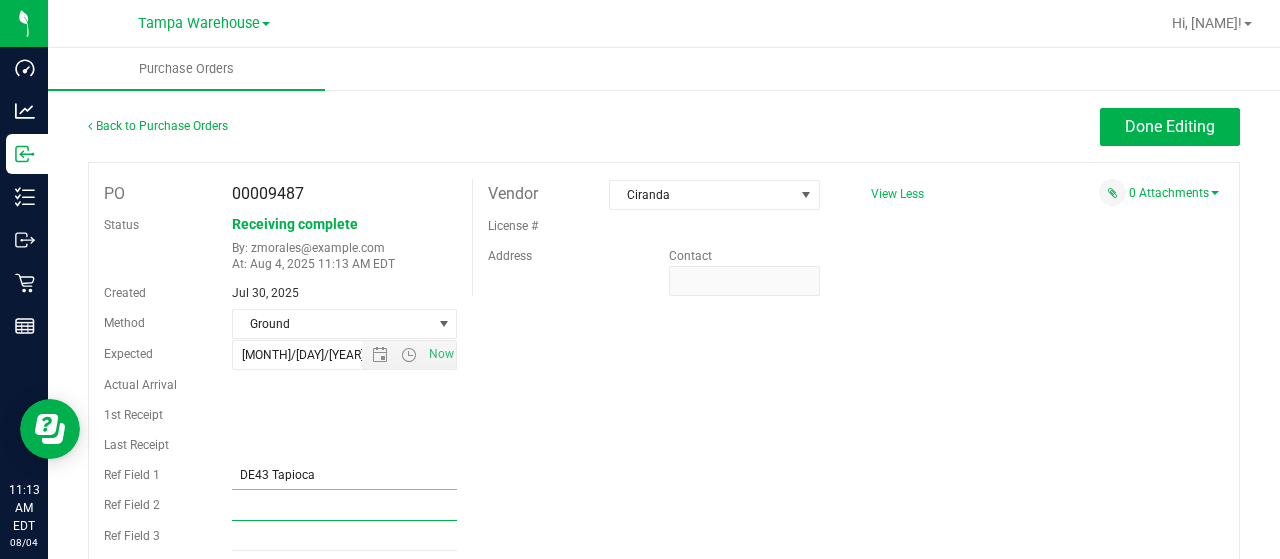 type 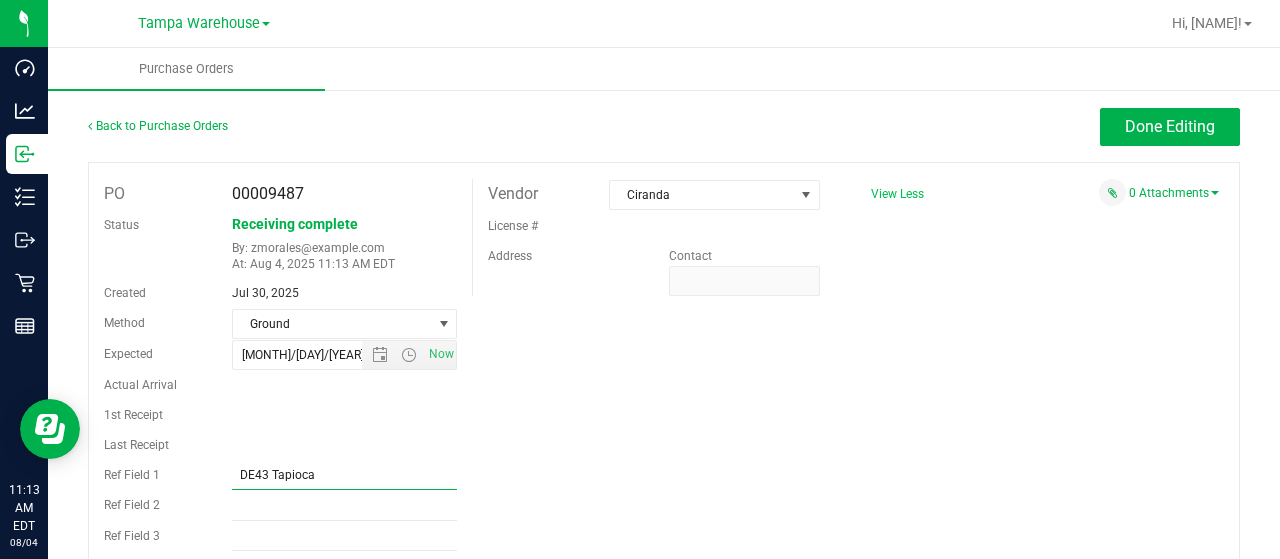click on "DE43 Tapioca" at bounding box center [345, 475] 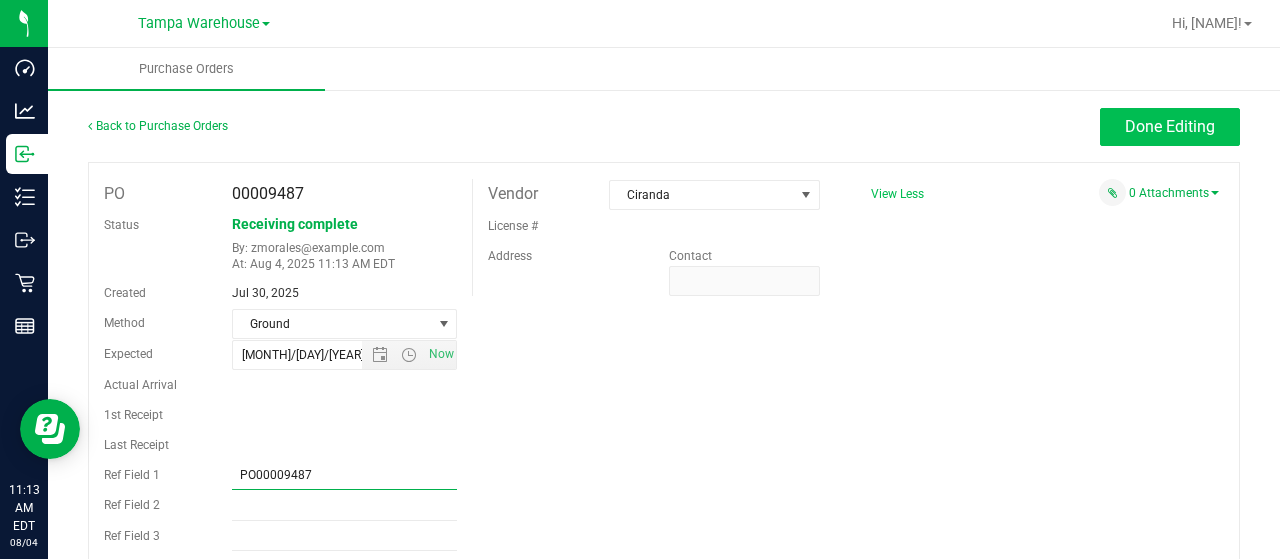 type on "PO00009487" 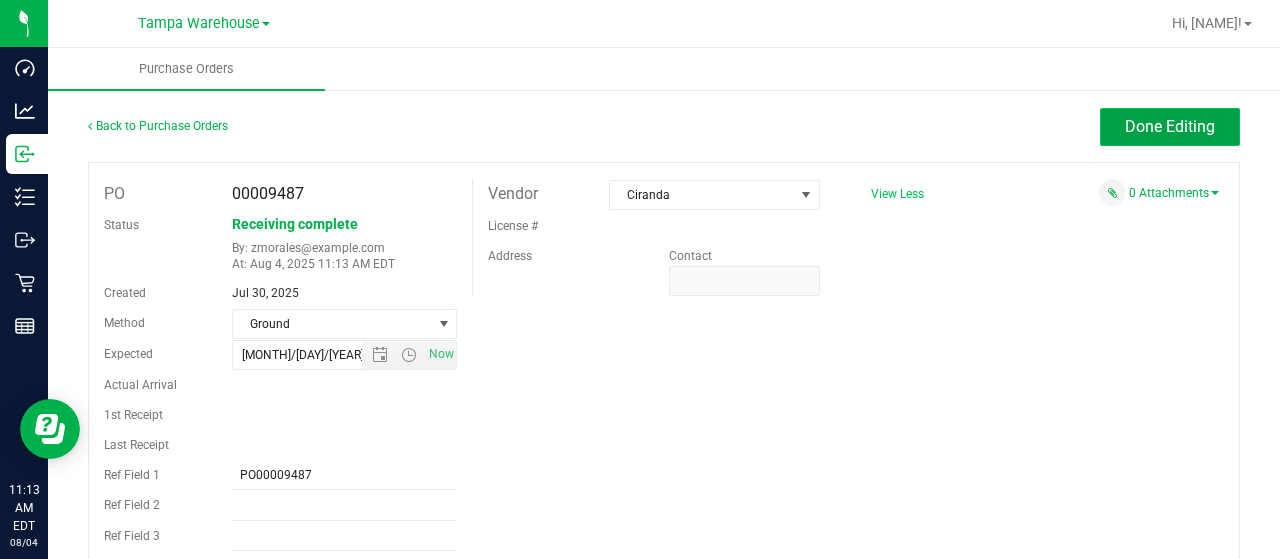 click on "Done Editing" at bounding box center (1170, 126) 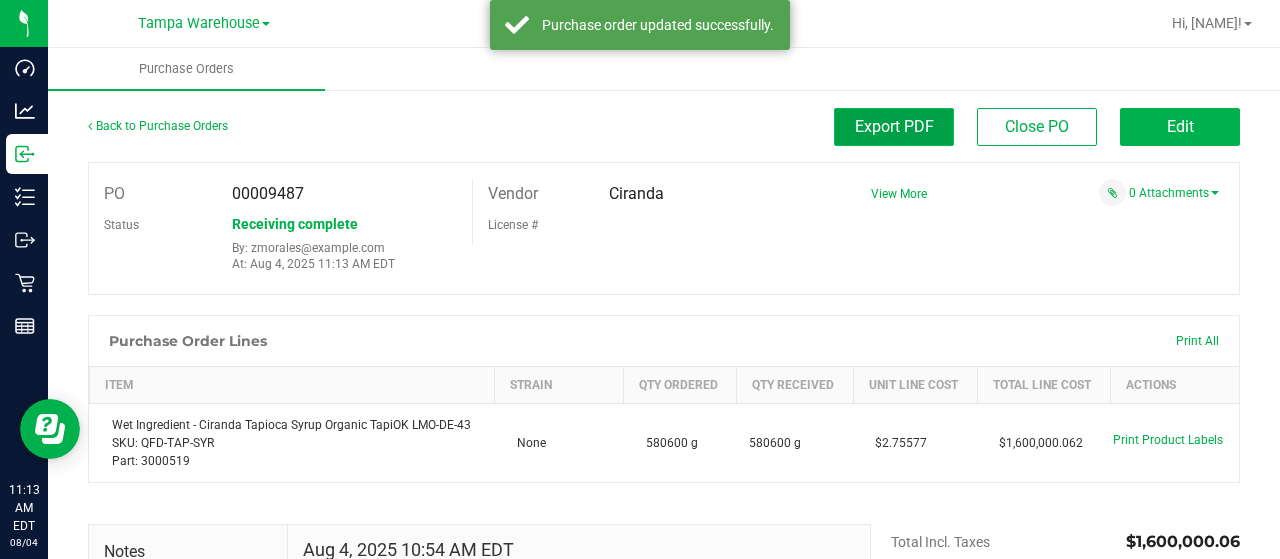 click on "Export PDF" at bounding box center [894, 126] 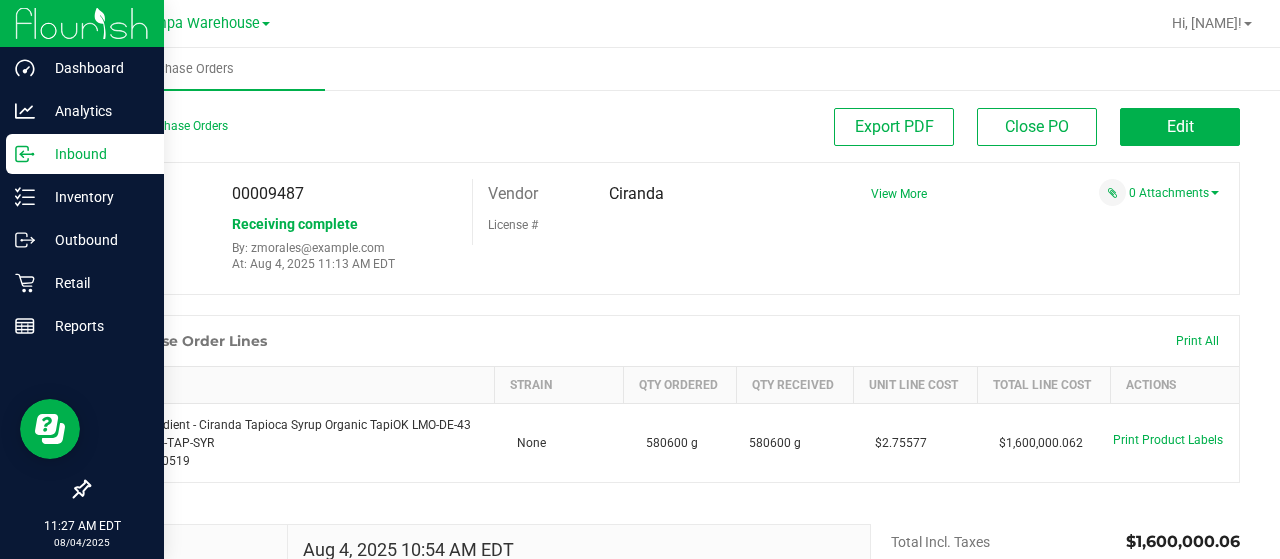 click 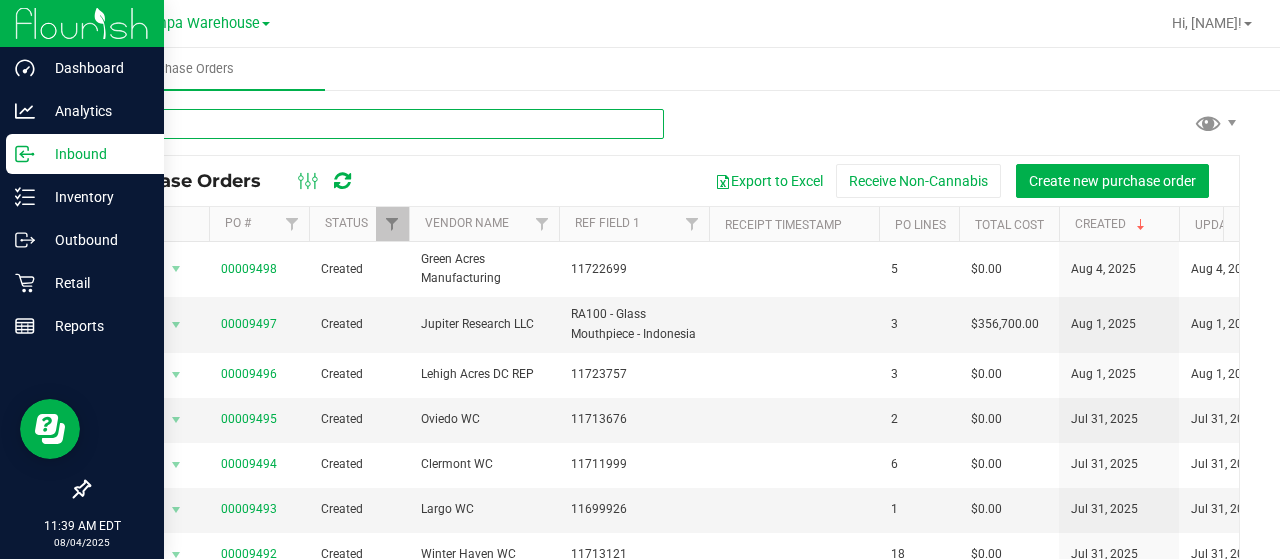 click at bounding box center [376, 124] 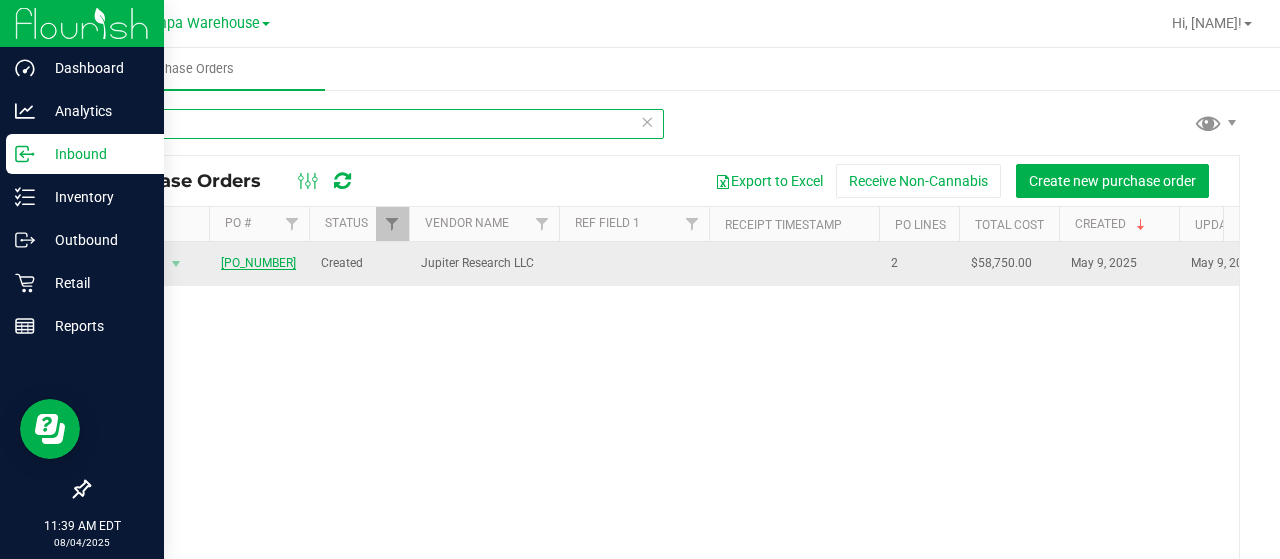 type on "9130" 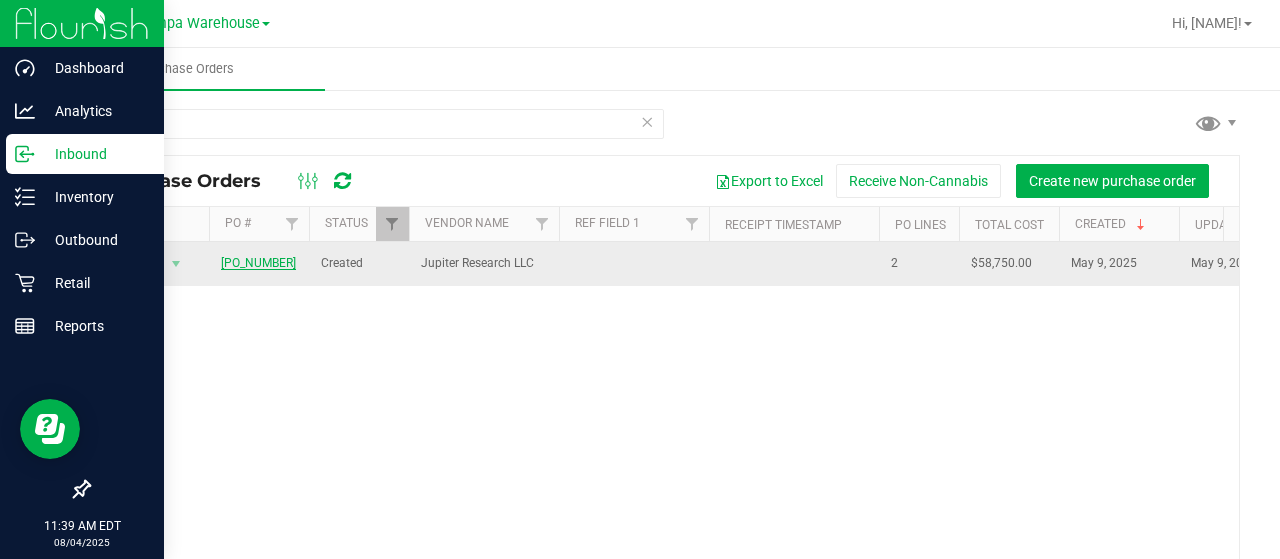 click on "[PO_NUMBER]" at bounding box center [258, 263] 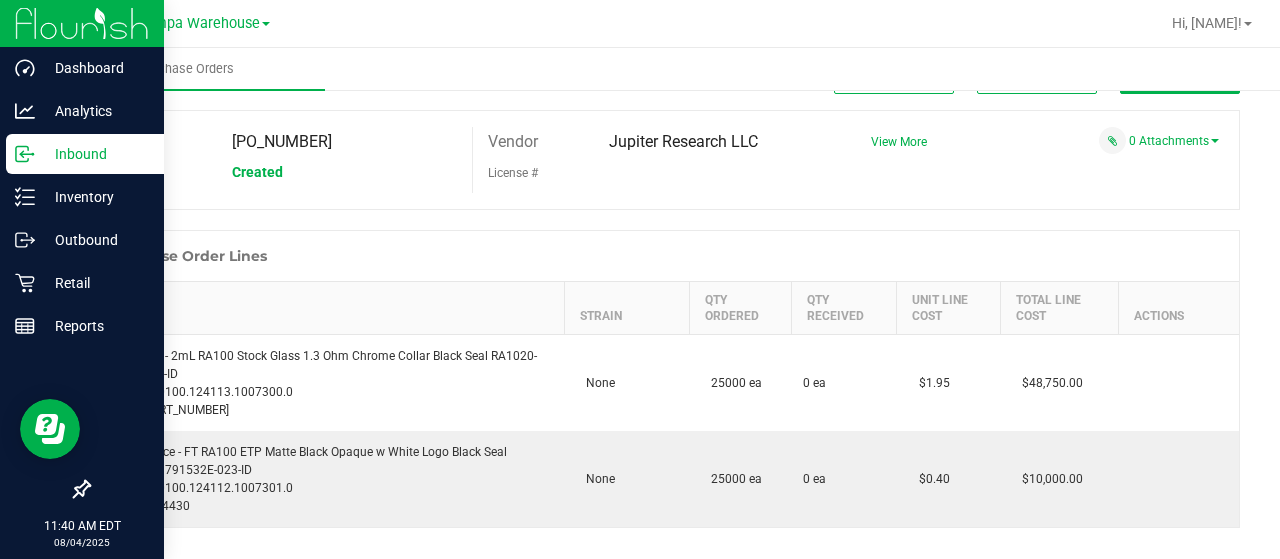 scroll, scrollTop: 58, scrollLeft: 0, axis: vertical 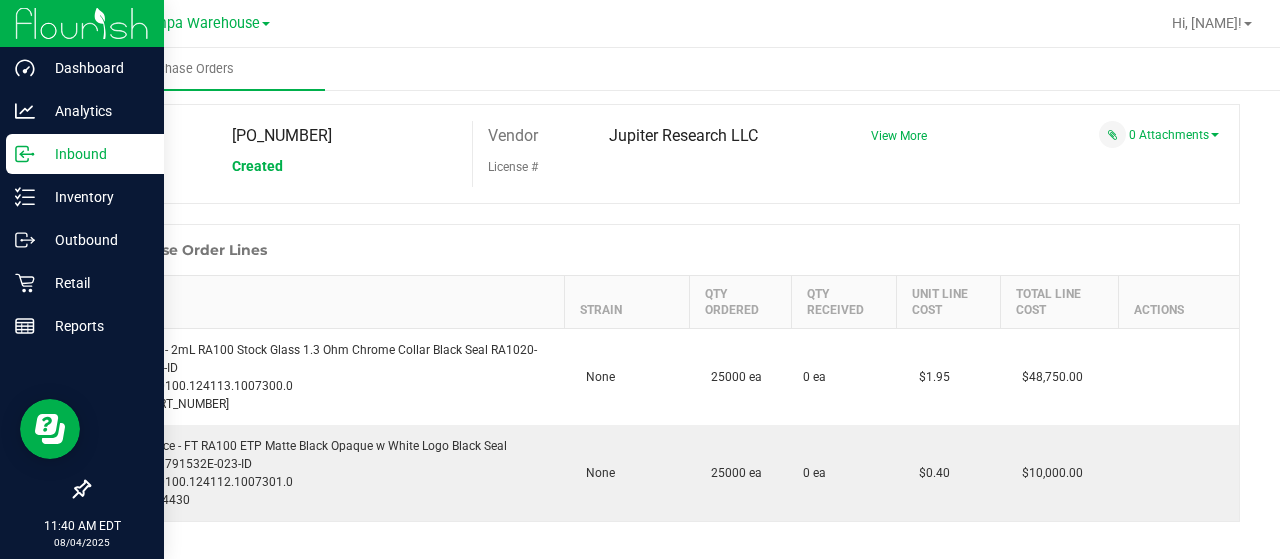 click on "Back to Purchase Orders
Export PDF
Close PO
Edit" at bounding box center [664, 77] 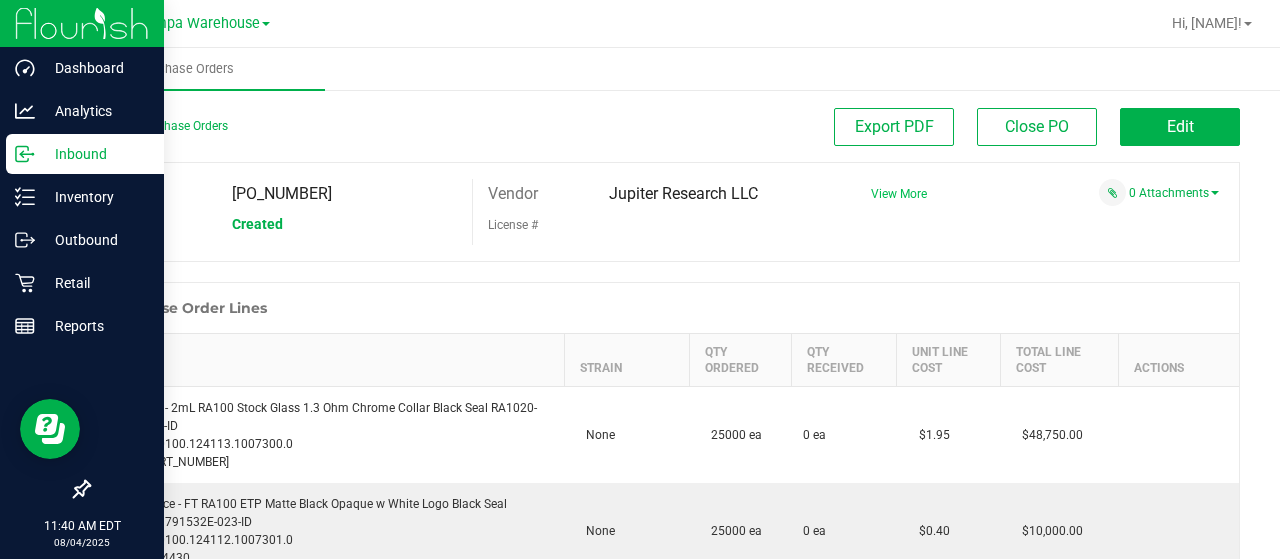 scroll, scrollTop: 1, scrollLeft: 0, axis: vertical 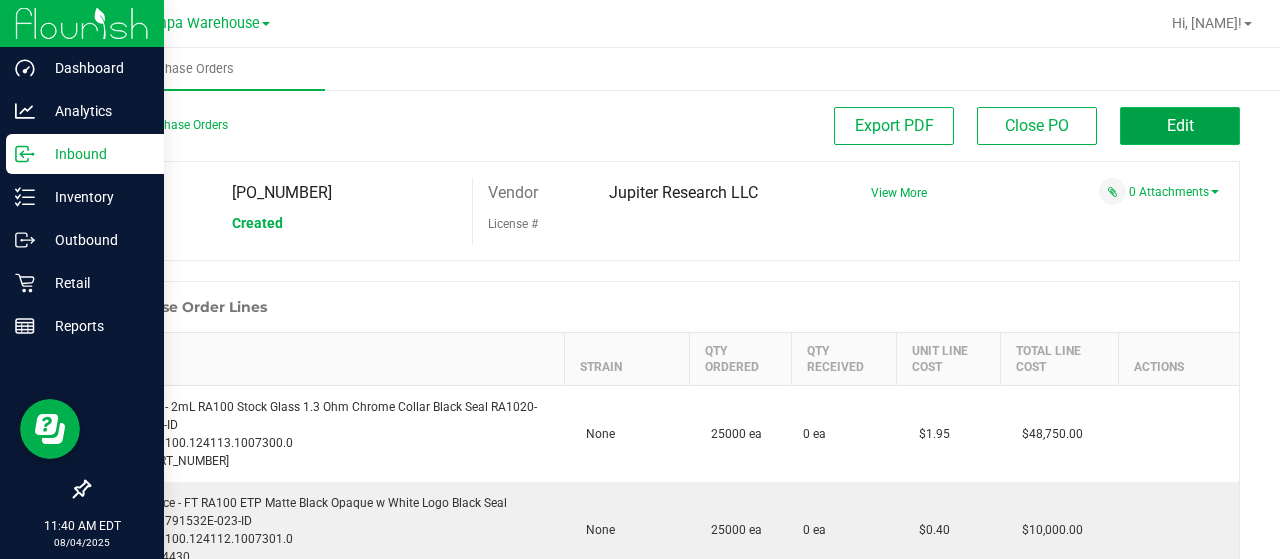 click on "Edit" at bounding box center (1180, 125) 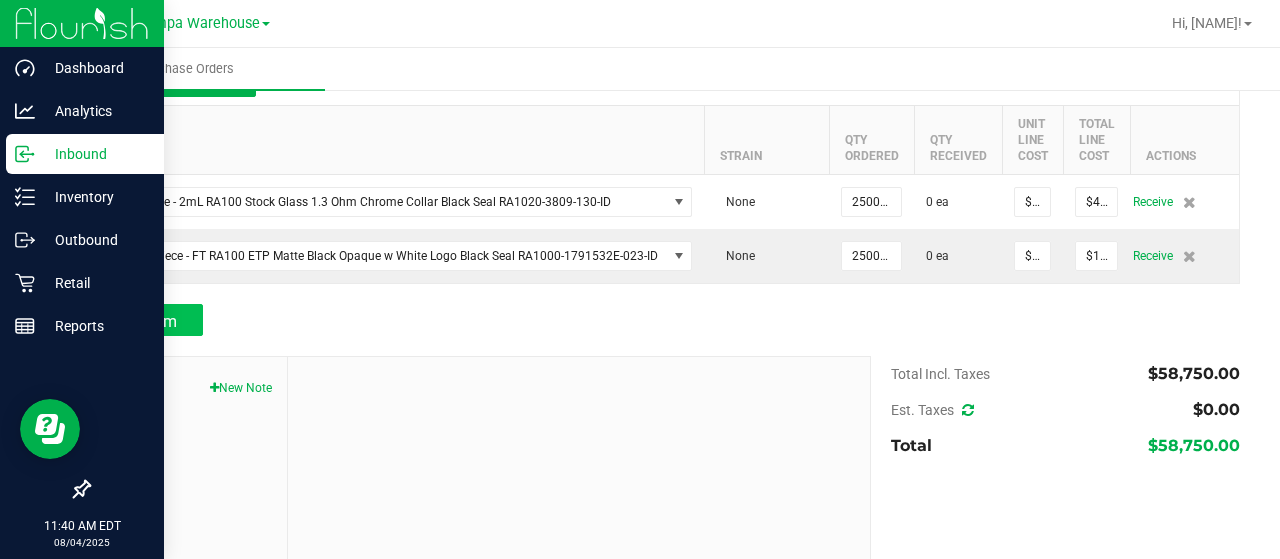 scroll, scrollTop: 231, scrollLeft: 0, axis: vertical 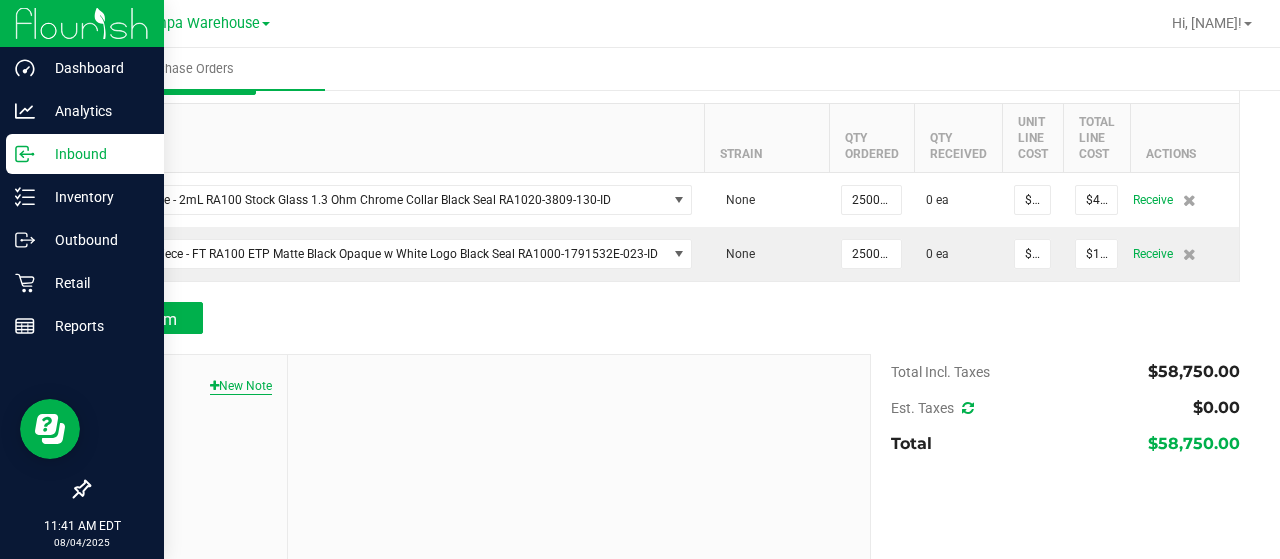 click on "New Note" at bounding box center [241, 386] 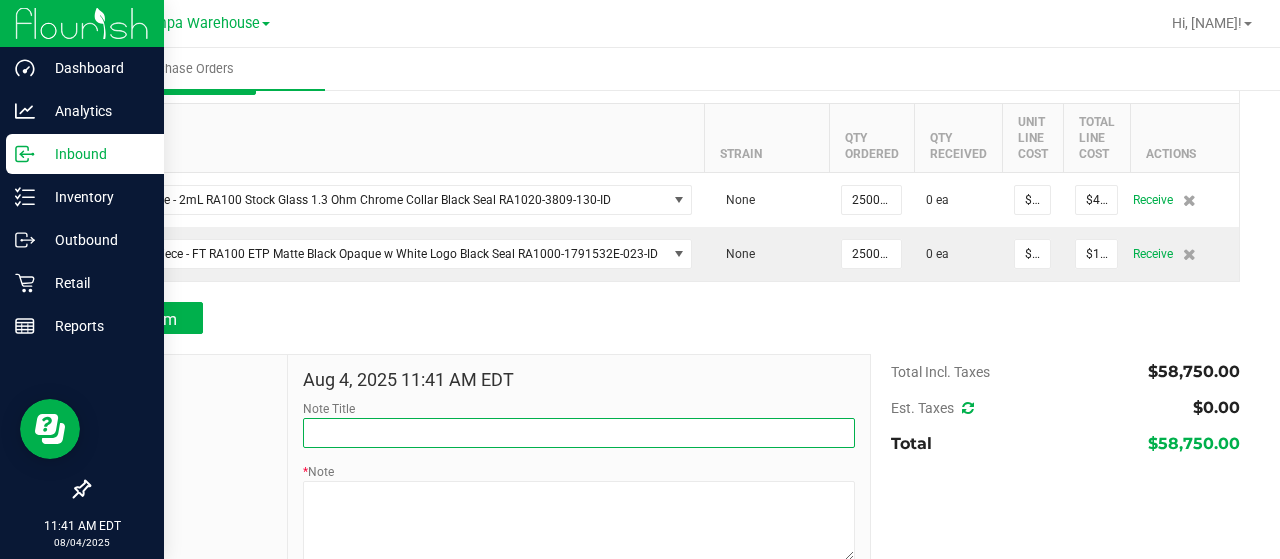 click on "Note Title" at bounding box center (579, 433) 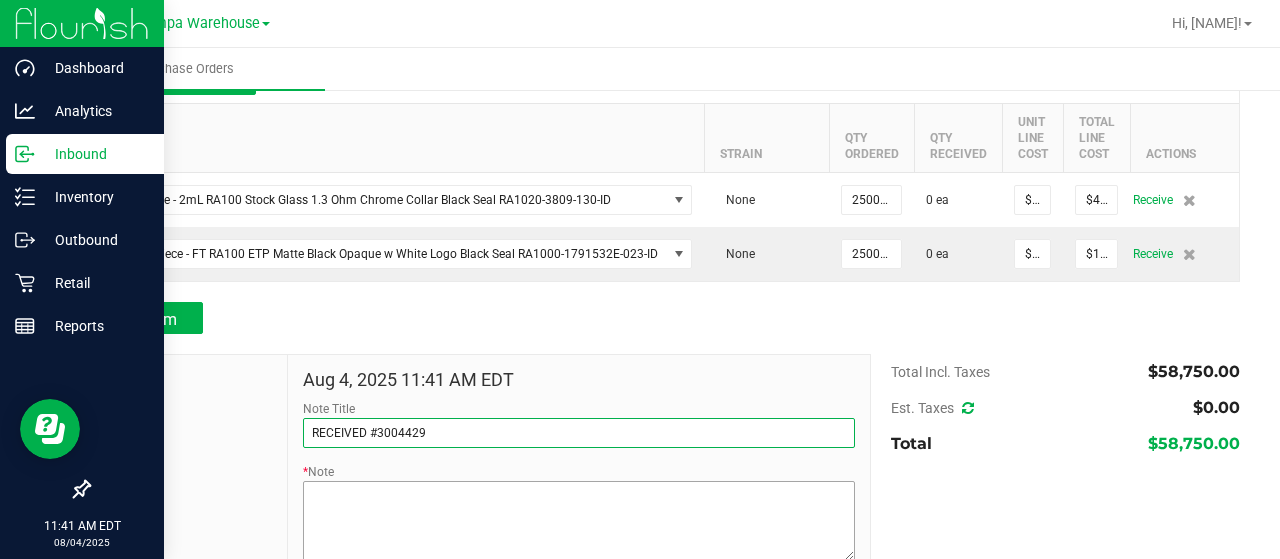 type on "RECEIVED #3004429" 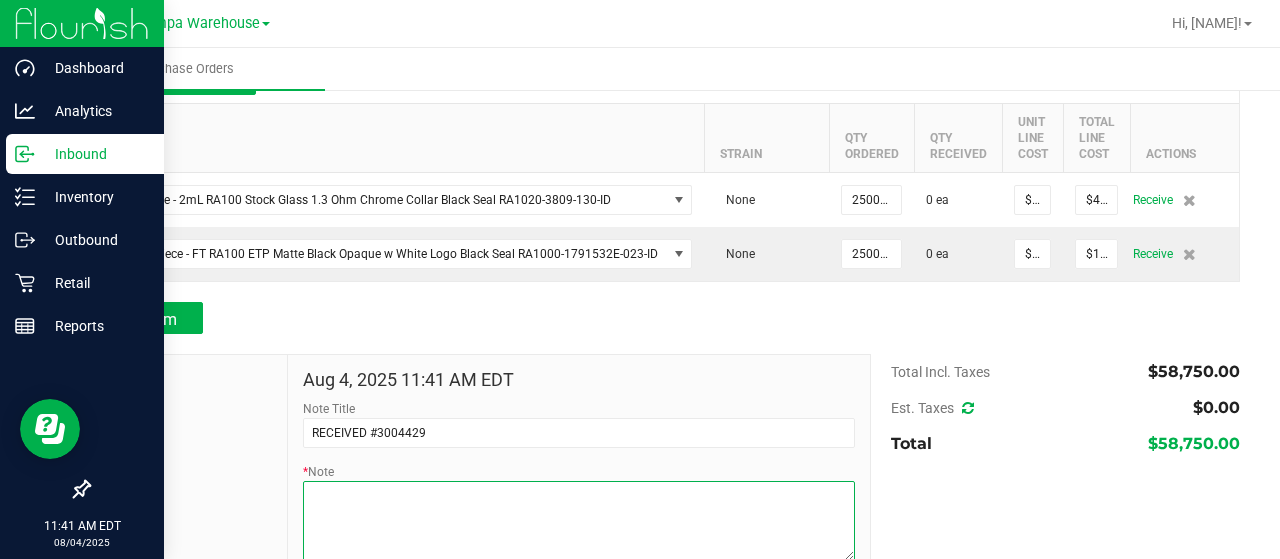 click on "*
Note" at bounding box center (579, 521) 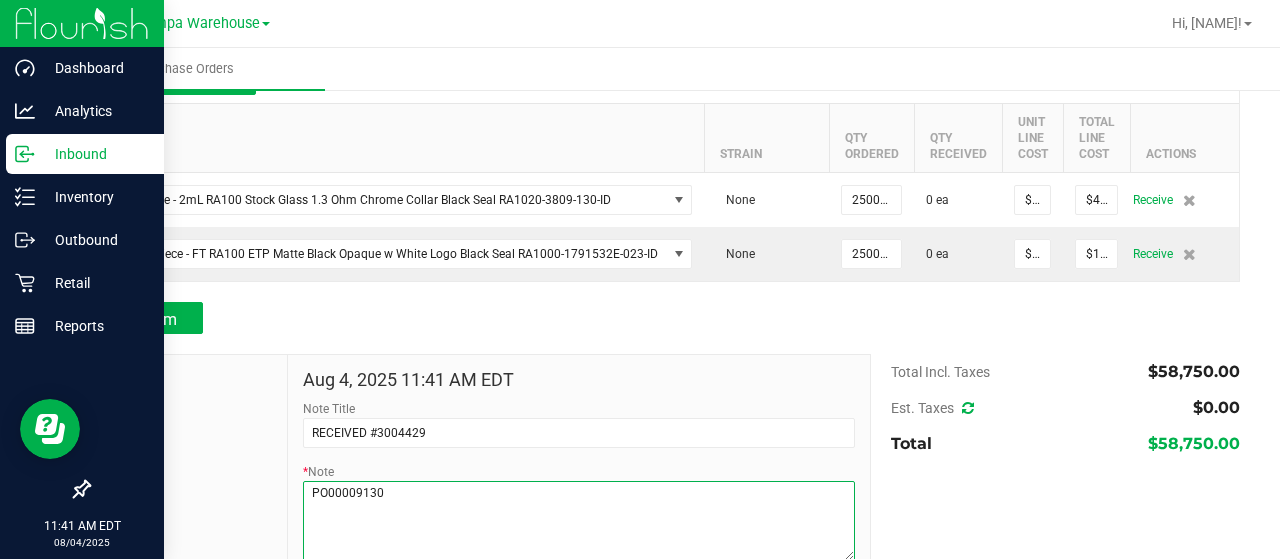 paste on "Cartridge - 2mL RA100 Stock Glass 1.3 Ohm Chrome Collar Black Seal RA1020-3809-130-ID
SKU: 2.70100.124113.1007300.0
Part: 3004429" 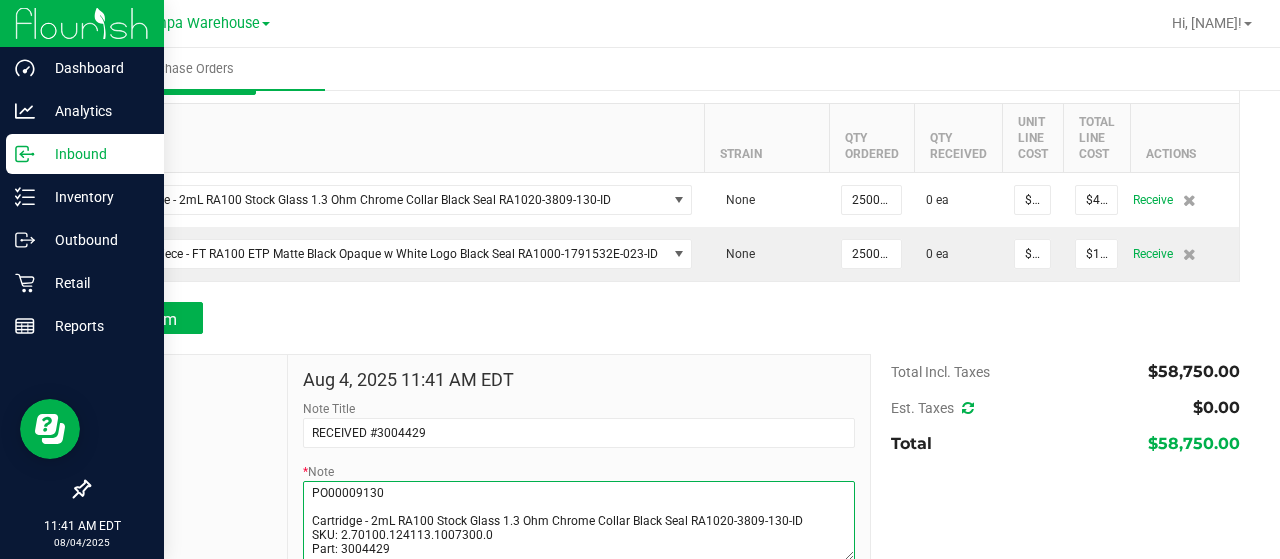 scroll, scrollTop: 243, scrollLeft: 0, axis: vertical 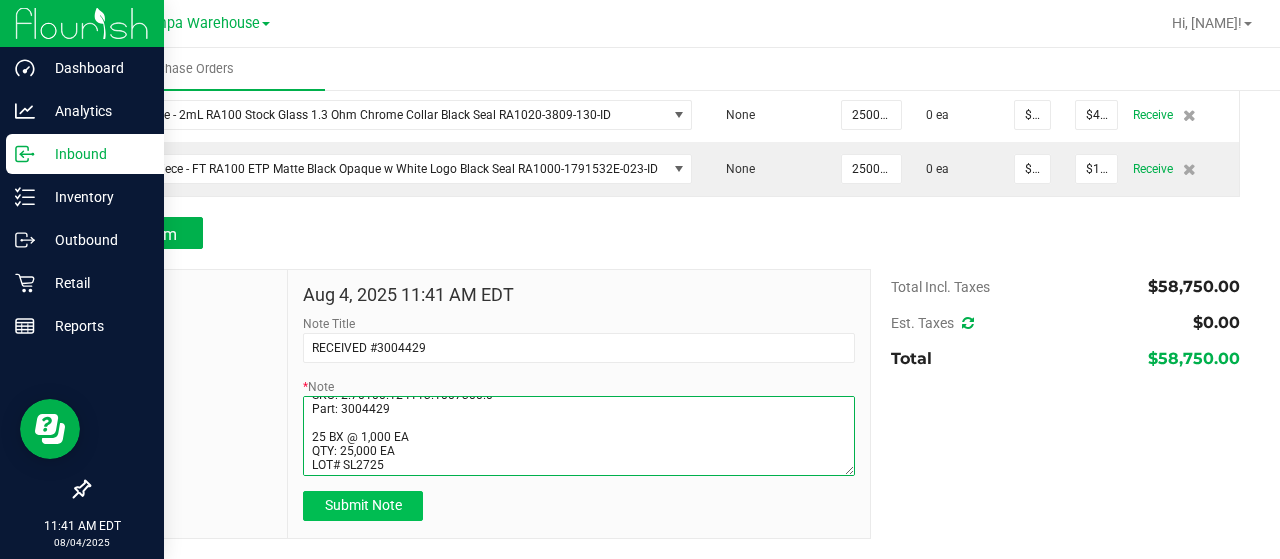 type on "PO00009130
Cartridge - 2mL RA100 Stock Glass 1.3 Ohm Chrome Collar Black Seal RA1020-3809-130-ID
SKU: 2.70100.124113.1007300.0
Part: 3004429
25 BX @ 1,000 EA
QTY: 25,000 EA
LOT# SL2725" 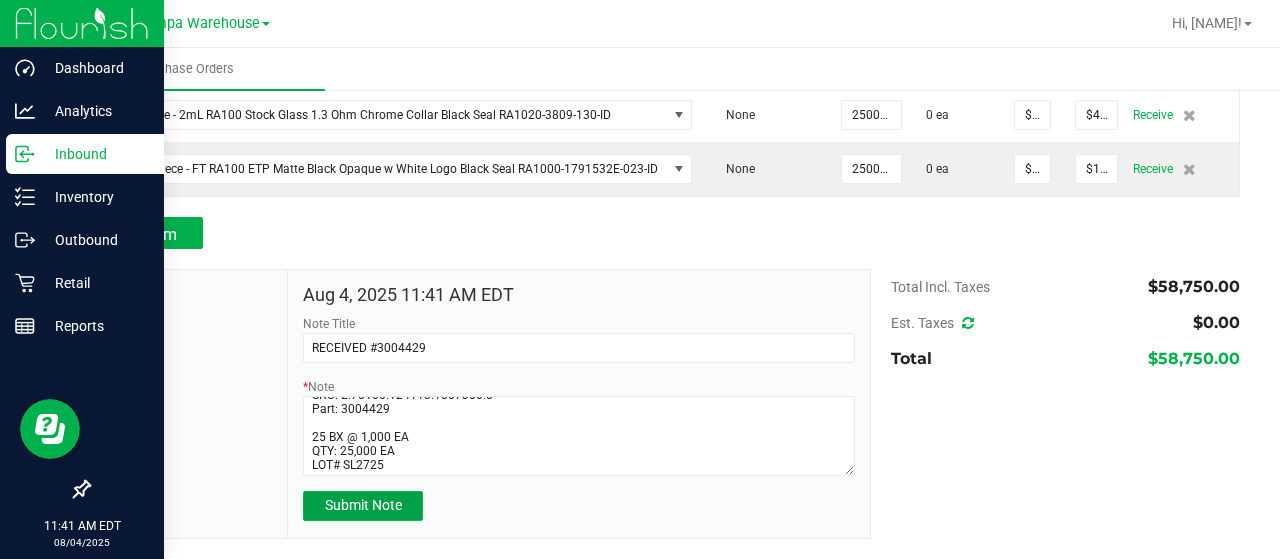 click on "Submit Note" at bounding box center (363, 506) 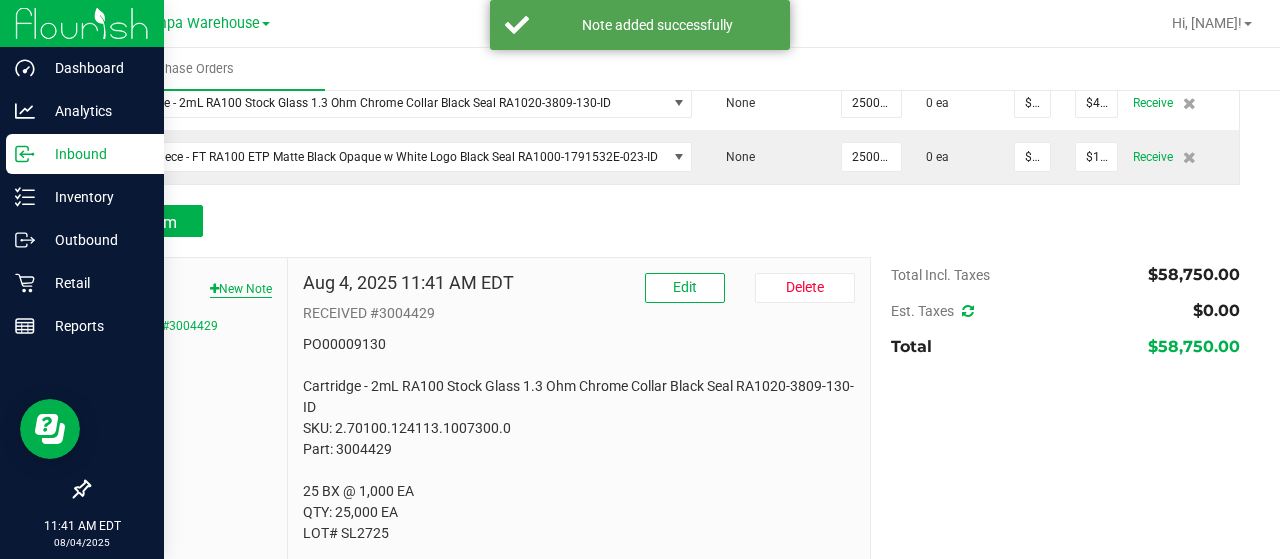 click on "New Note" at bounding box center [241, 289] 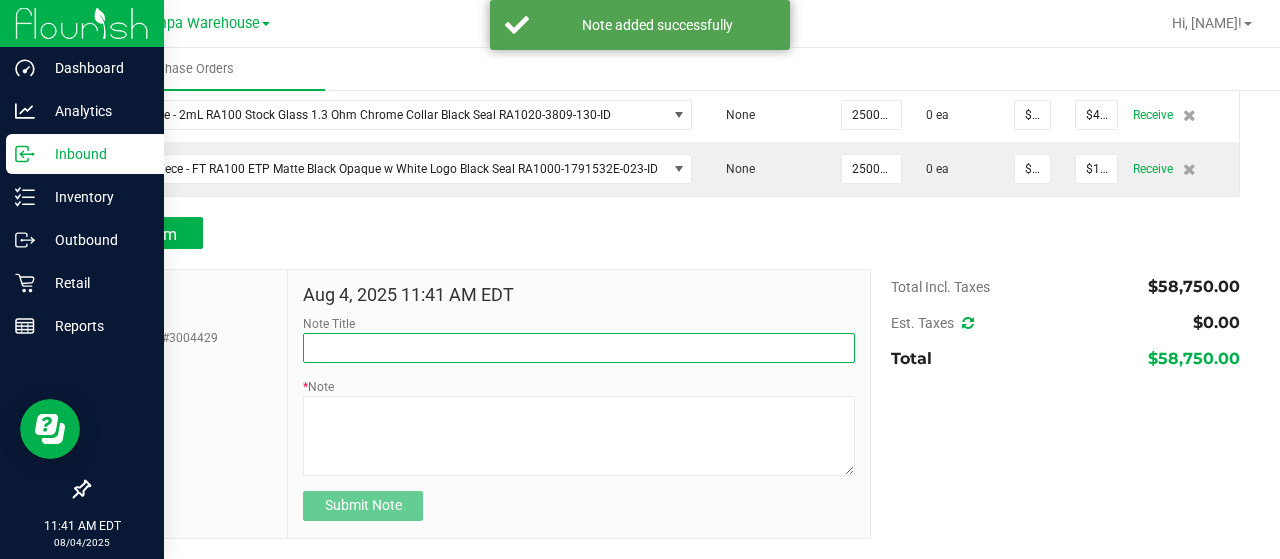 click on "Note Title" at bounding box center [579, 348] 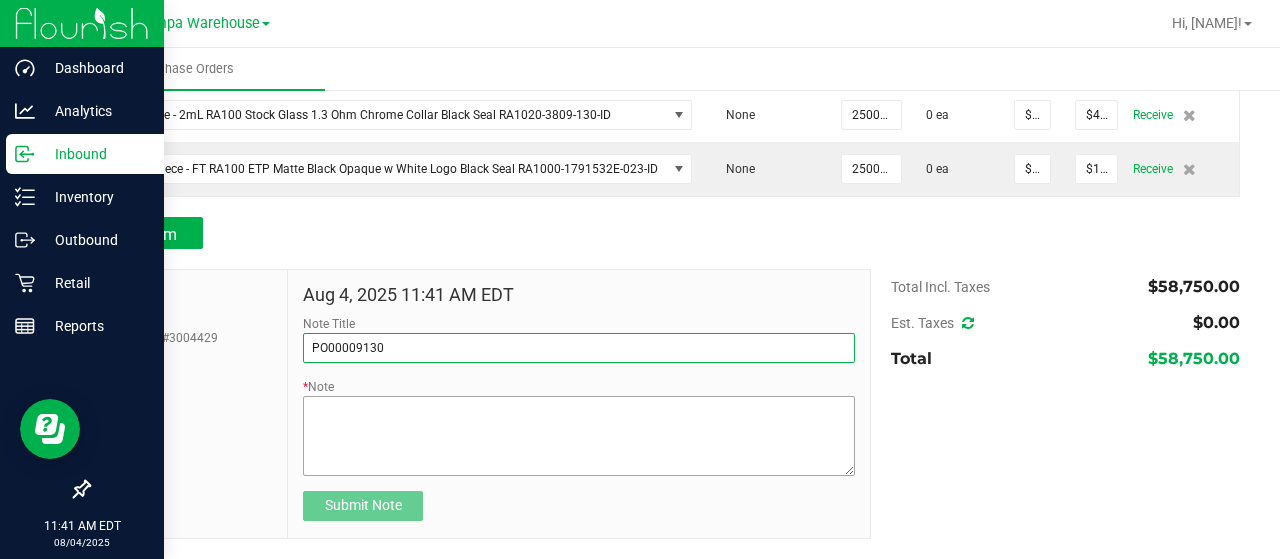 type on "PO00009130" 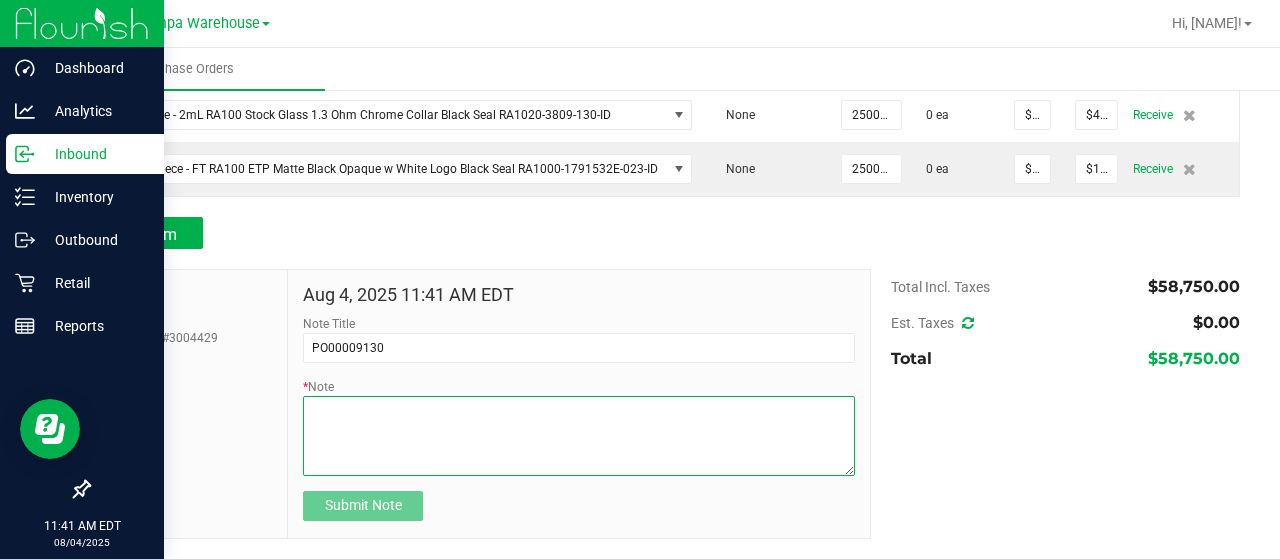 click on "*
Note" at bounding box center (579, 436) 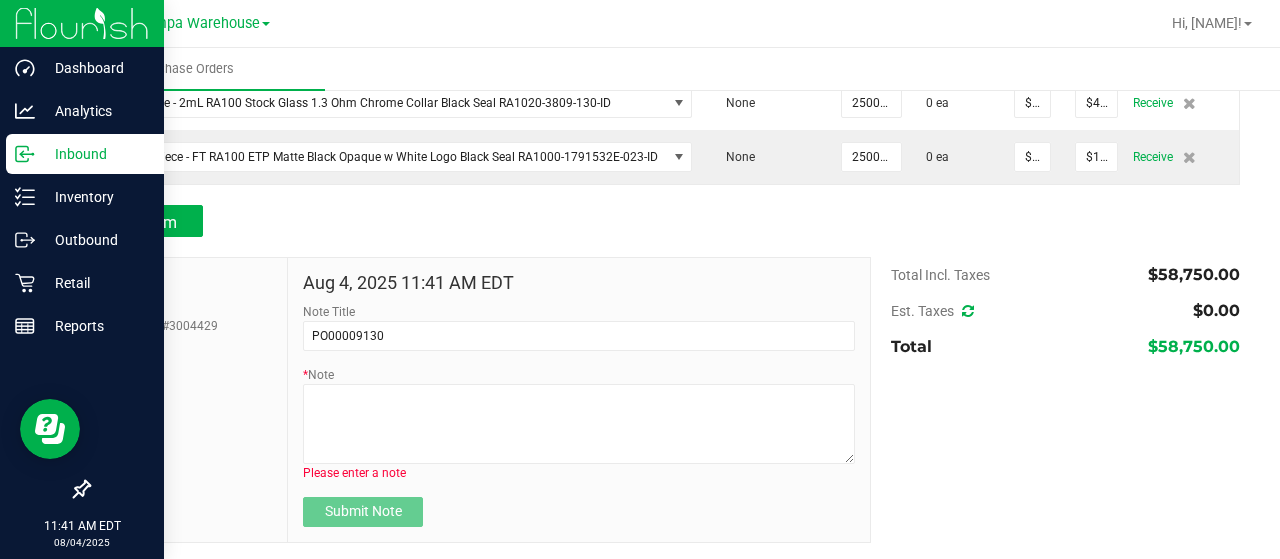 click on "Note Title
[PO_NUMBER]" at bounding box center (579, 327) 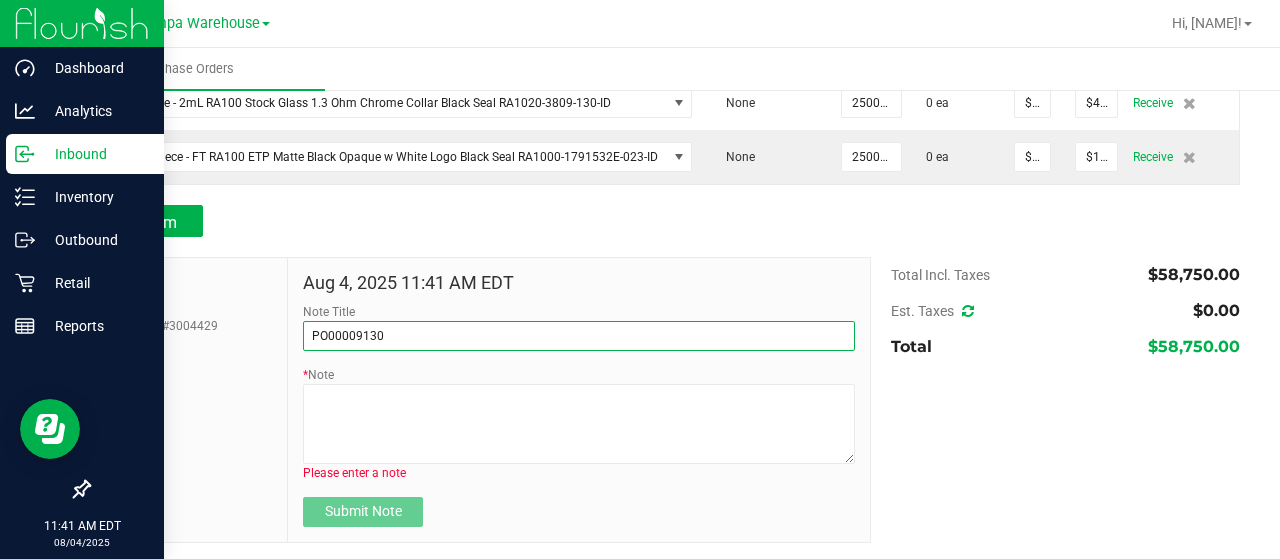 drag, startPoint x: 428, startPoint y: 347, endPoint x: 117, endPoint y: 319, distance: 312.2579 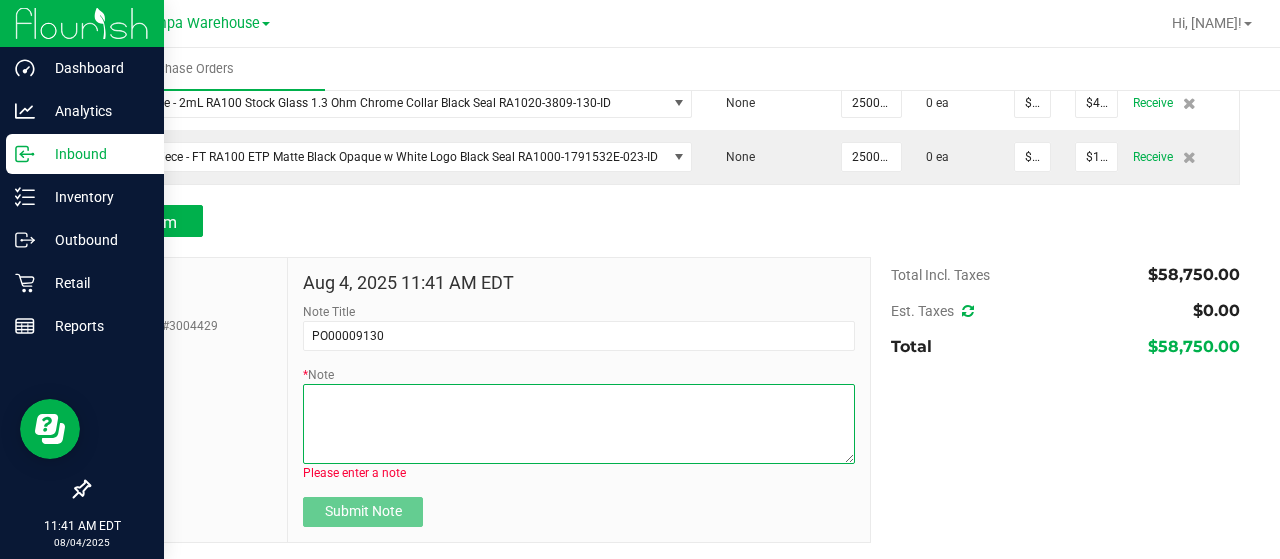 click on "*
Note" at bounding box center (579, 424) 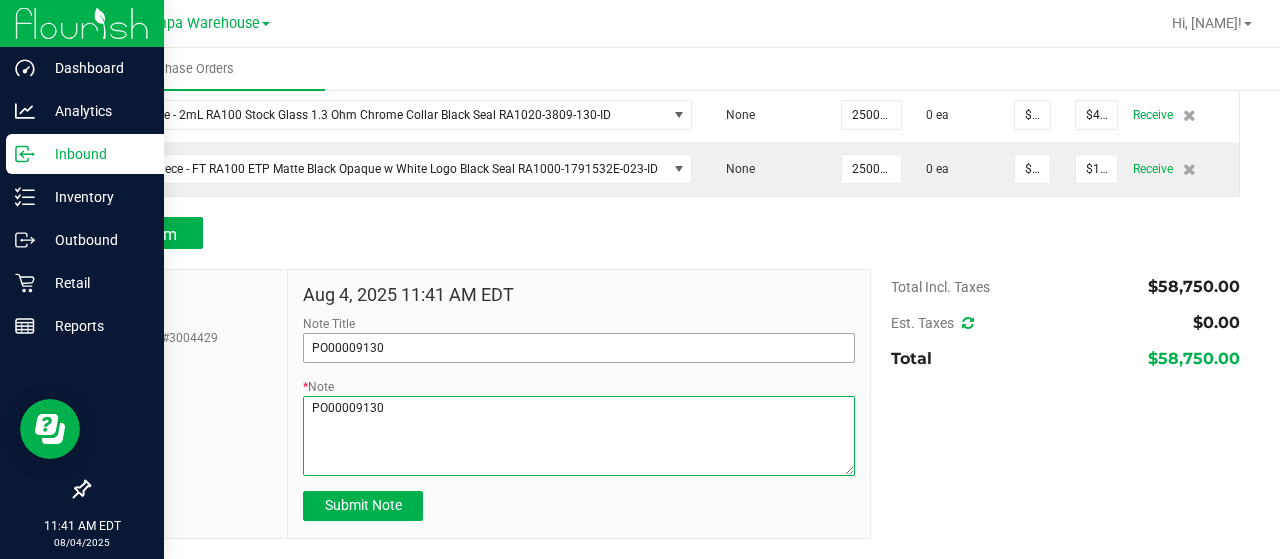 type on "PO00009130" 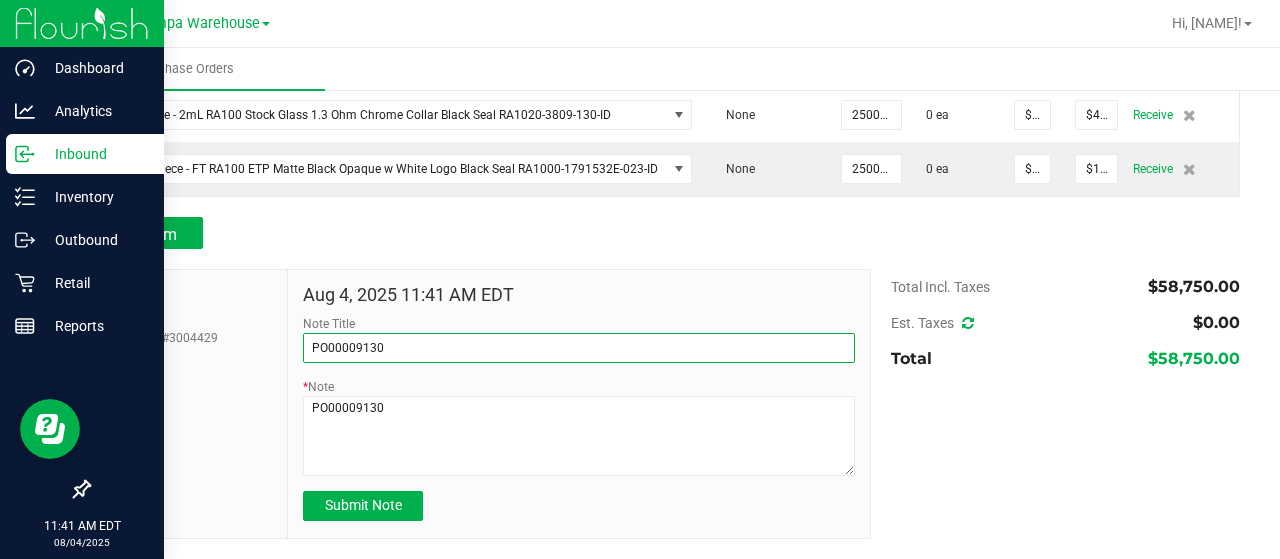 drag, startPoint x: 412, startPoint y: 355, endPoint x: 92, endPoint y: 349, distance: 320.05624 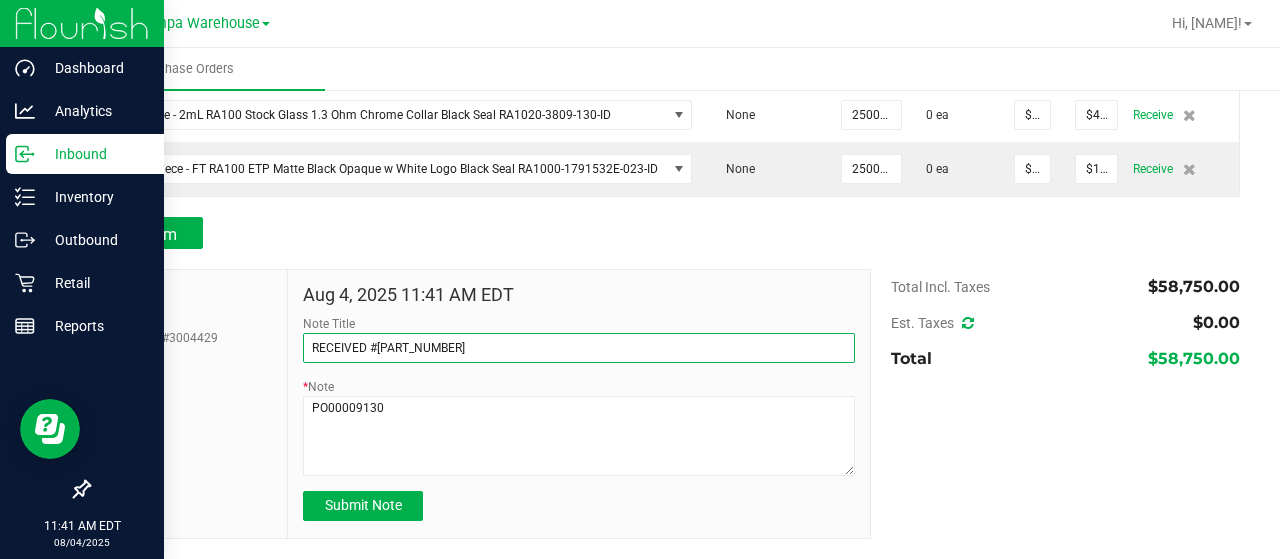 type on "RECEIVED #[PART_NUMBER]" 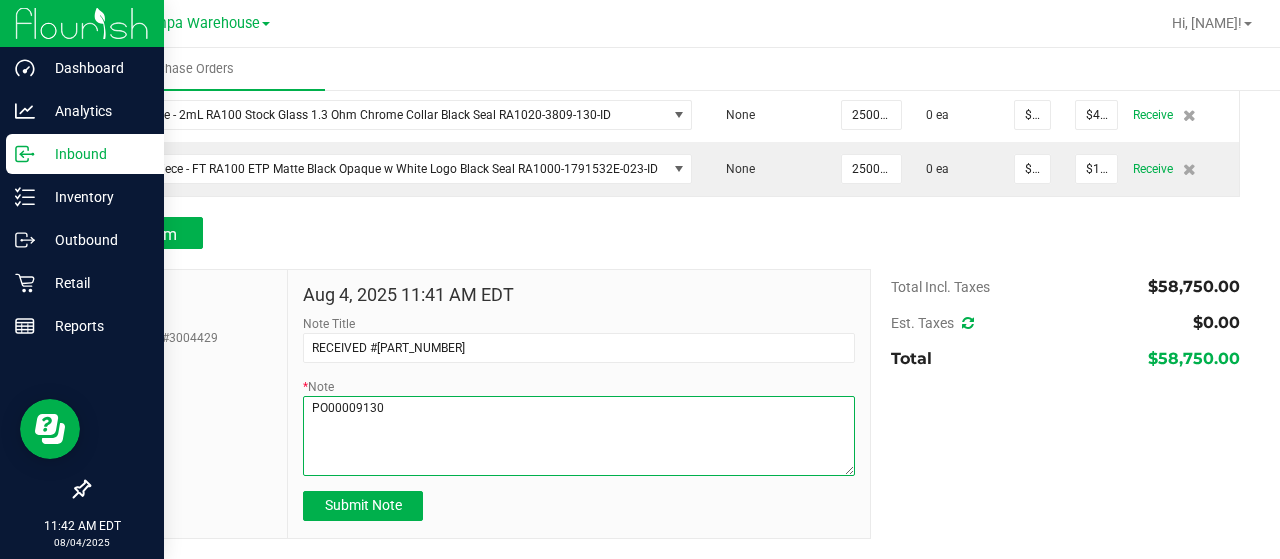 click on "*
Note" at bounding box center (579, 436) 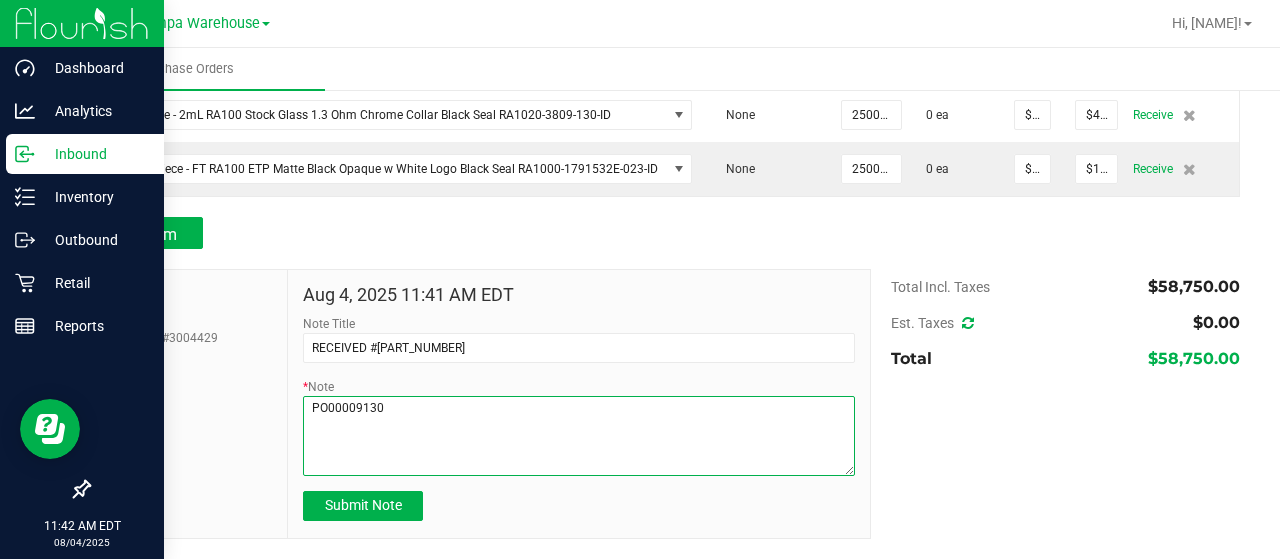 paste on "Mouthpiece - FT RA100 ETP Matte Black Opaque w White Logo Black Seal RA1000-1791532E-023-ID
SKU: 2.70100.124112.1007301.0
Part: [PART_NUMBER]" 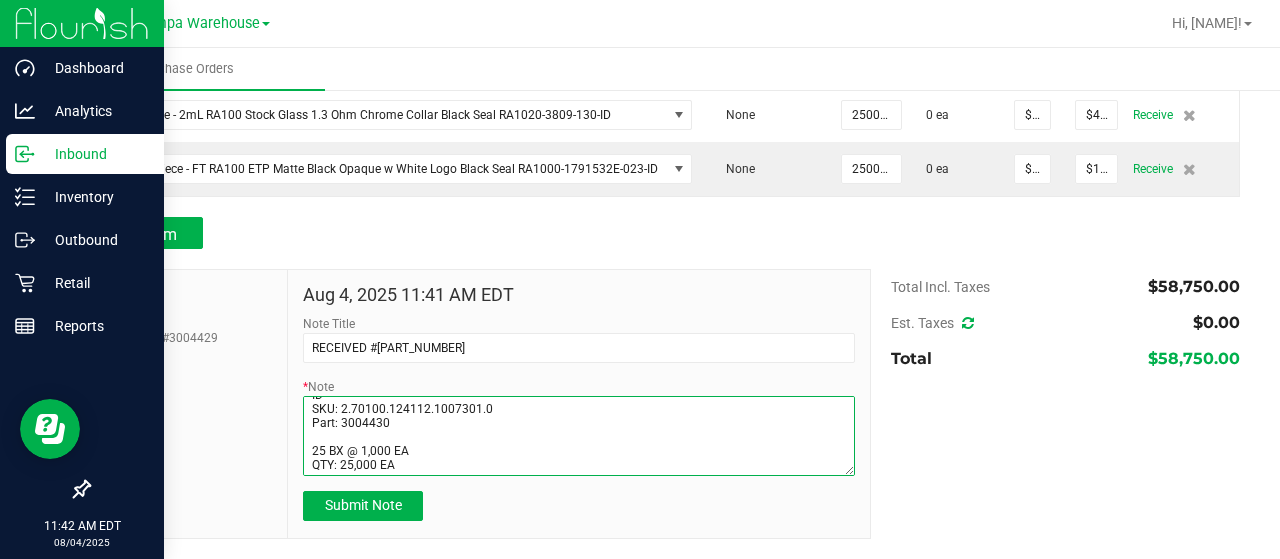 scroll, scrollTop: 70, scrollLeft: 0, axis: vertical 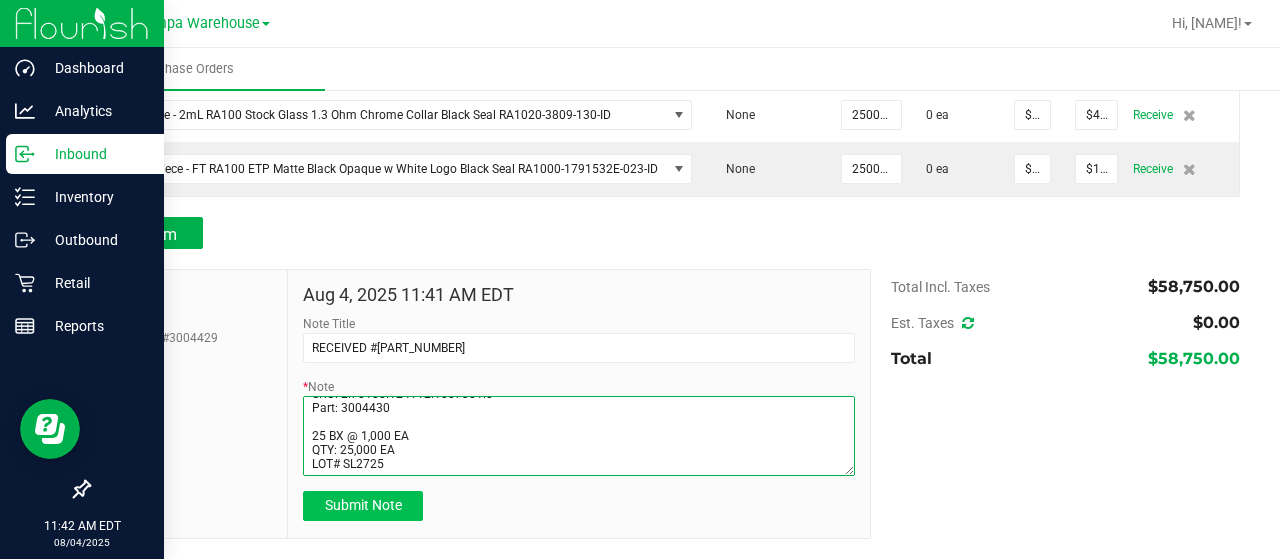 type on "PO00009130
Mouthpiece - FT RA100 ETP Matte Black Opaque w White Logo Black Seal RA1000-1791532E-023-ID
SKU: 2.70100.124112.1007301.0
Part: 3004430
25 BX @ 1,000 EA
QTY: 25,000 EA
LOT# SL2725" 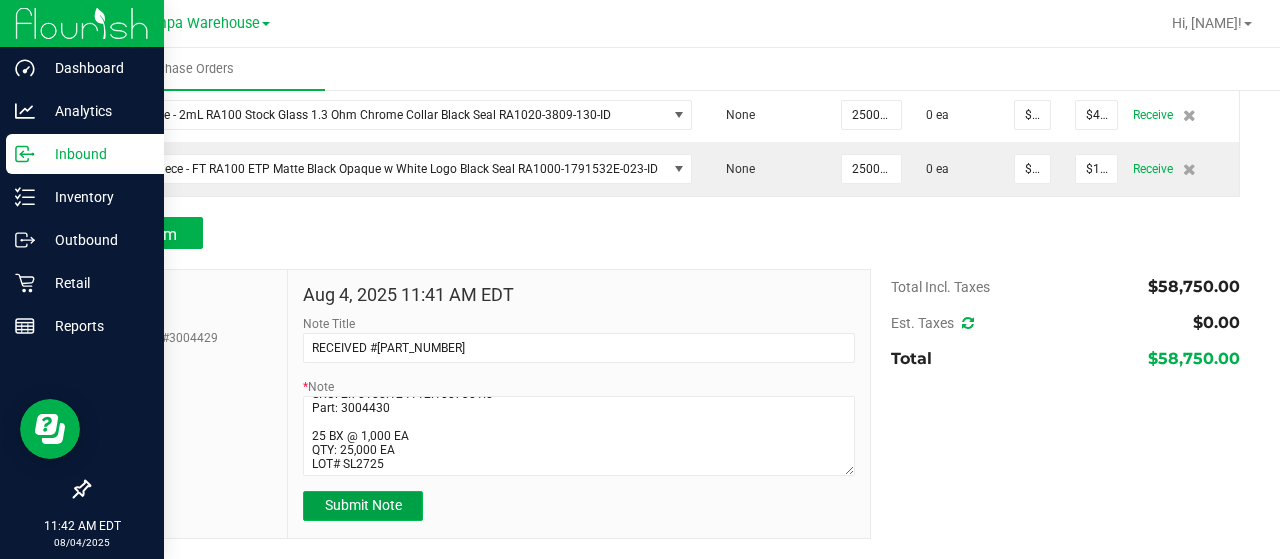 click on "Submit Note" at bounding box center [363, 505] 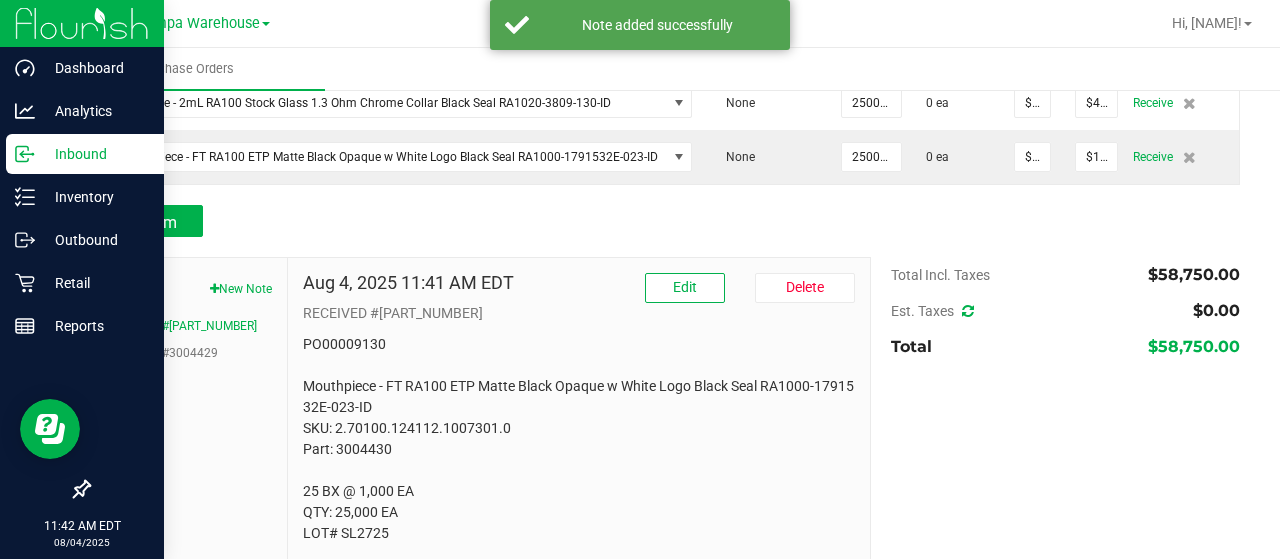 scroll, scrollTop: 360, scrollLeft: 0, axis: vertical 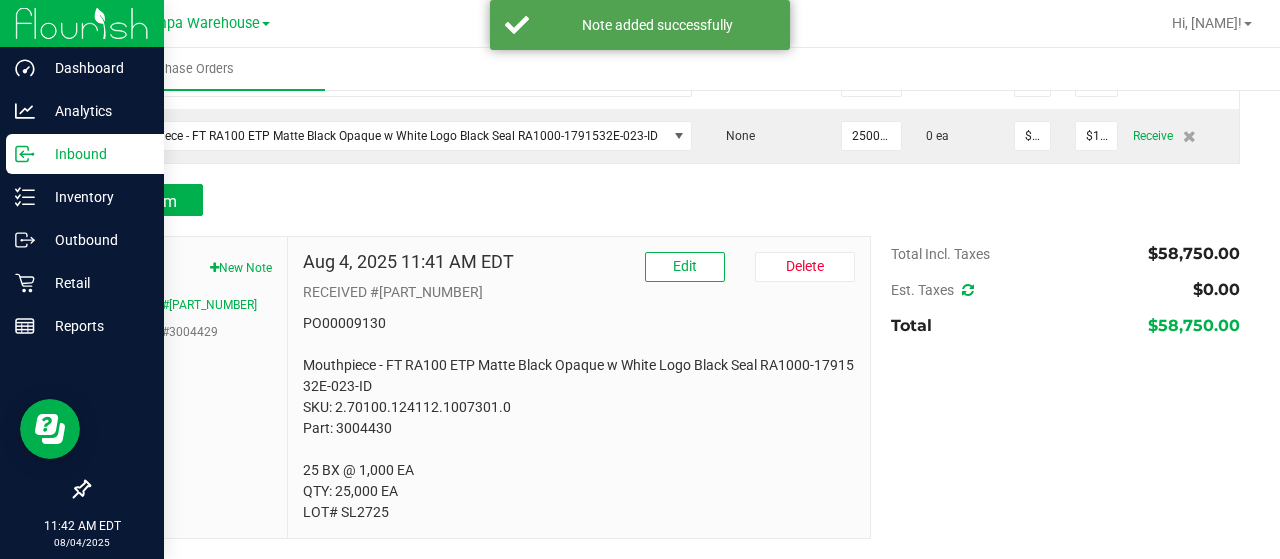 click on "Notes
New Note
RECEIVED #3004430
RECEIVED #3004429" at bounding box center (188, 387) 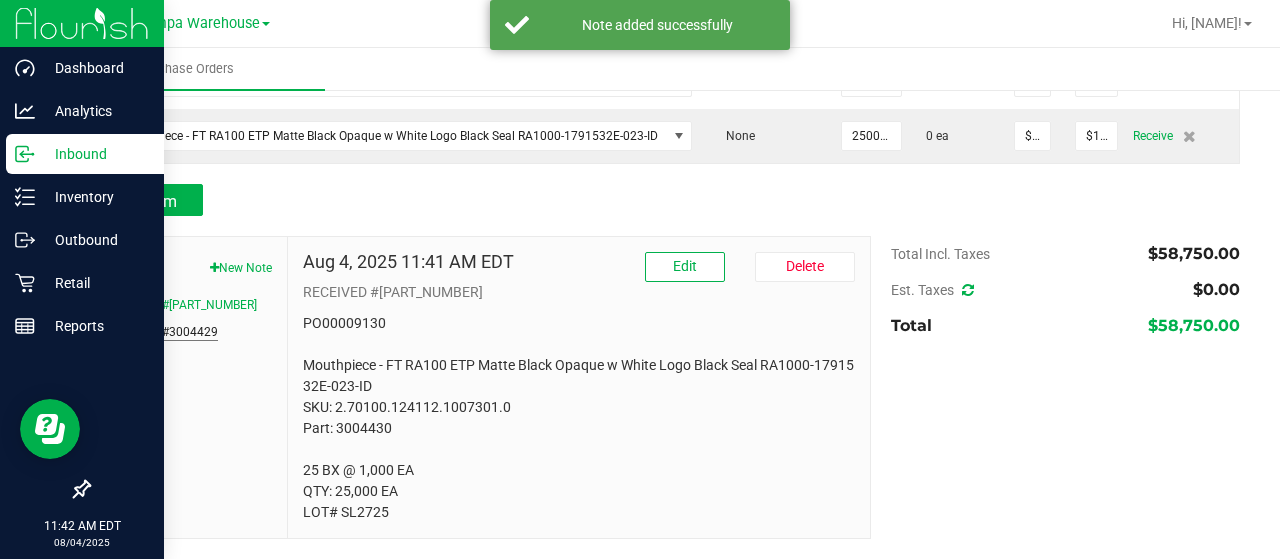 click on "RECEIVED #3004429" at bounding box center (161, 332) 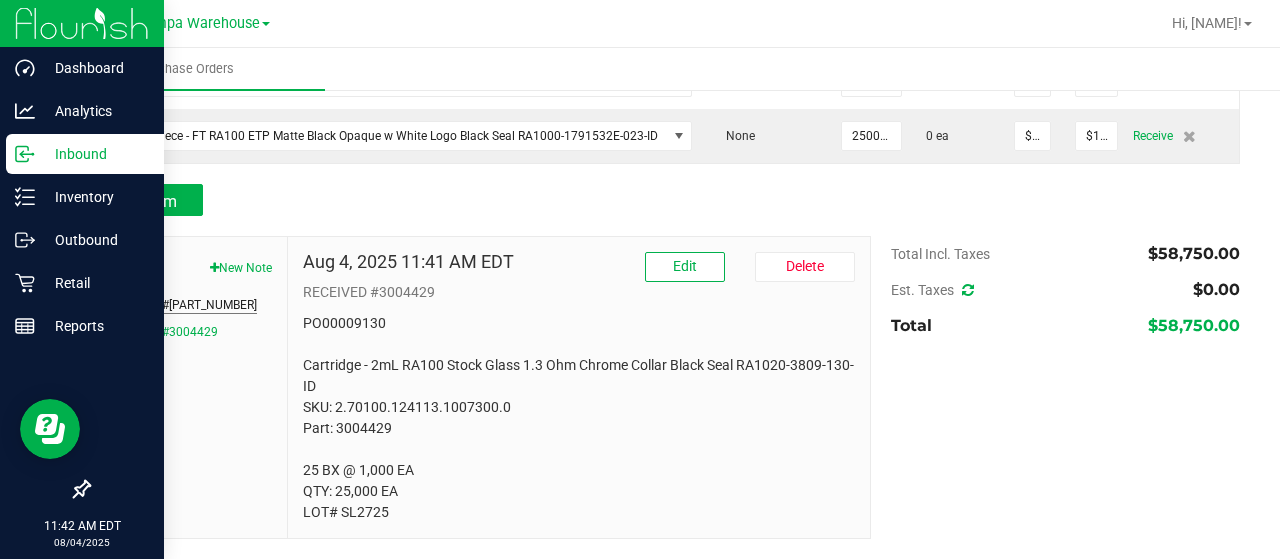 click on "RECEIVED #[PART_NUMBER]" at bounding box center [180, 305] 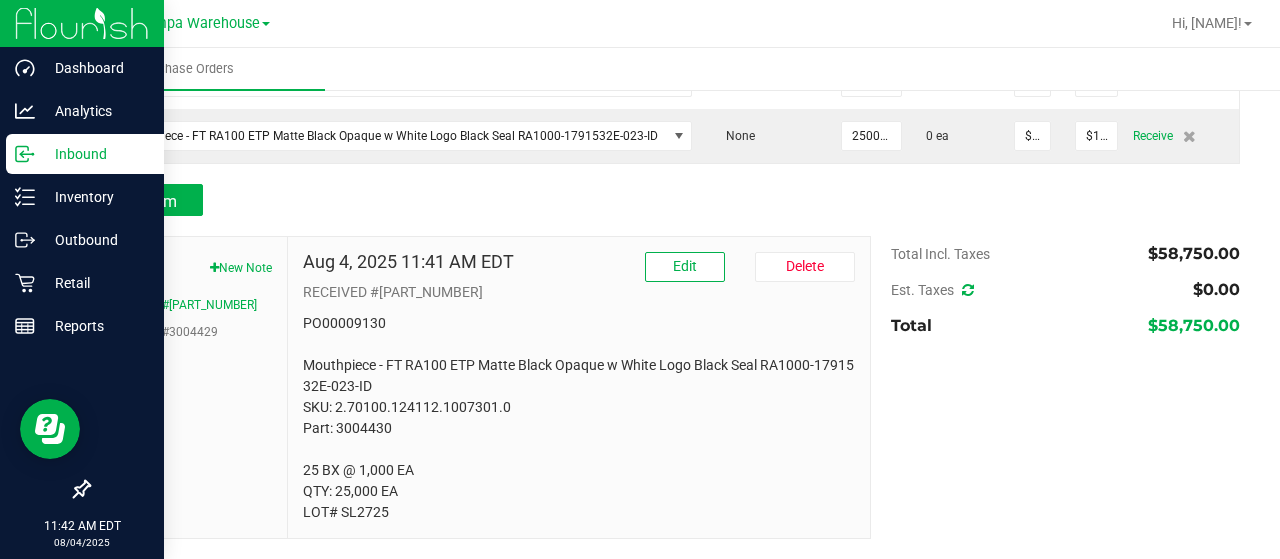 click on "RECEIVED #3004430
RECEIVED #3004429" at bounding box center [188, 318] 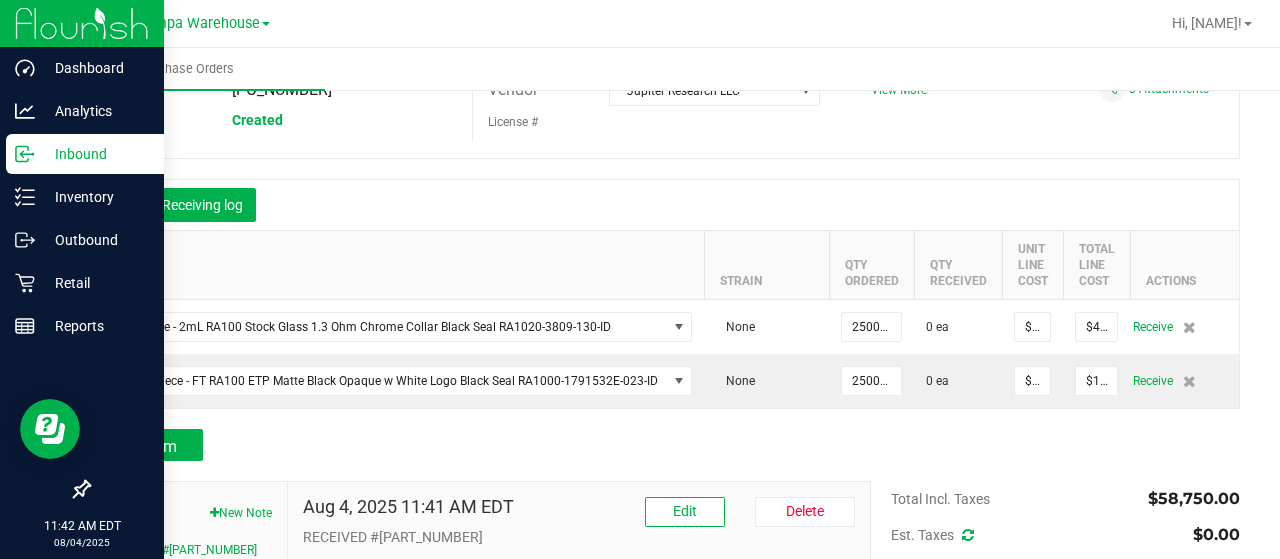 scroll, scrollTop: 92, scrollLeft: 0, axis: vertical 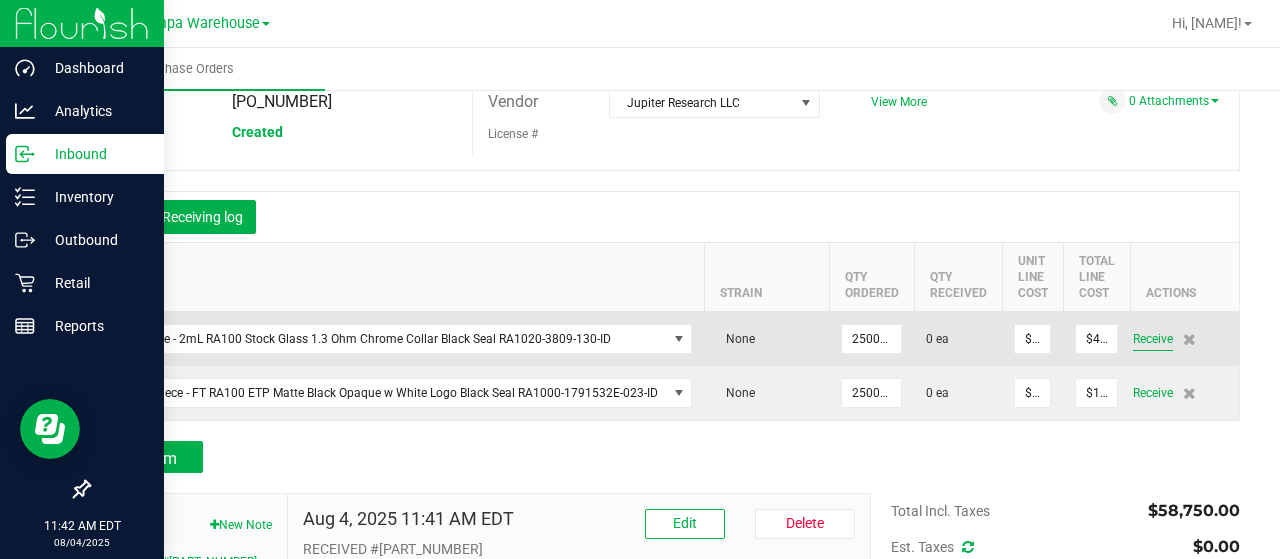 click on "Receive" at bounding box center (1153, 339) 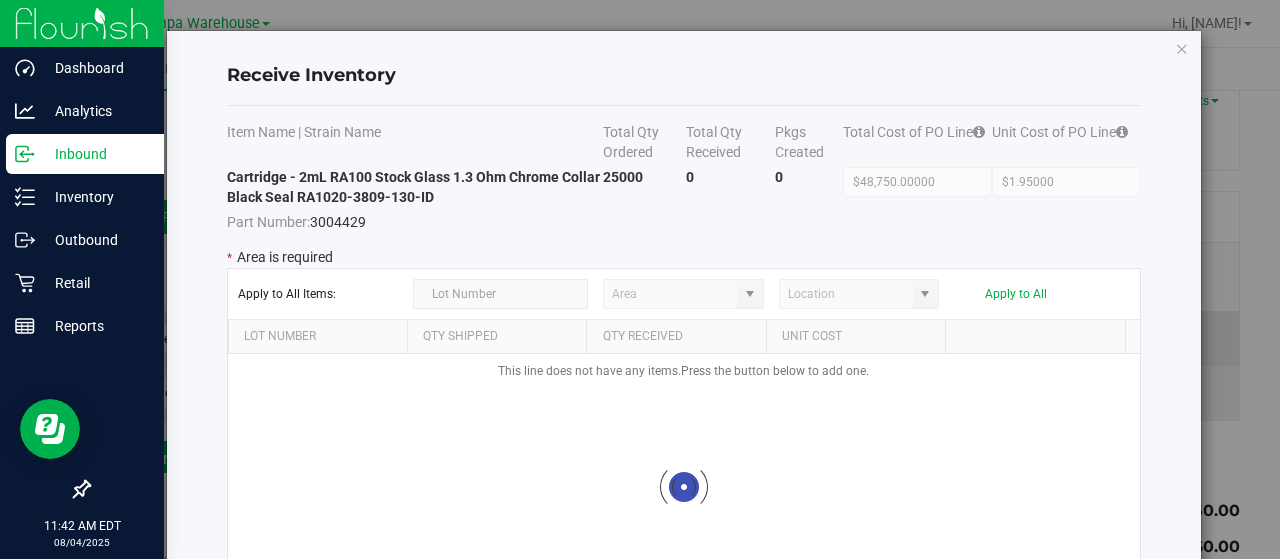 type on "State Pantry 1" 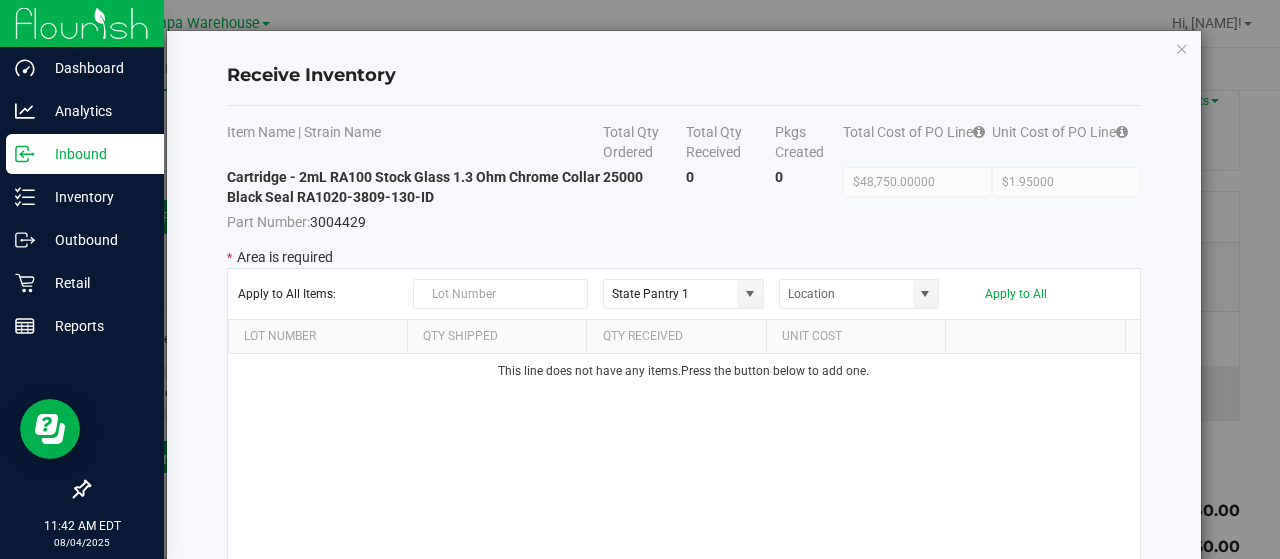 scroll, scrollTop: 172, scrollLeft: 0, axis: vertical 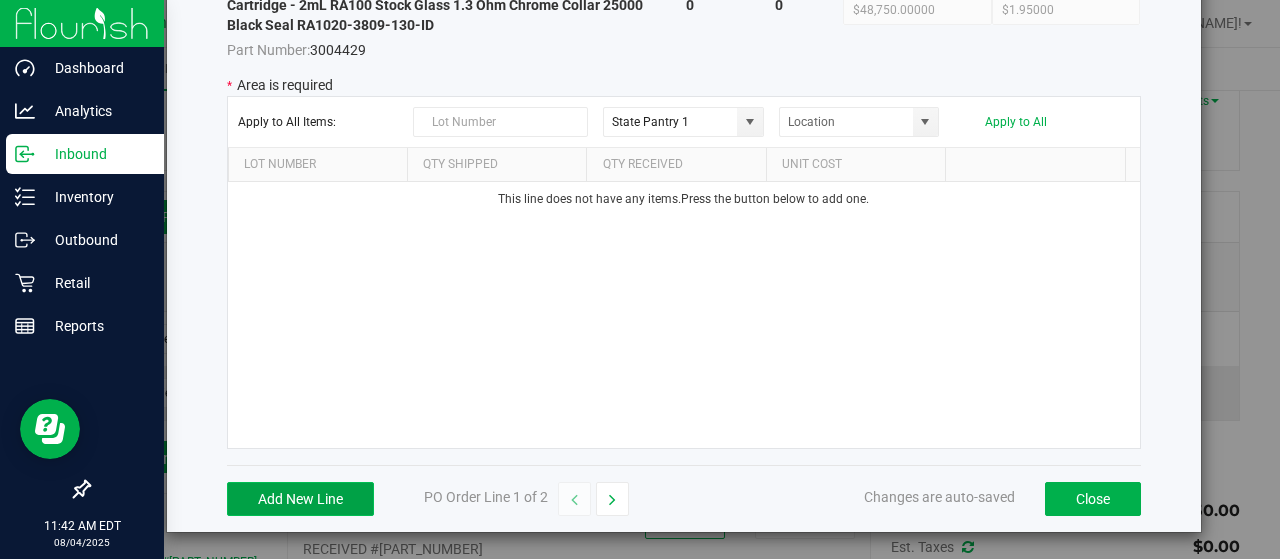 click on "Add New Line" at bounding box center (300, 499) 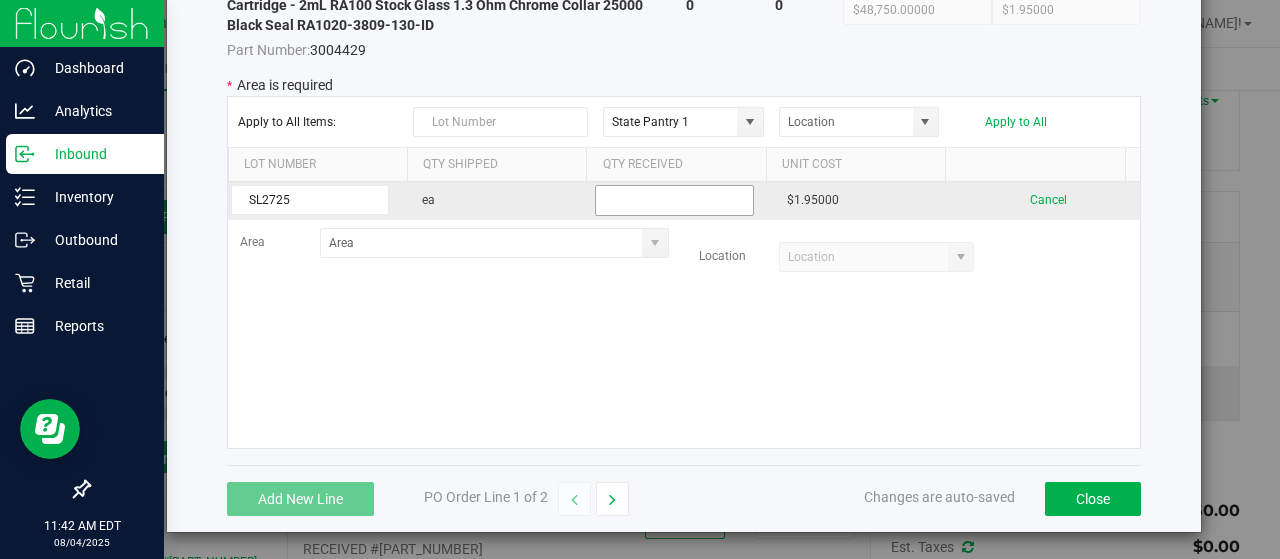 type on "SL2725" 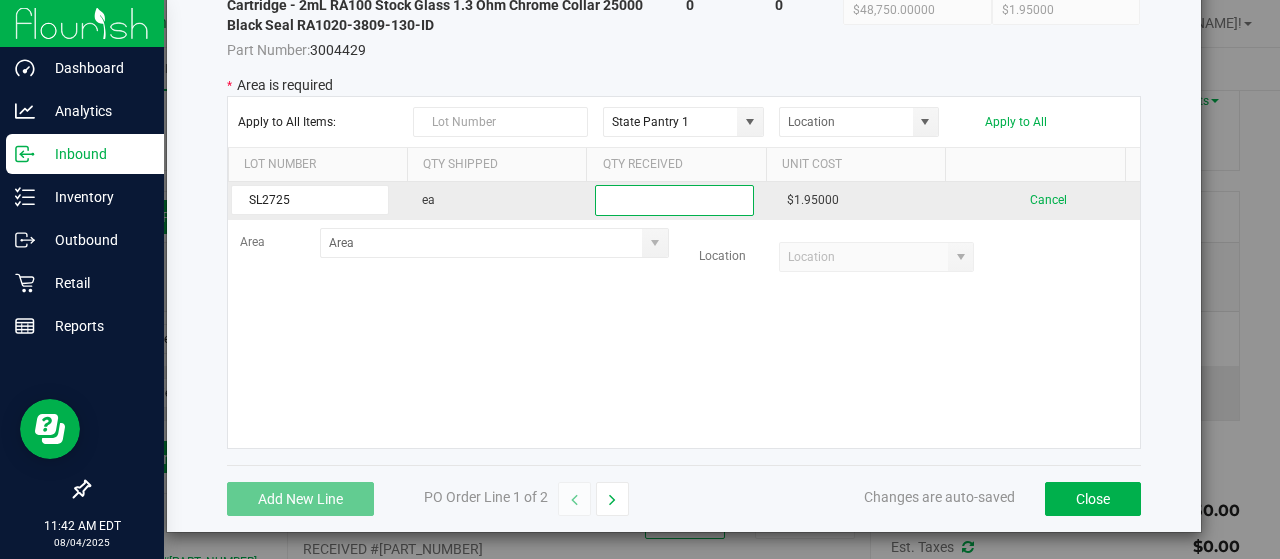 click at bounding box center [674, 200] 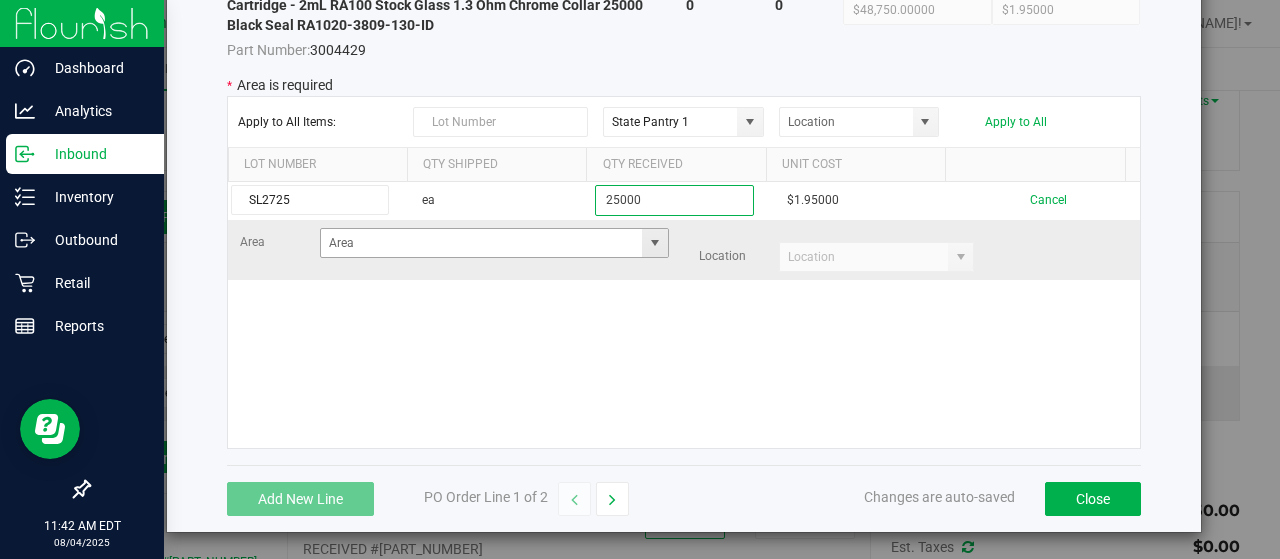 click at bounding box center [655, 243] 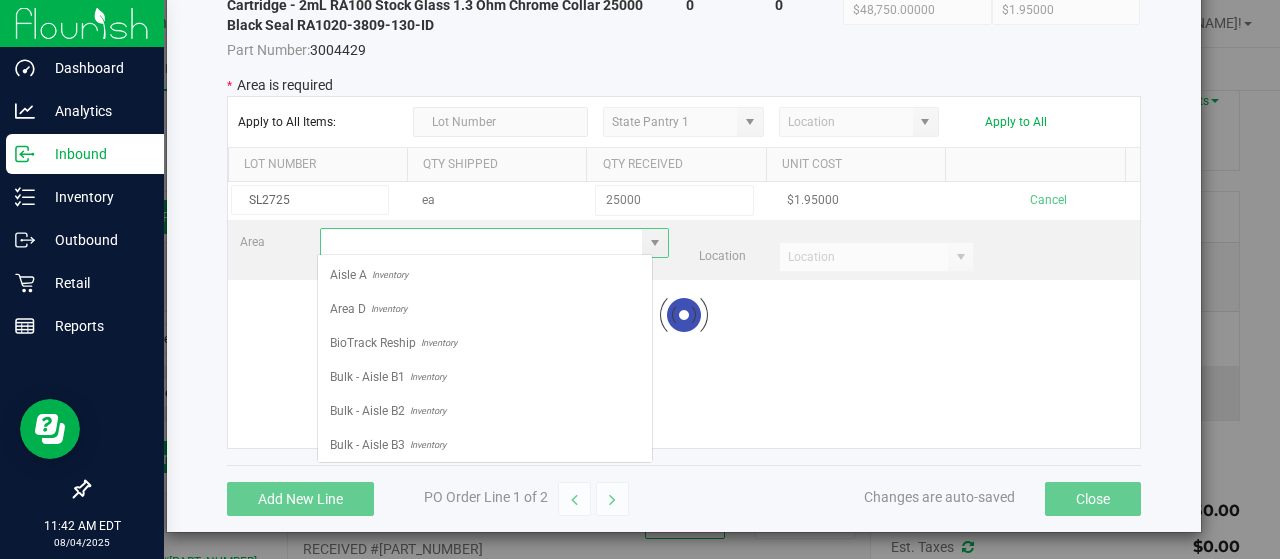 scroll, scrollTop: 99970, scrollLeft: 99664, axis: both 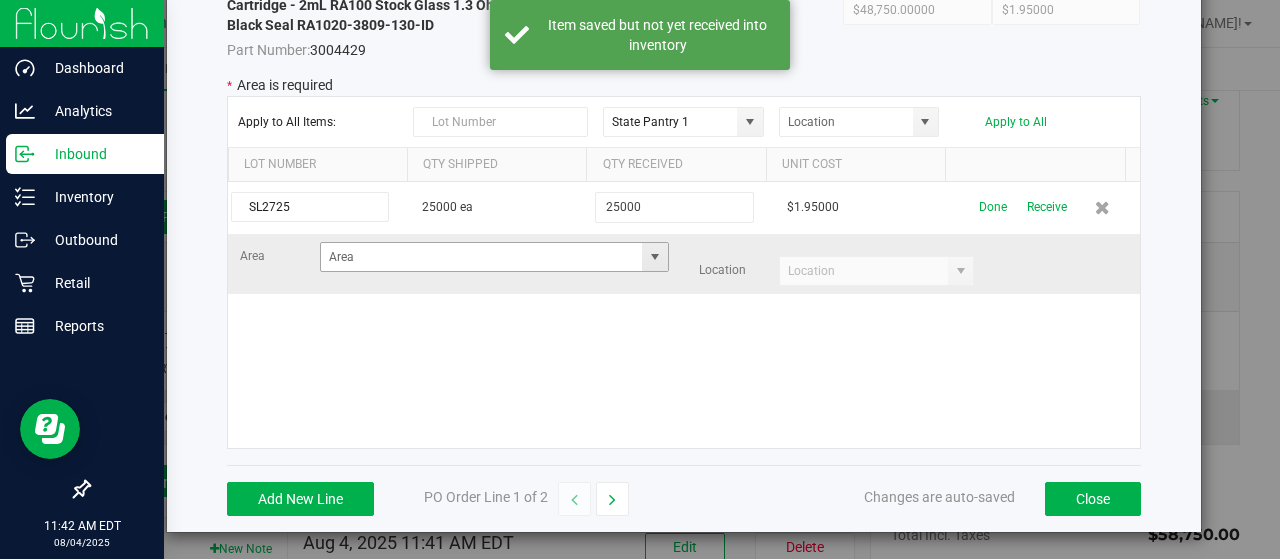 click at bounding box center [655, 257] 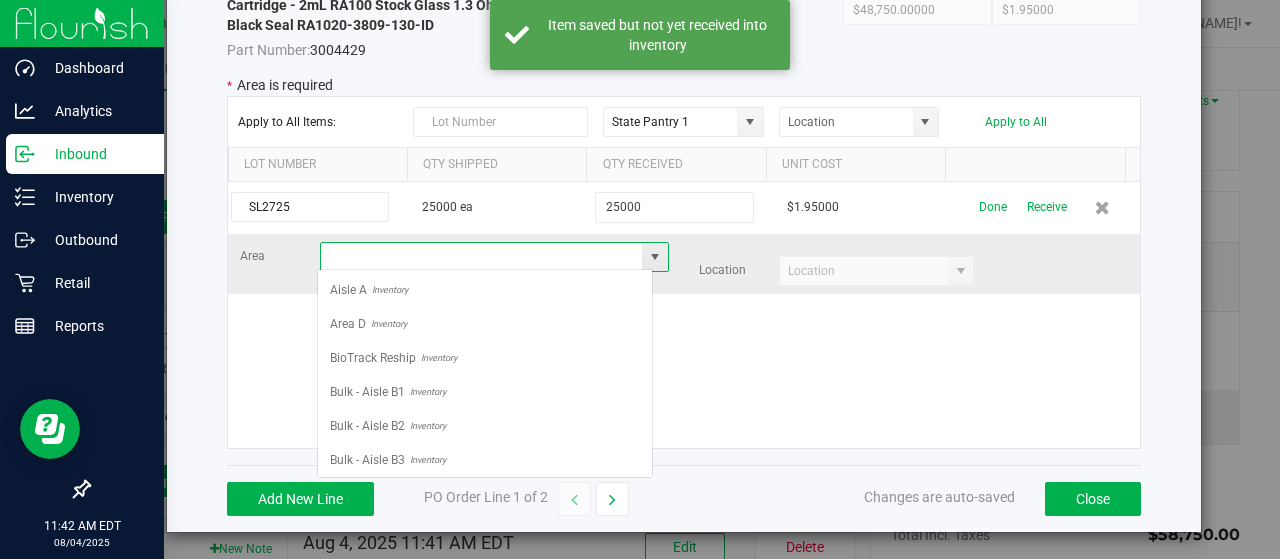 scroll, scrollTop: 99970, scrollLeft: 99664, axis: both 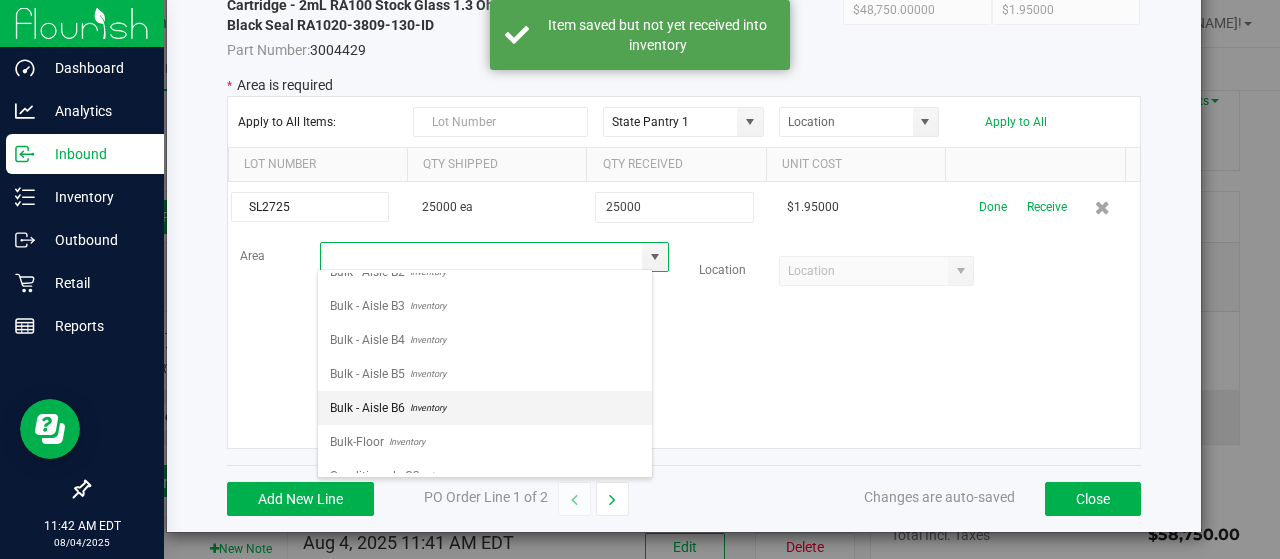 click on "Inventory" at bounding box center (425, 408) 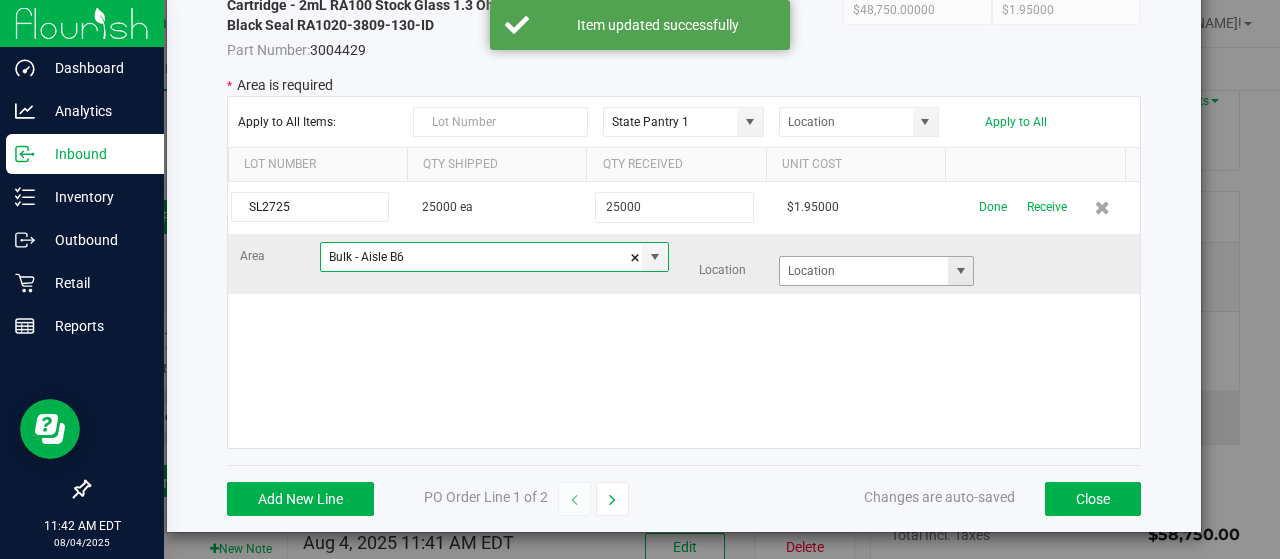 click at bounding box center (961, 271) 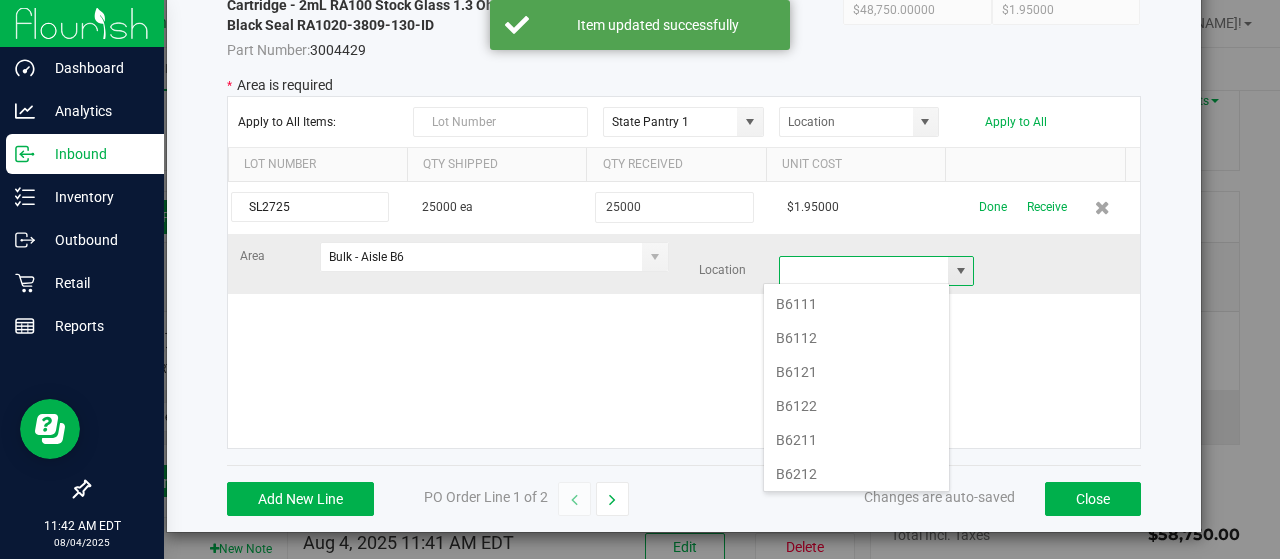 scroll, scrollTop: 99970, scrollLeft: 99812, axis: both 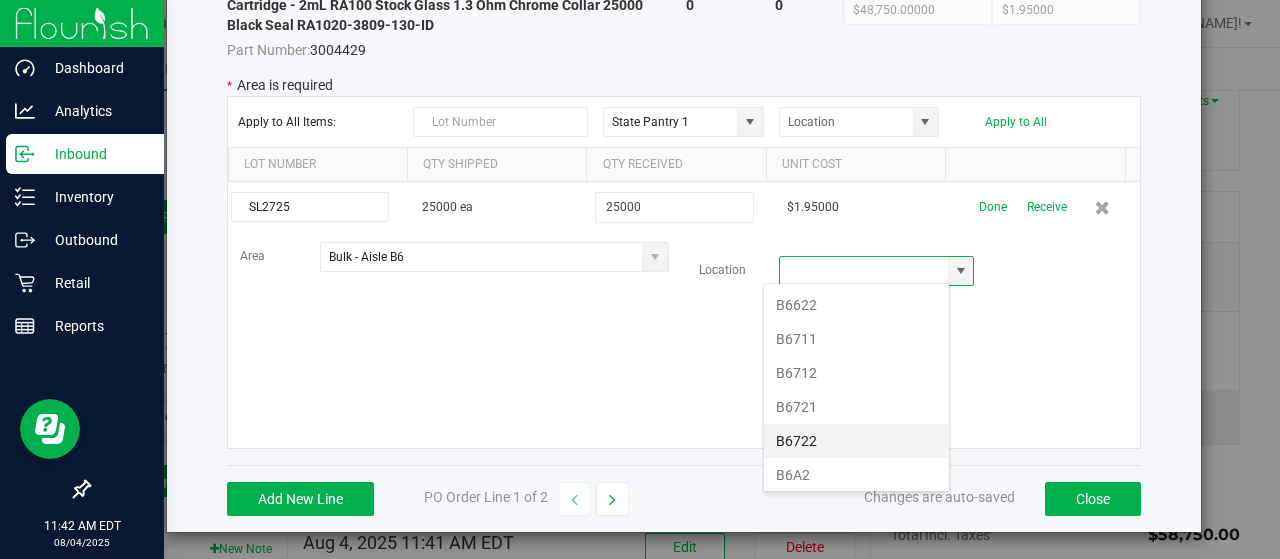 click on "B6722" at bounding box center (856, 441) 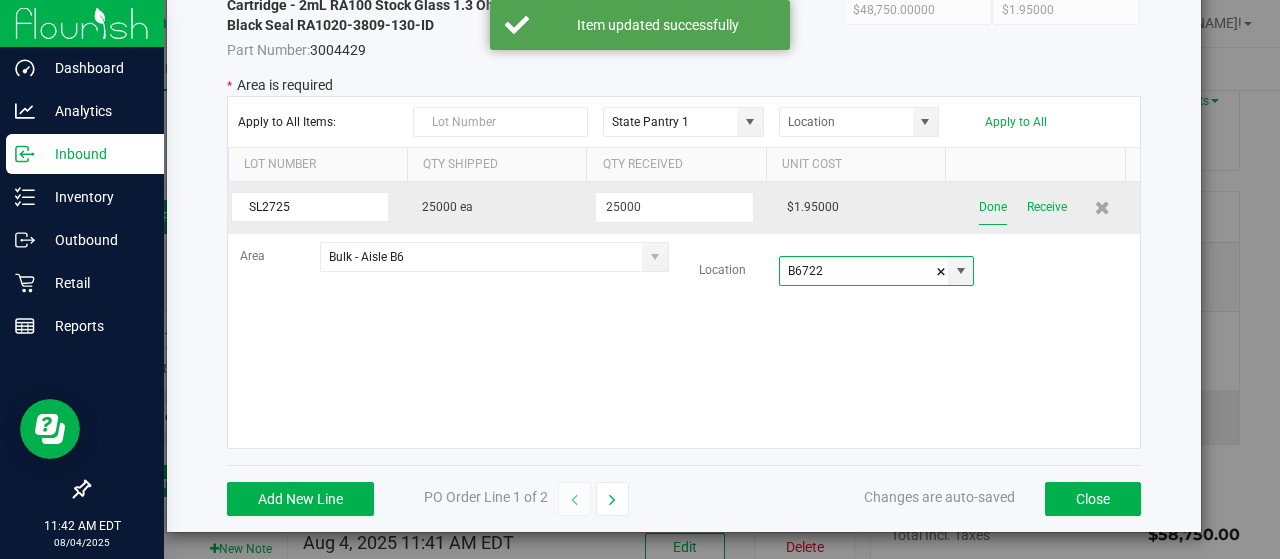 click on "Done" at bounding box center [993, 207] 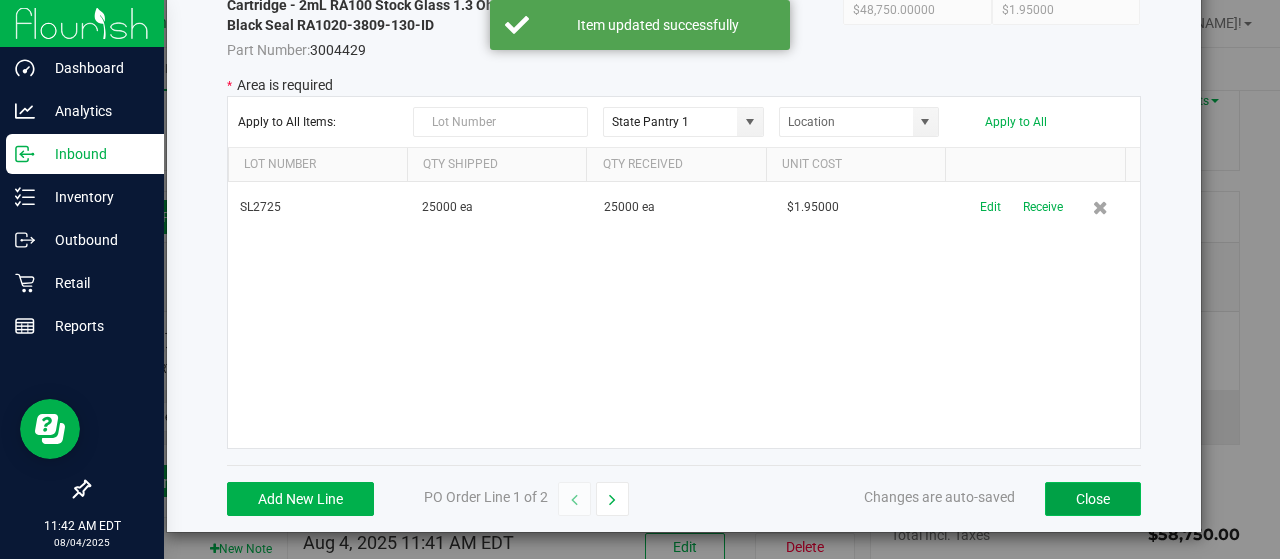 click on "Close" at bounding box center [1093, 499] 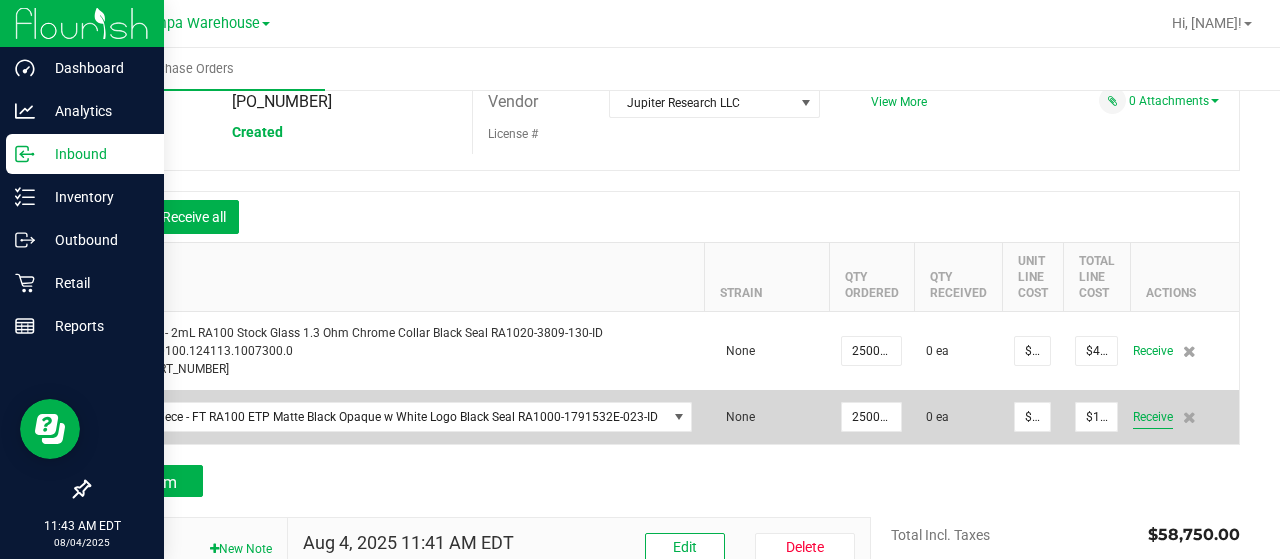 click on "Receive" at bounding box center (1153, 417) 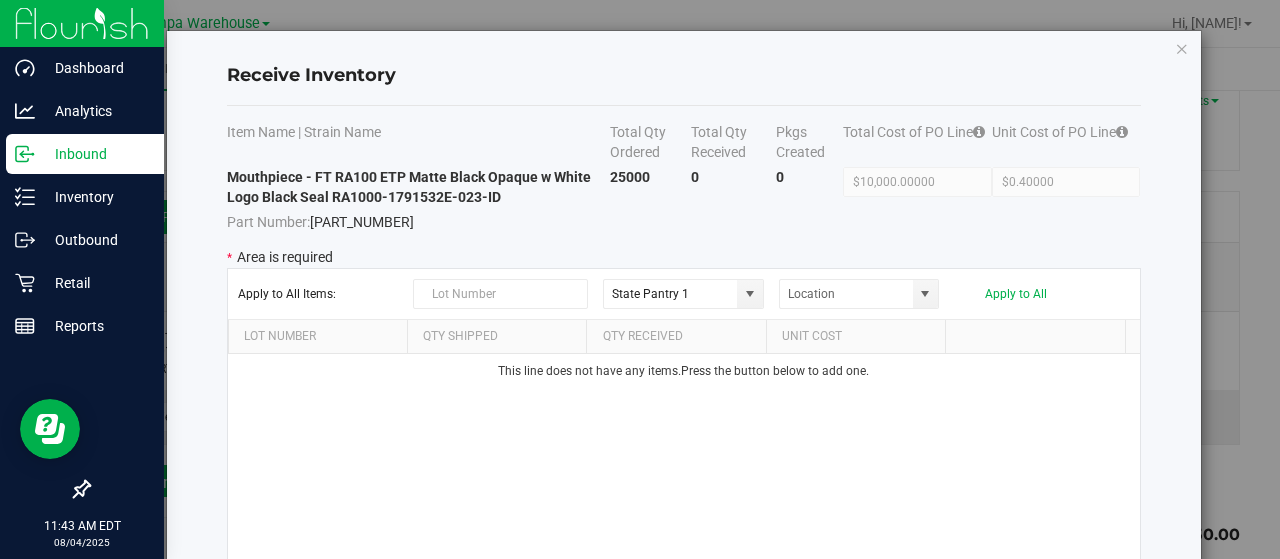 scroll, scrollTop: 172, scrollLeft: 0, axis: vertical 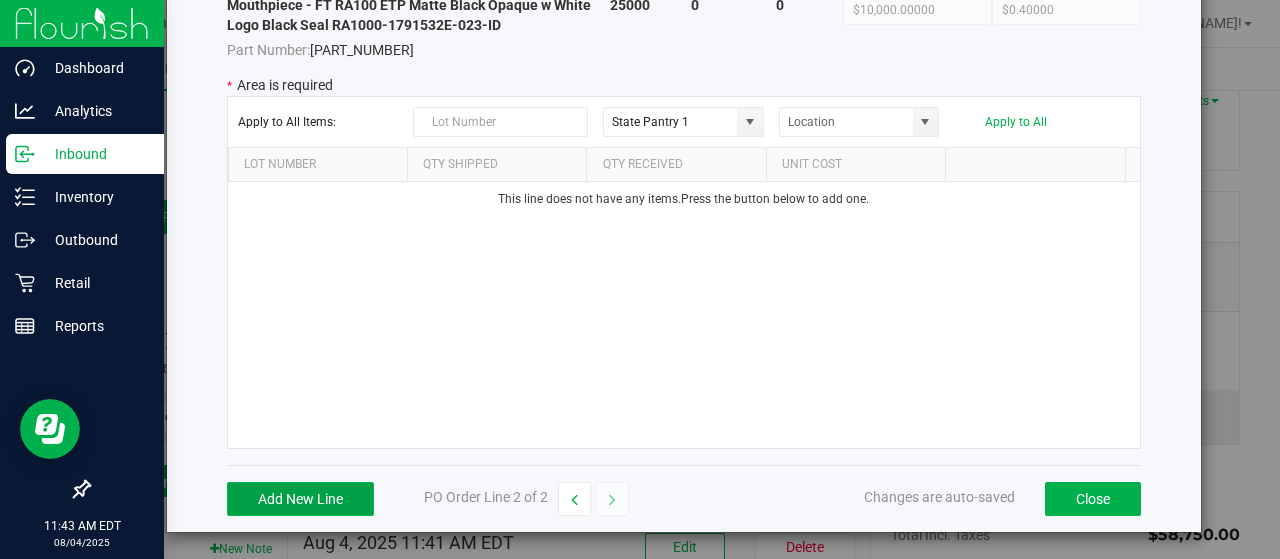 click on "Add New Line" at bounding box center [300, 499] 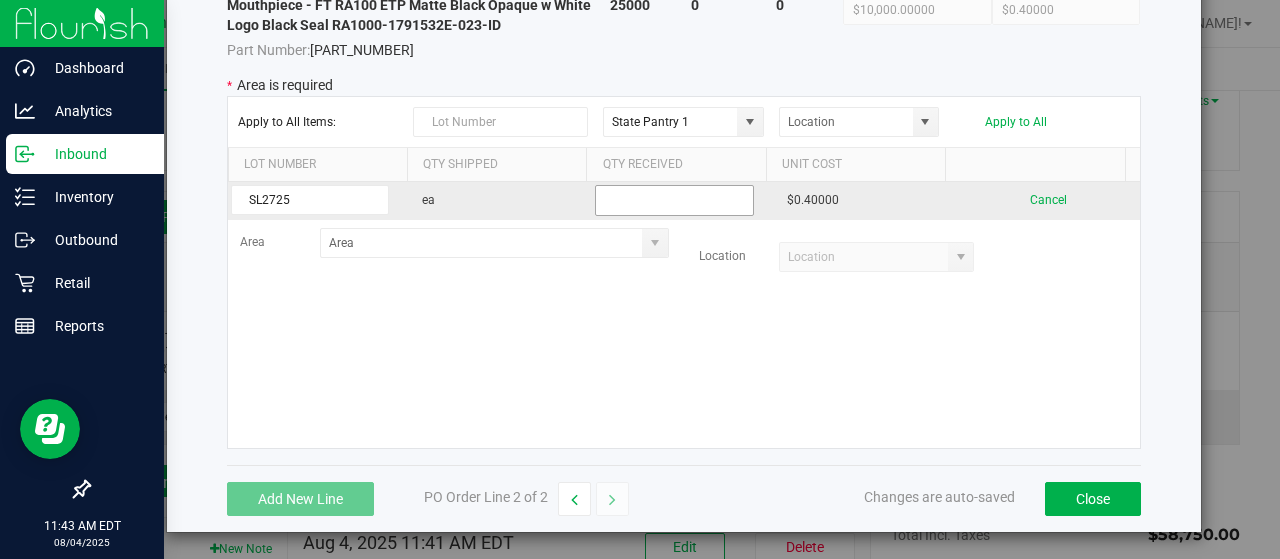 type on "SL2725" 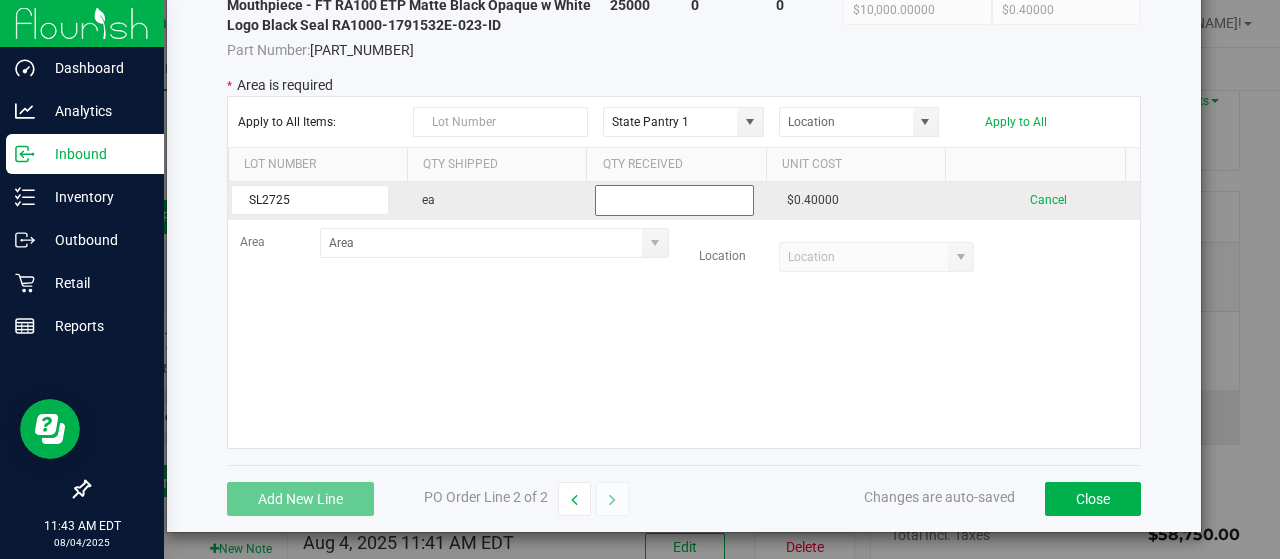 click at bounding box center (674, 200) 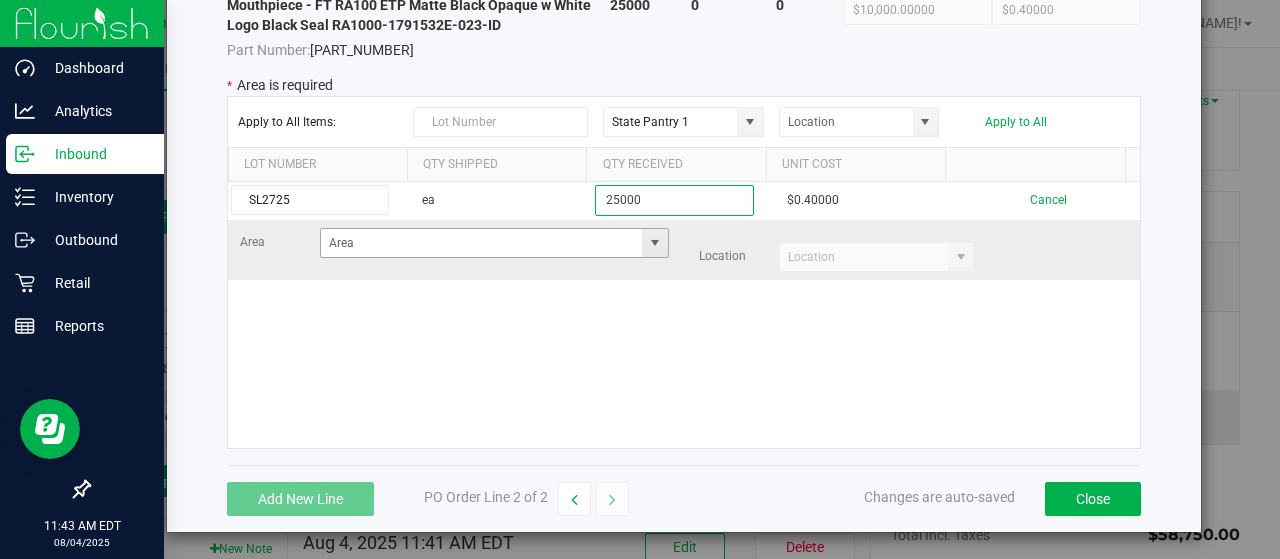 click at bounding box center (655, 243) 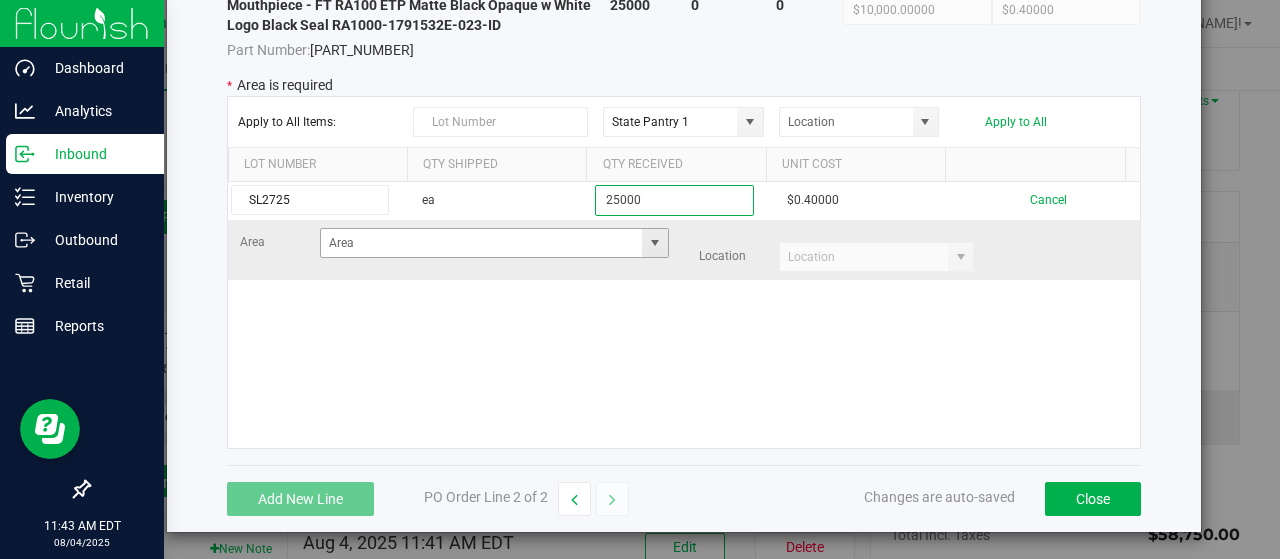 type on "25000" 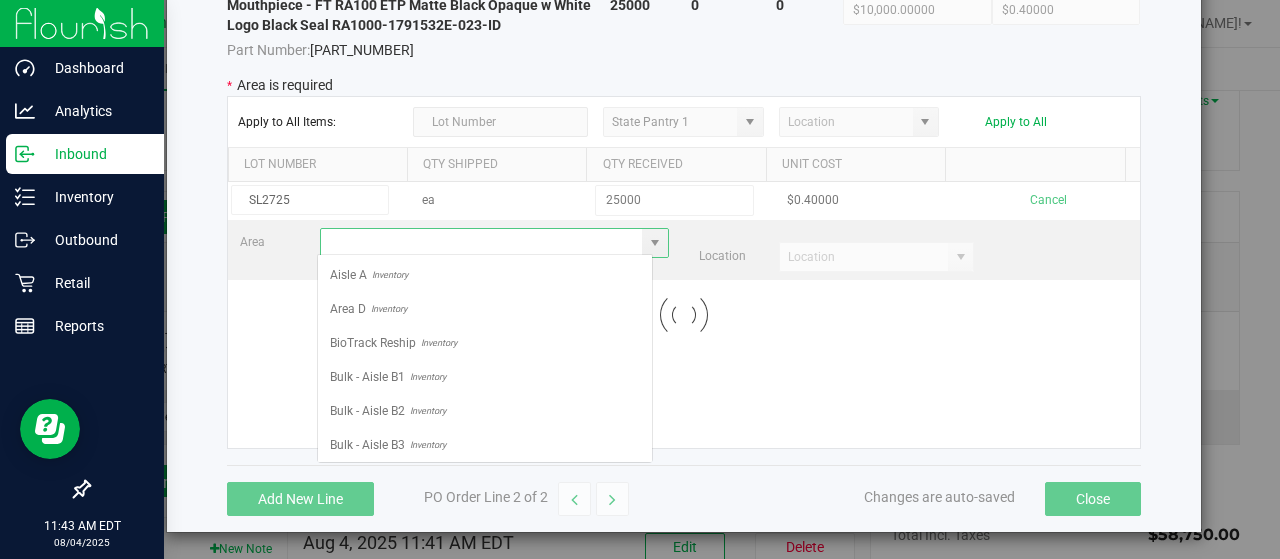 scroll, scrollTop: 99970, scrollLeft: 99664, axis: both 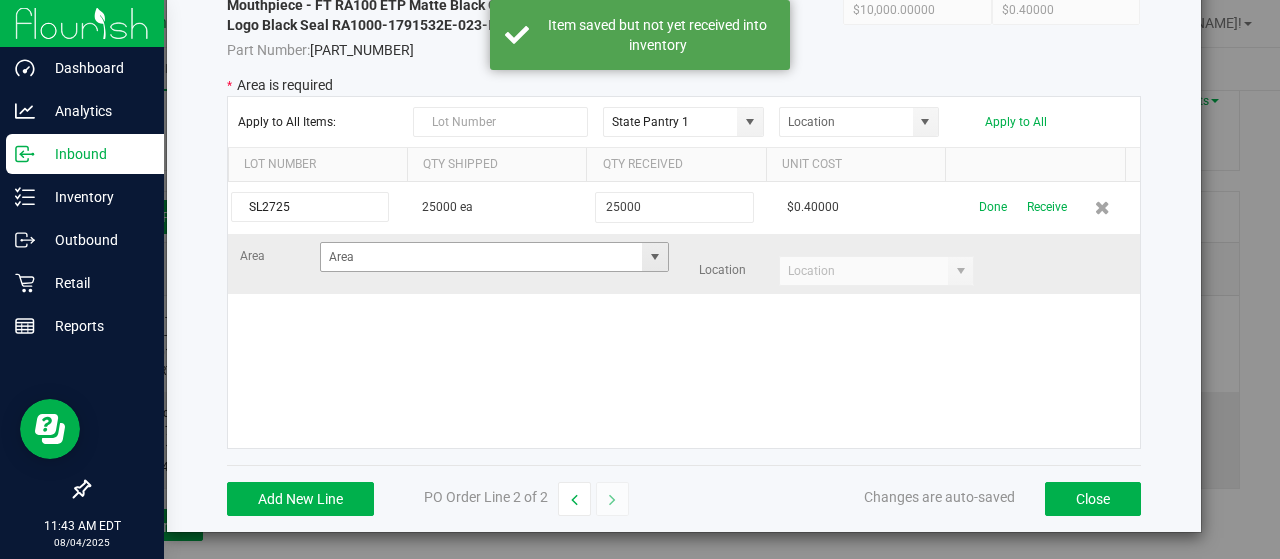click at bounding box center [655, 257] 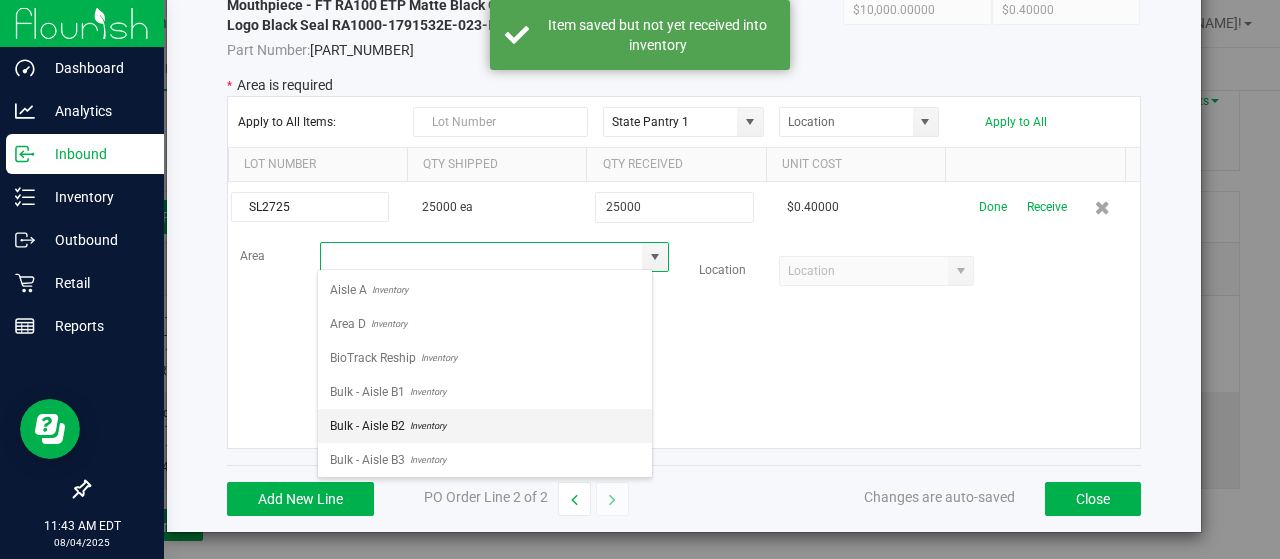 scroll, scrollTop: 99970, scrollLeft: 99664, axis: both 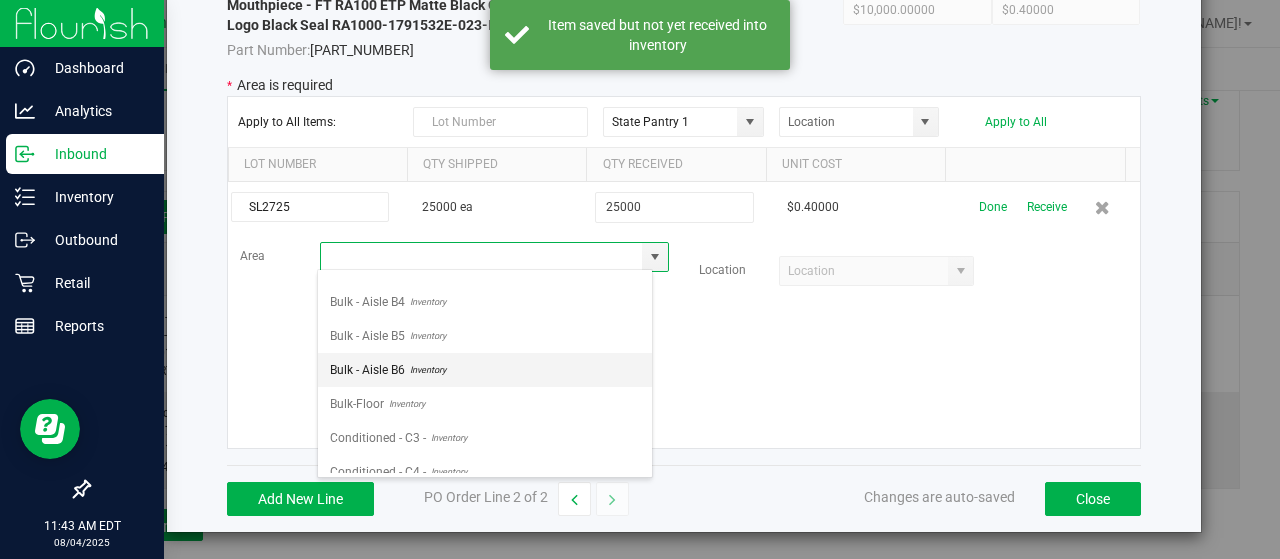 click on "Bulk - Aisle B6" at bounding box center (367, 370) 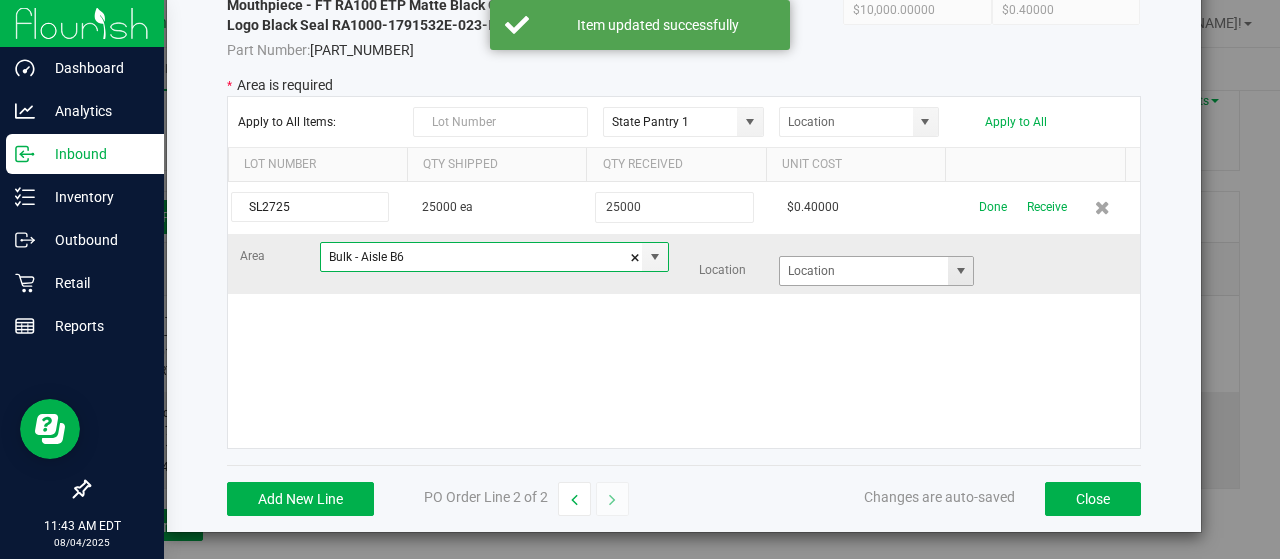 click at bounding box center [961, 271] 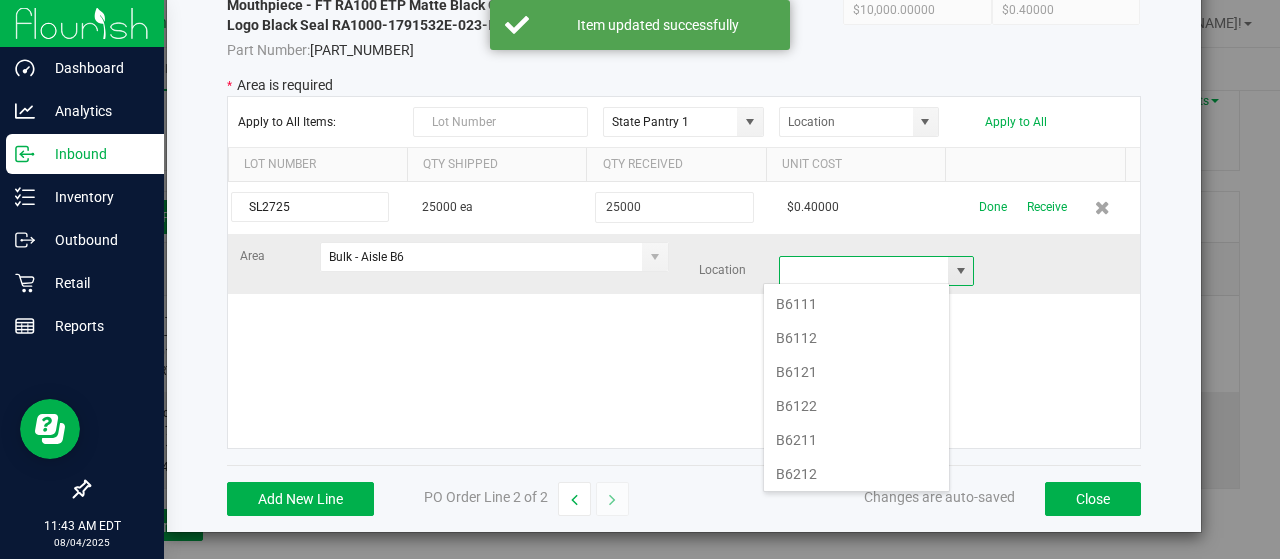 scroll, scrollTop: 99970, scrollLeft: 99812, axis: both 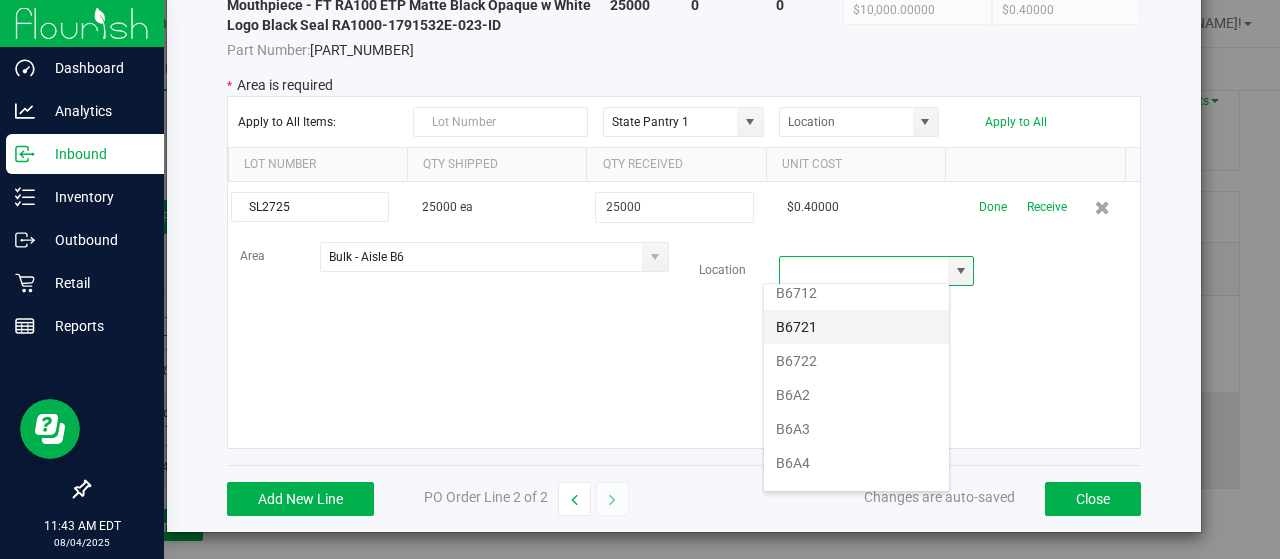 click on "B6721" at bounding box center (856, 327) 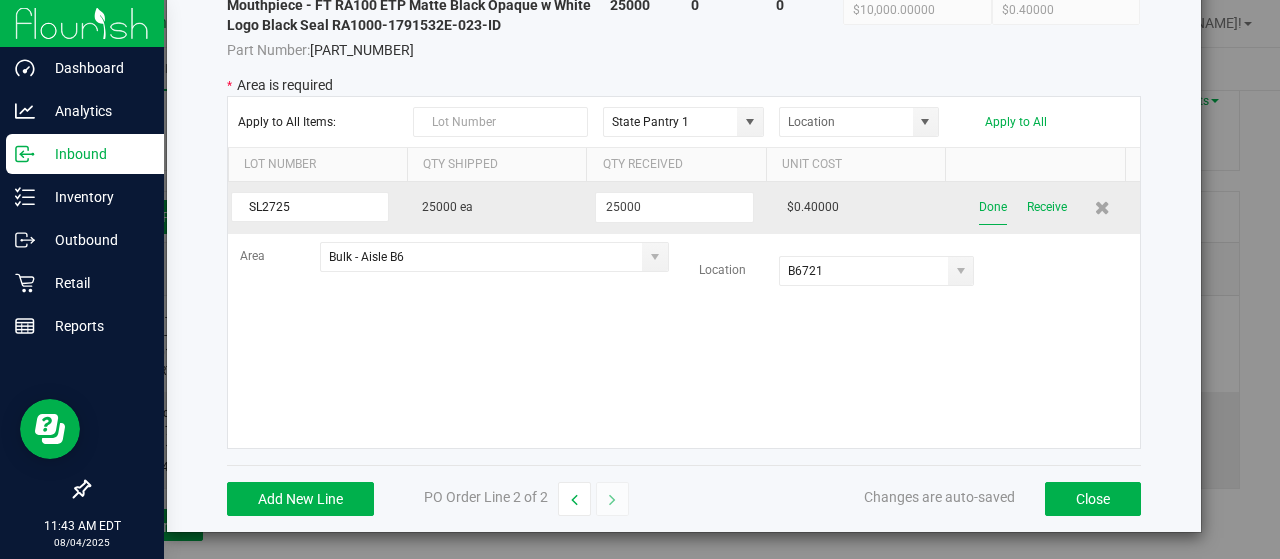 click on "Done" at bounding box center [993, 207] 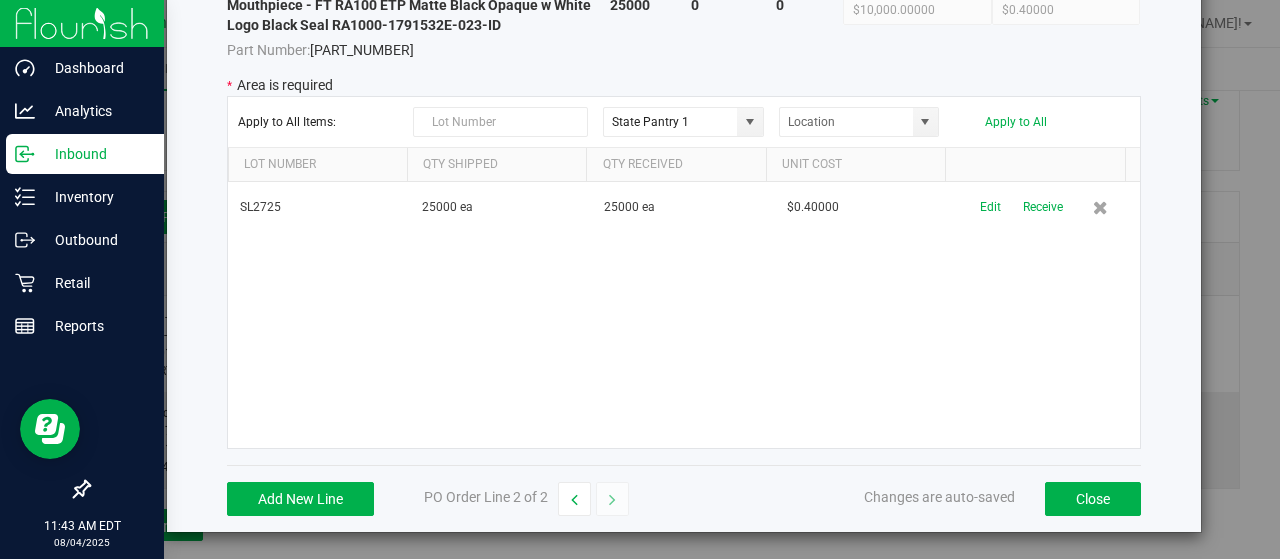 click on "Add New Line  PO Order Line 2 of 2 Changes are auto-saved  Close" at bounding box center (684, 498) 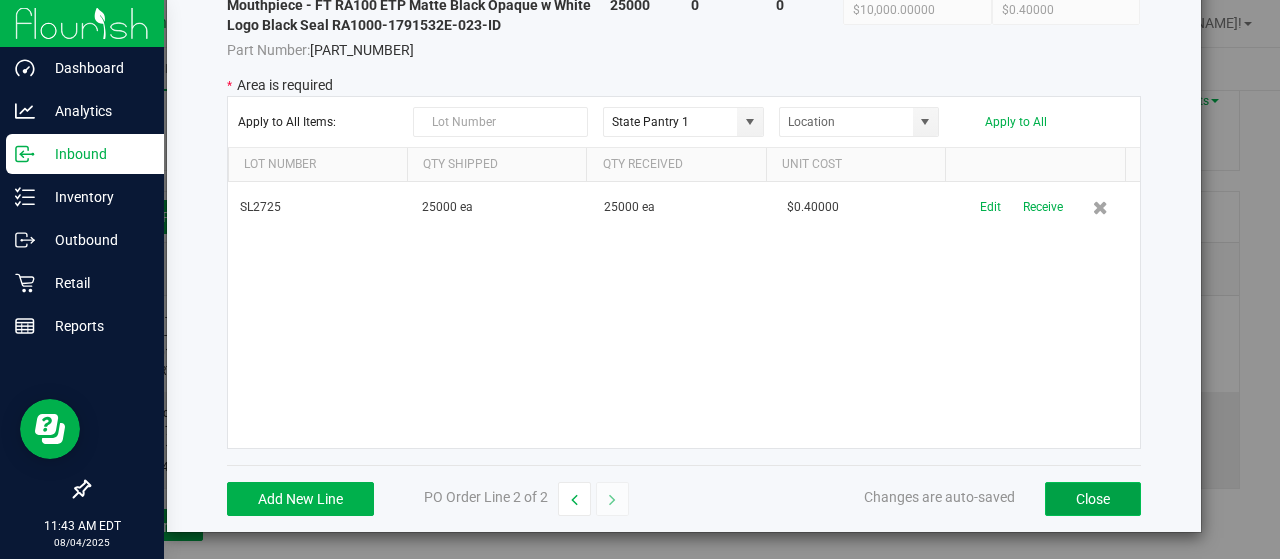 click on "Close" at bounding box center [1093, 499] 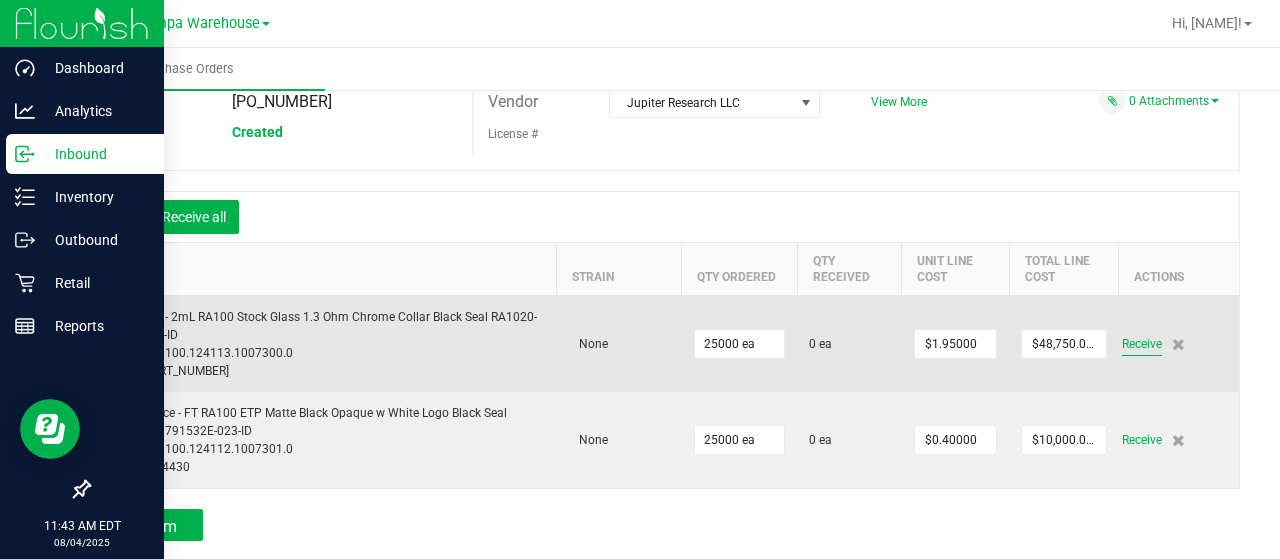 click on "Receive" at bounding box center [1142, 344] 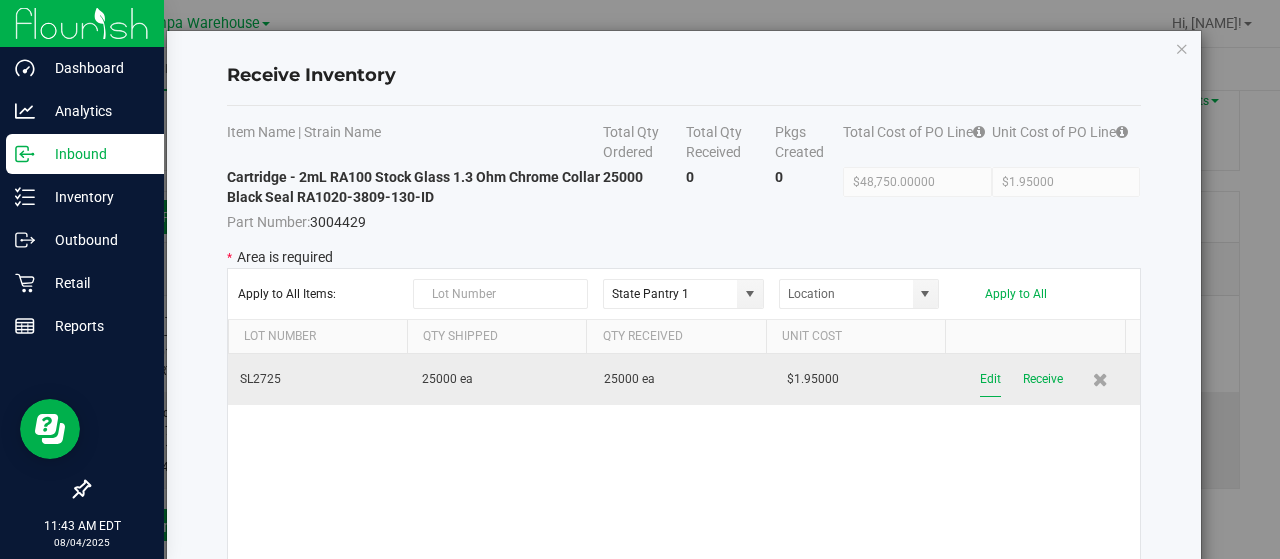 click on "Edit" at bounding box center [990, 379] 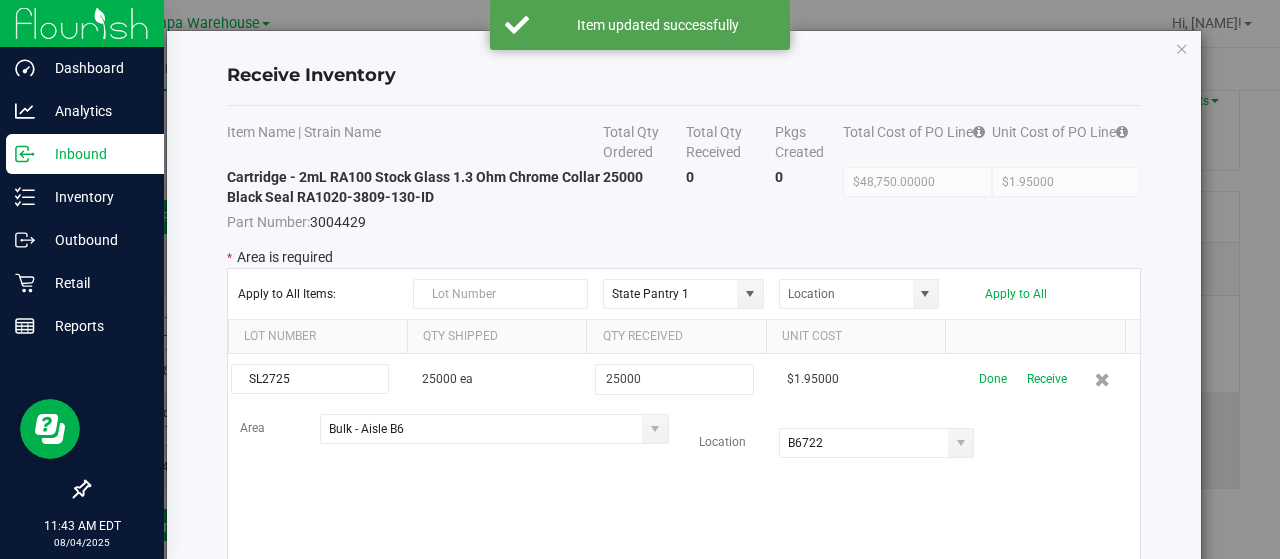 click on "Done" at bounding box center [993, 379] 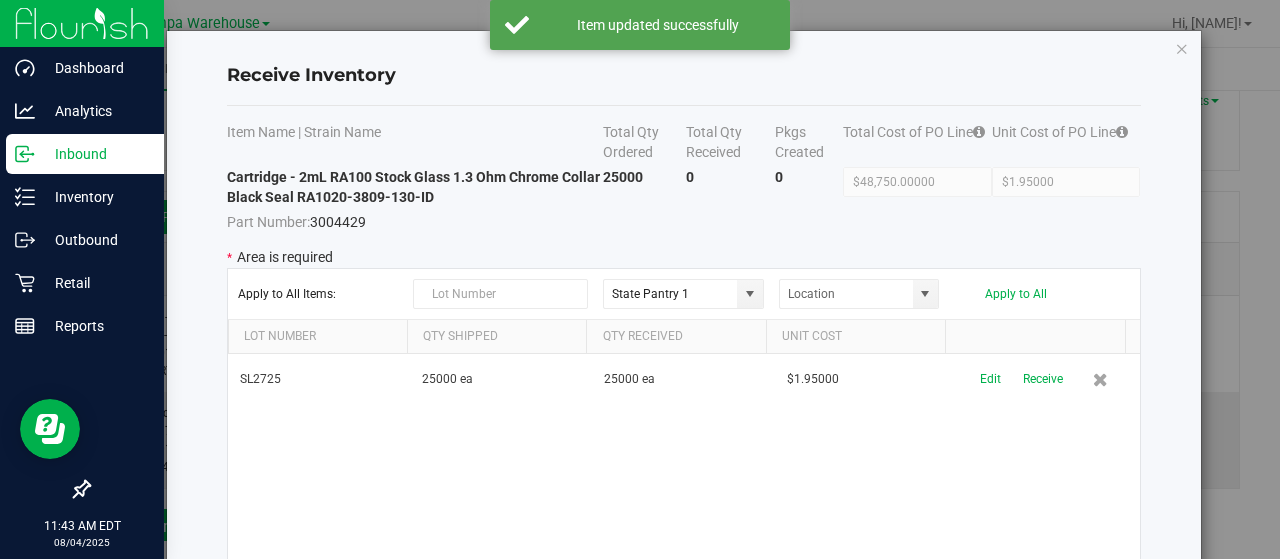 scroll, scrollTop: 172, scrollLeft: 0, axis: vertical 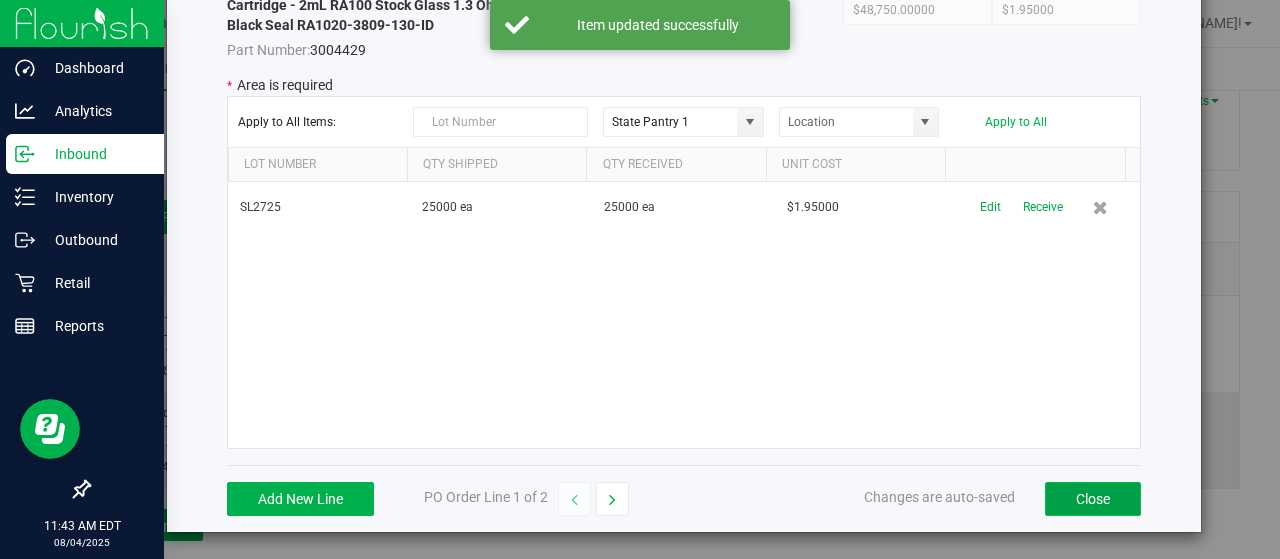click on "Close" at bounding box center [1093, 499] 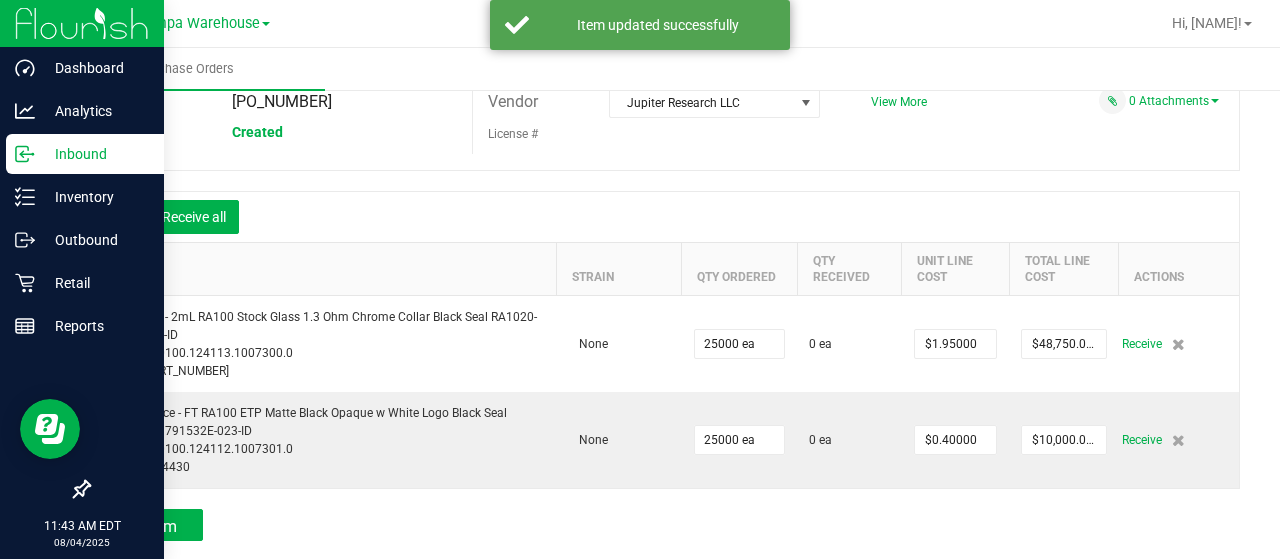 scroll, scrollTop: 0, scrollLeft: 0, axis: both 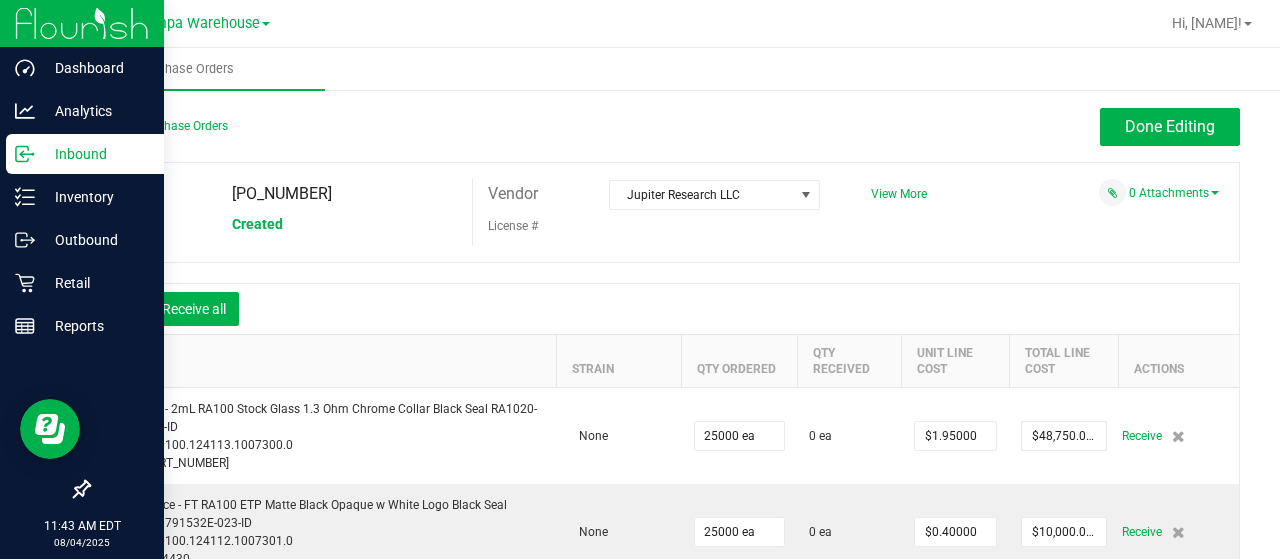 click on "[PO_NUMBER]
[PO_NUMBER]
Status
Created
Vendor
[VENDOR_NAME]
License #
View More" at bounding box center (664, 212) 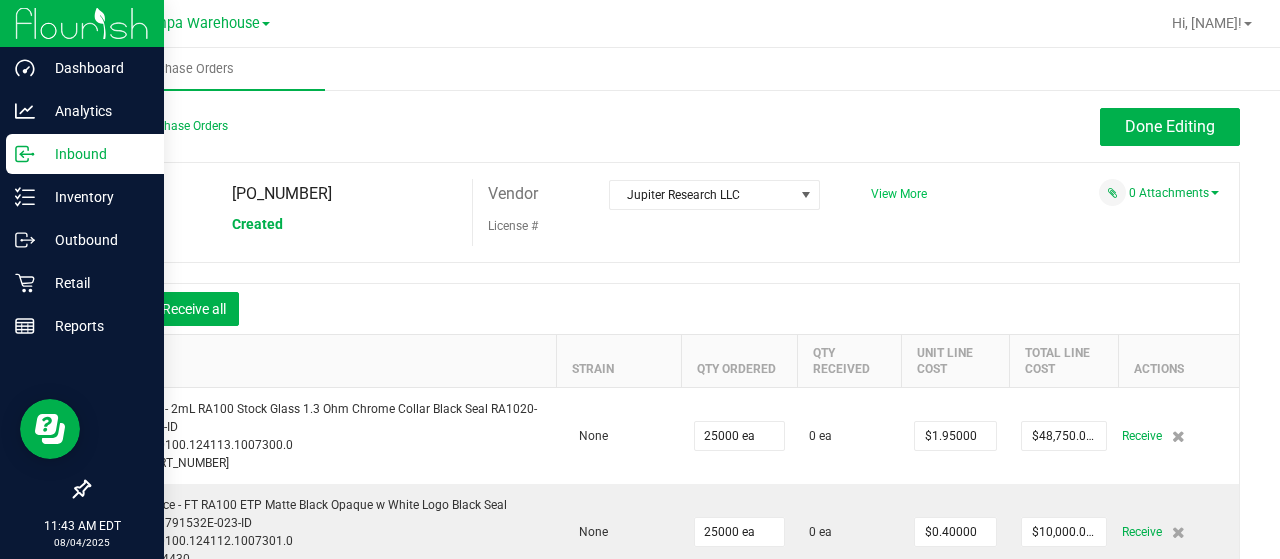 click on "View More" at bounding box center [899, 194] 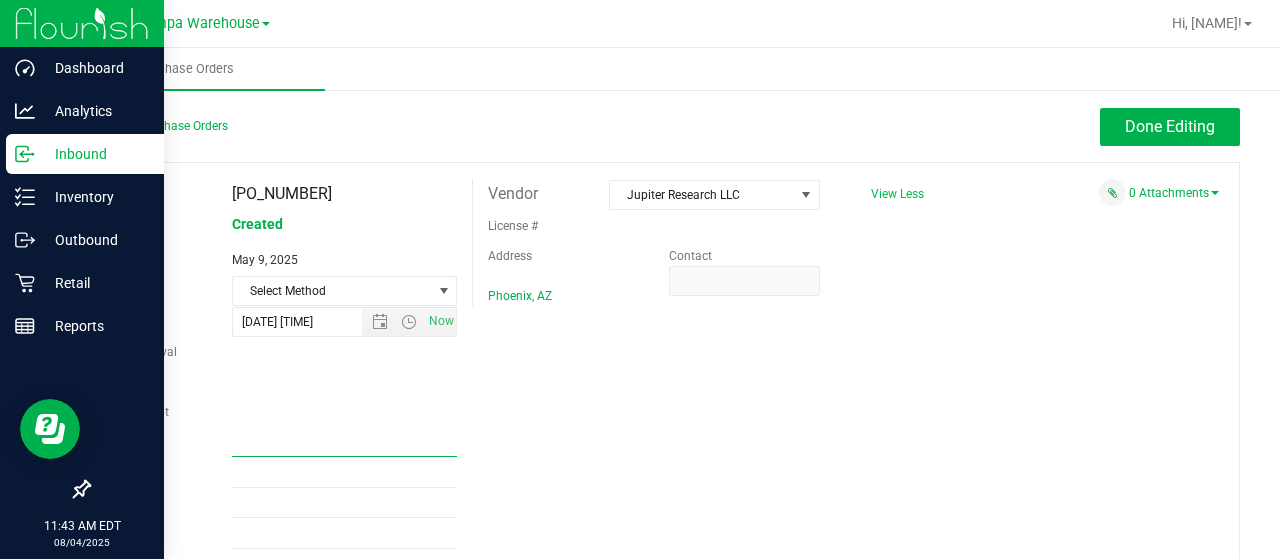 click on "Ref Field 1" at bounding box center (345, 442) 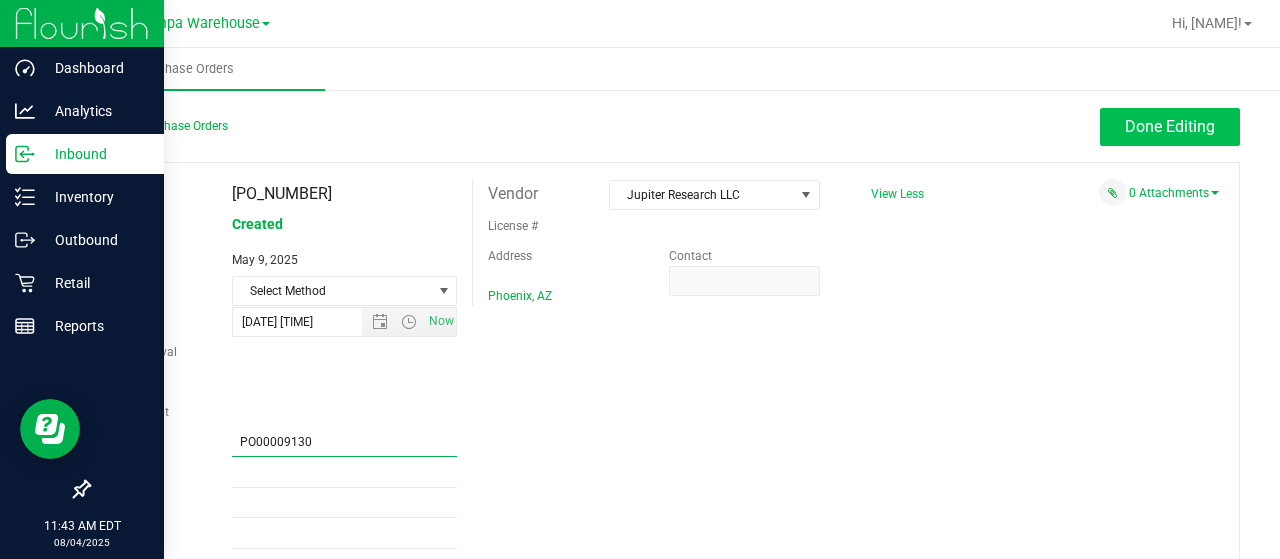 type on "PO00009130" 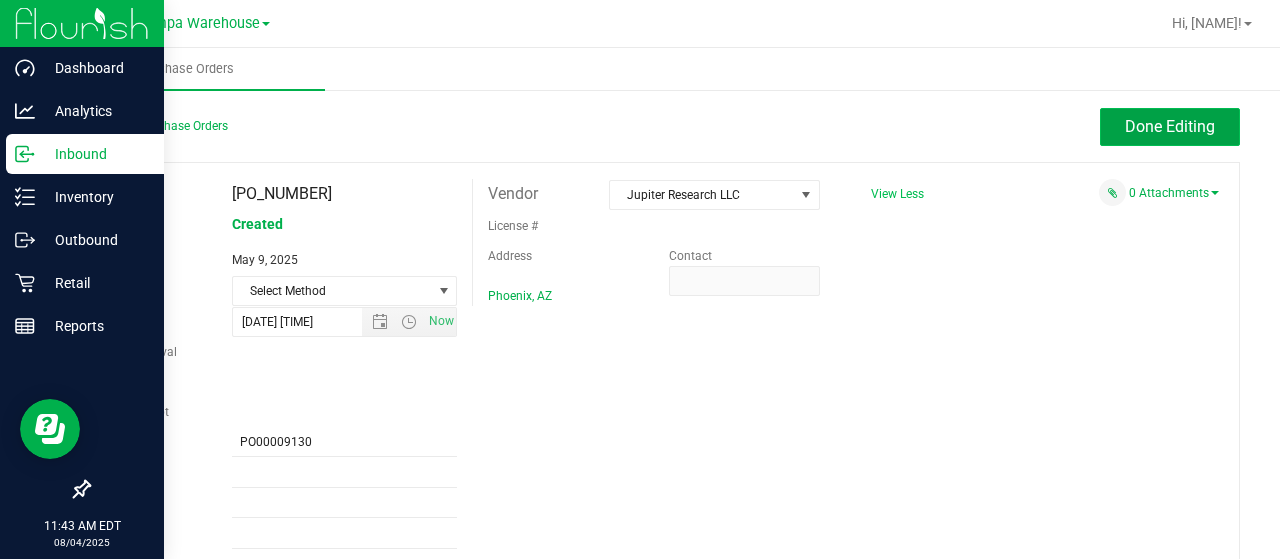 click on "Done Editing" at bounding box center [1170, 126] 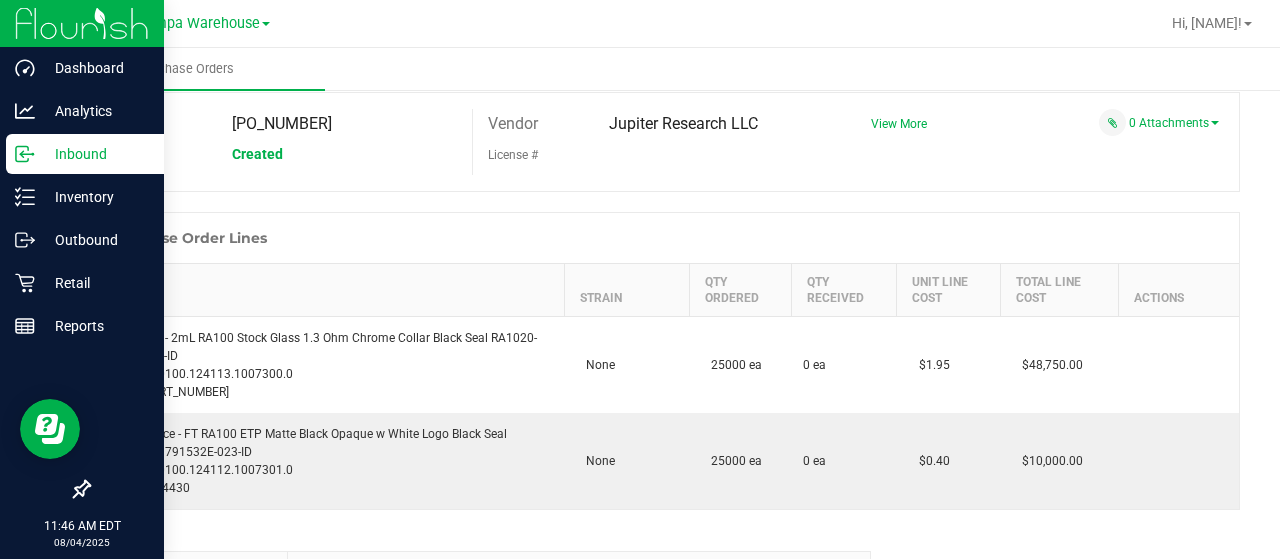 scroll, scrollTop: 0, scrollLeft: 0, axis: both 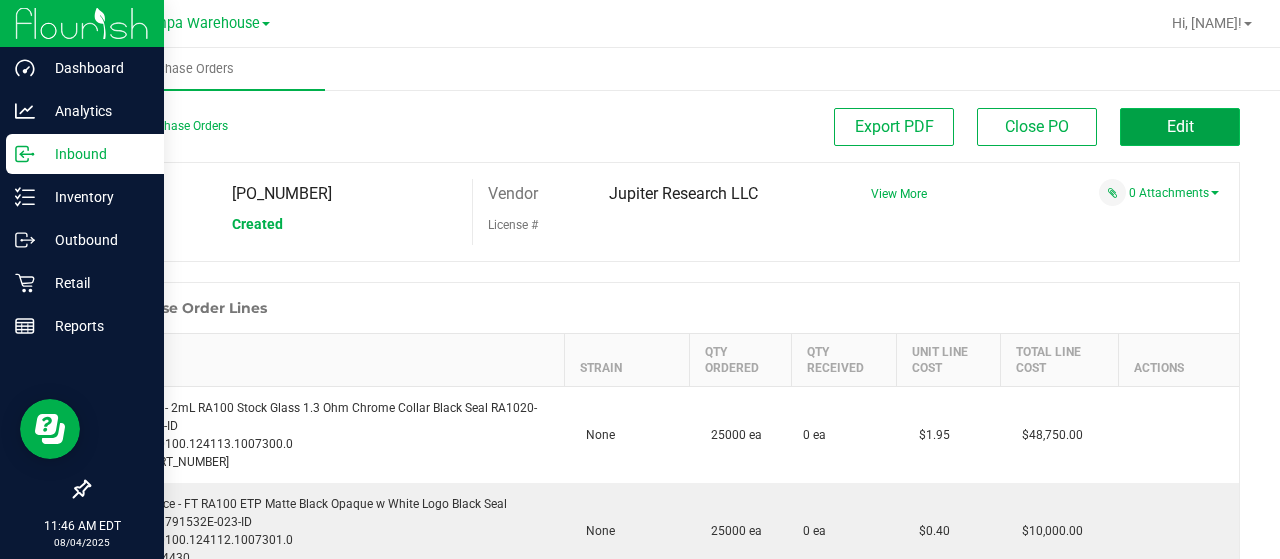 click on "Edit" at bounding box center (1180, 127) 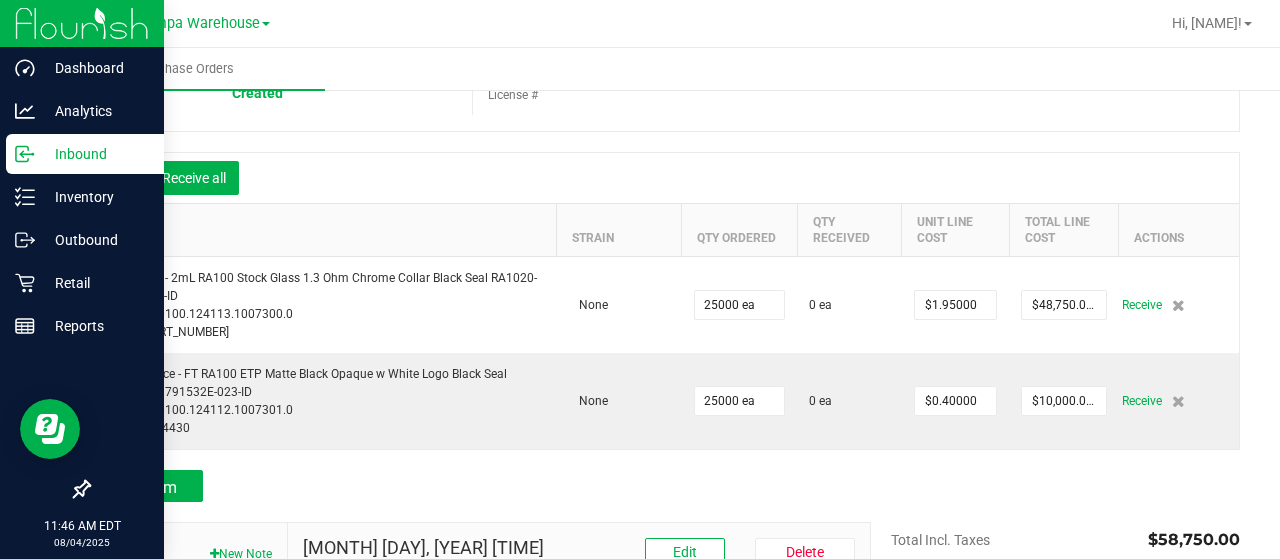 scroll, scrollTop: 50, scrollLeft: 0, axis: vertical 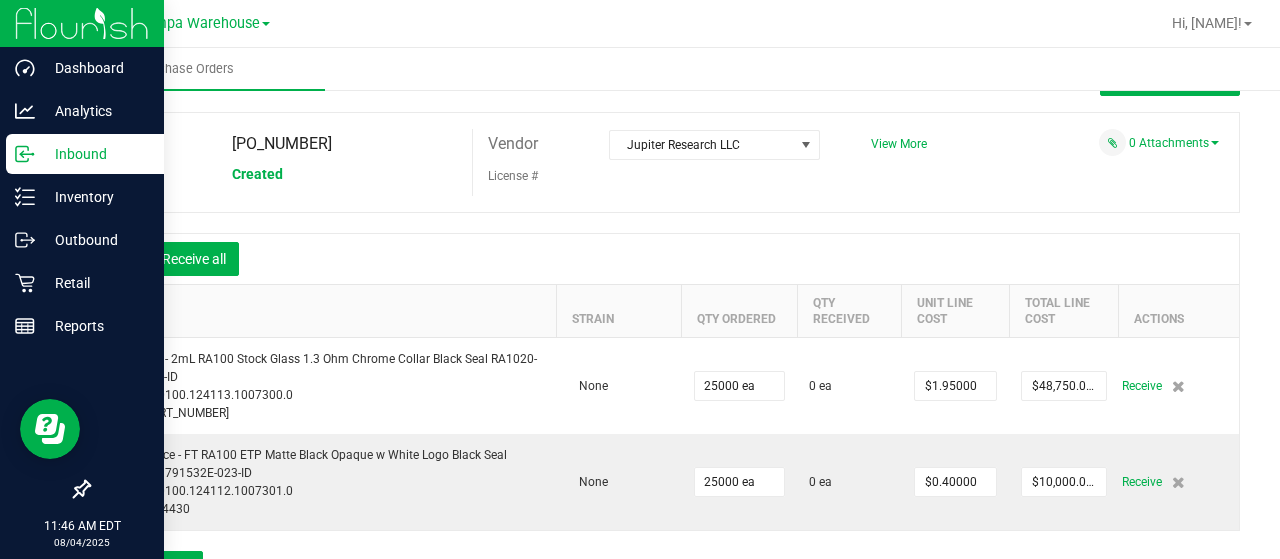 click at bounding box center (664, 223) 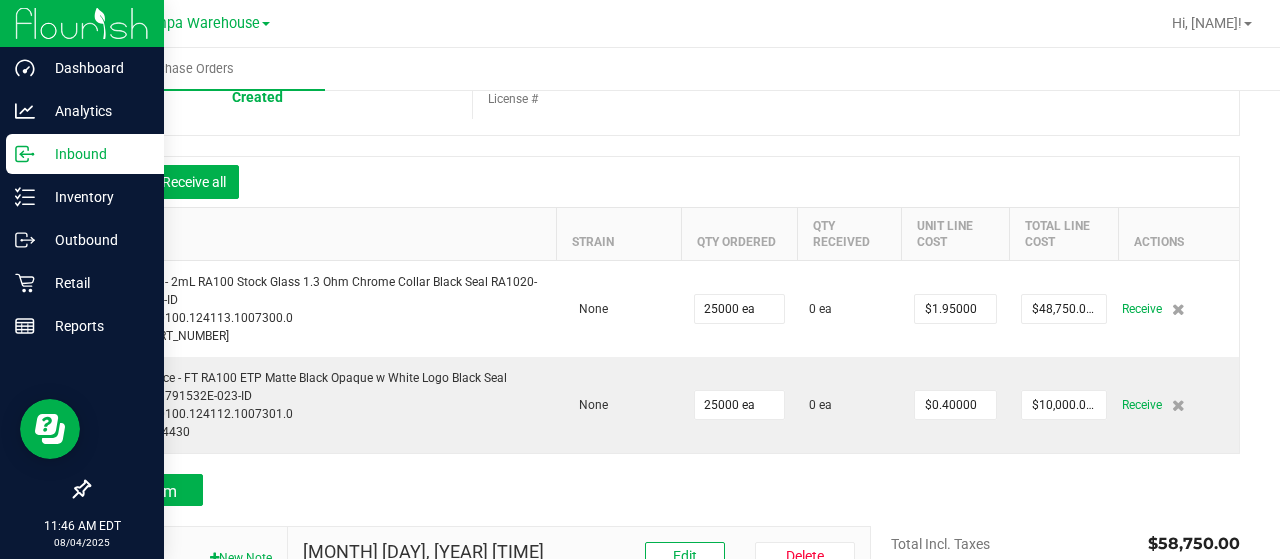 scroll, scrollTop: 129, scrollLeft: 0, axis: vertical 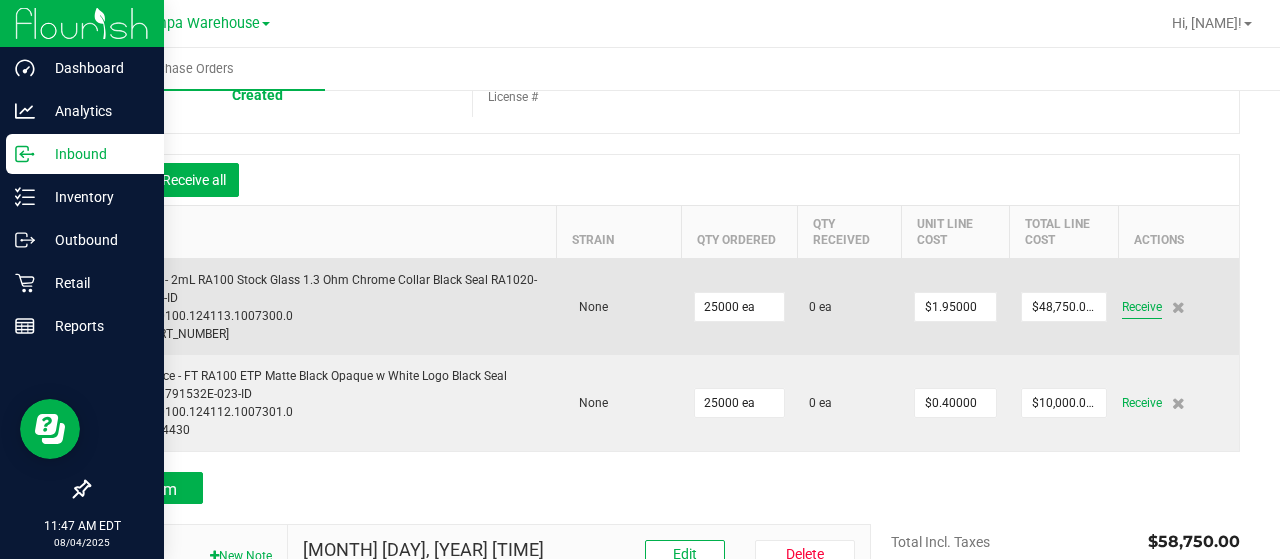 click on "Receive" at bounding box center [1142, 307] 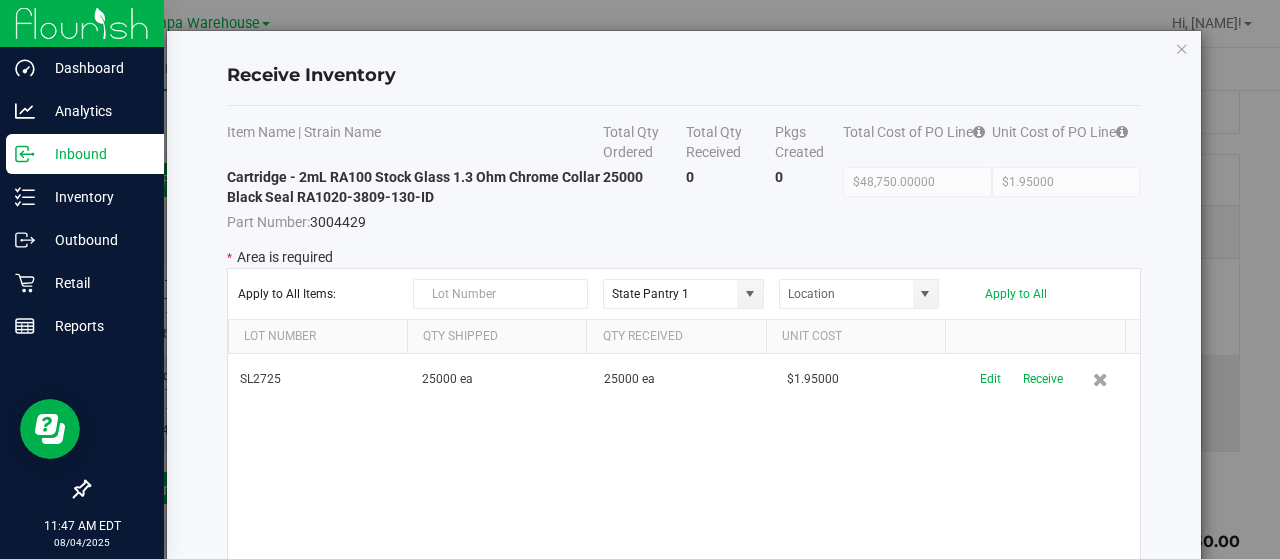 scroll, scrollTop: 172, scrollLeft: 0, axis: vertical 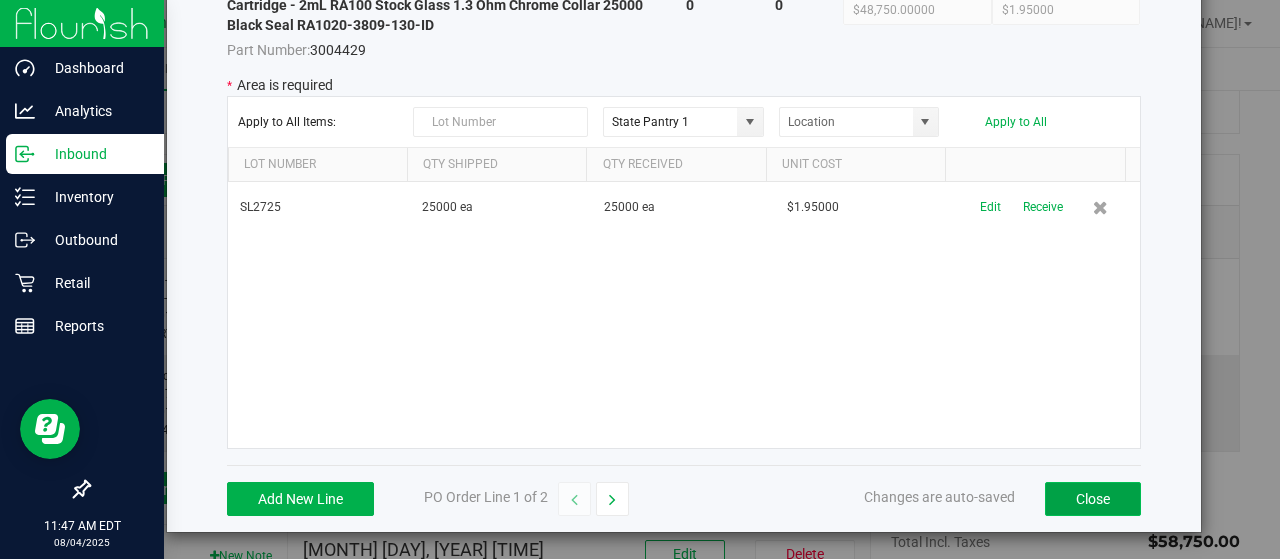 click on "Close" at bounding box center (1093, 499) 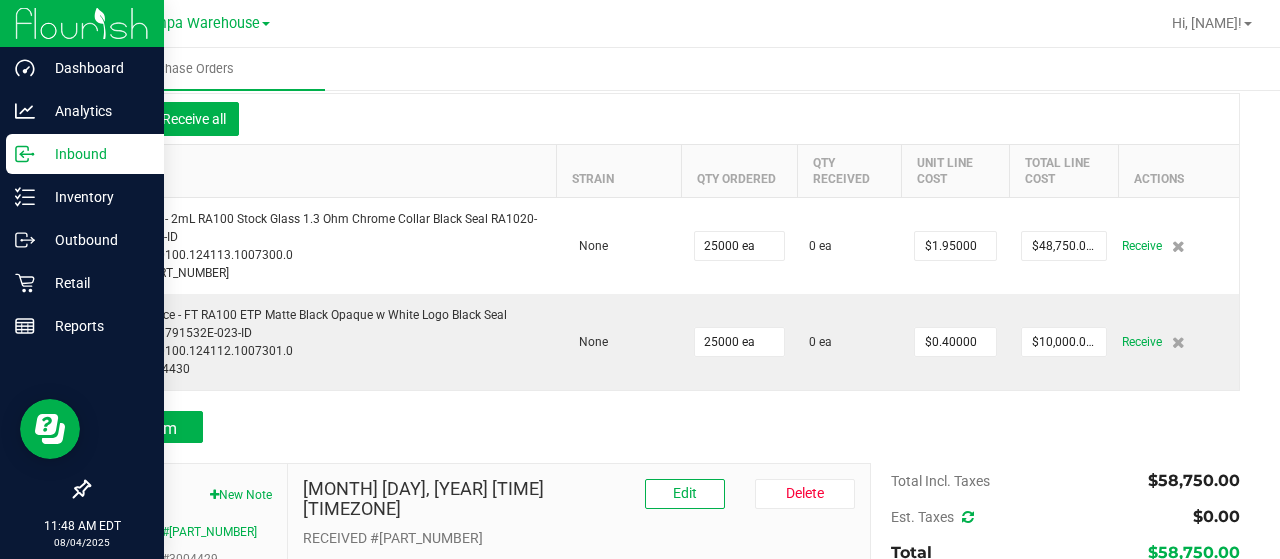 scroll, scrollTop: 174, scrollLeft: 0, axis: vertical 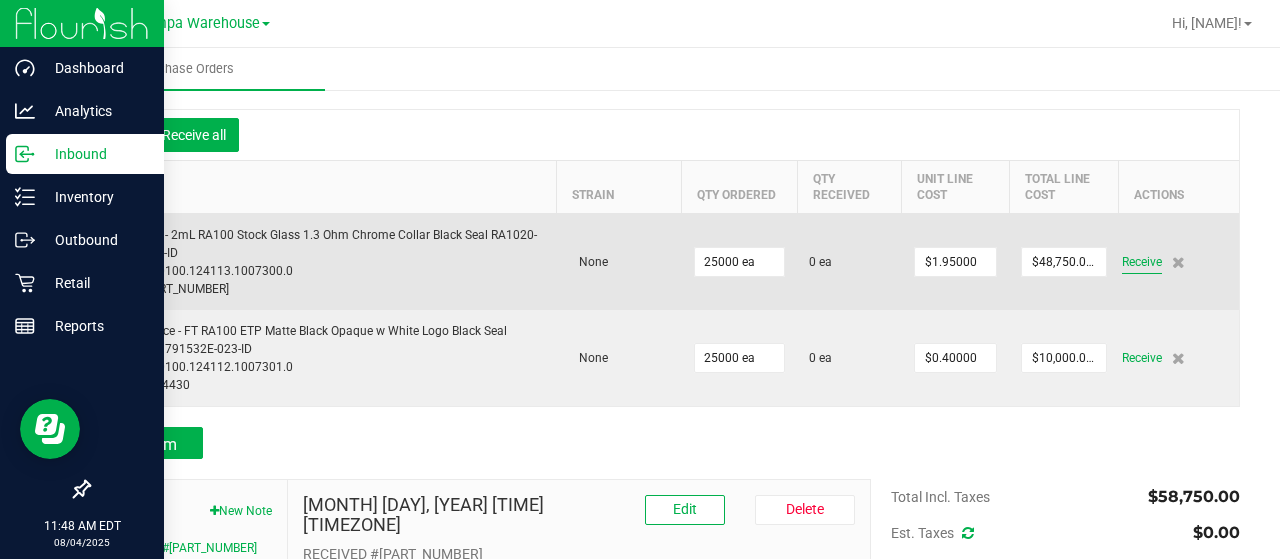 click on "Receive" at bounding box center (1142, 262) 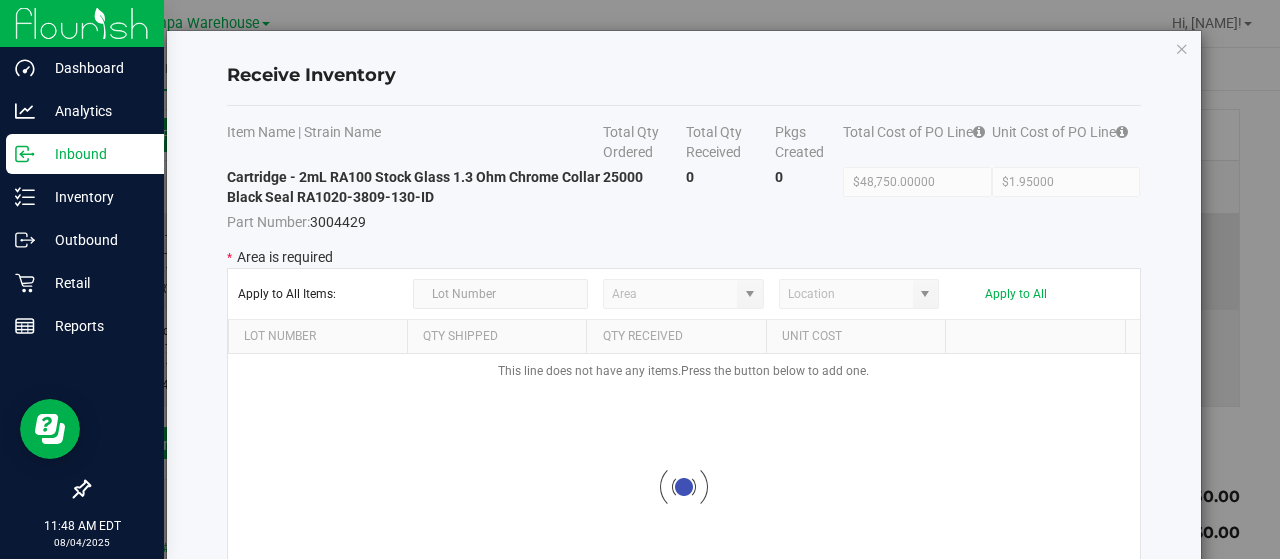 type on "State Pantry 1" 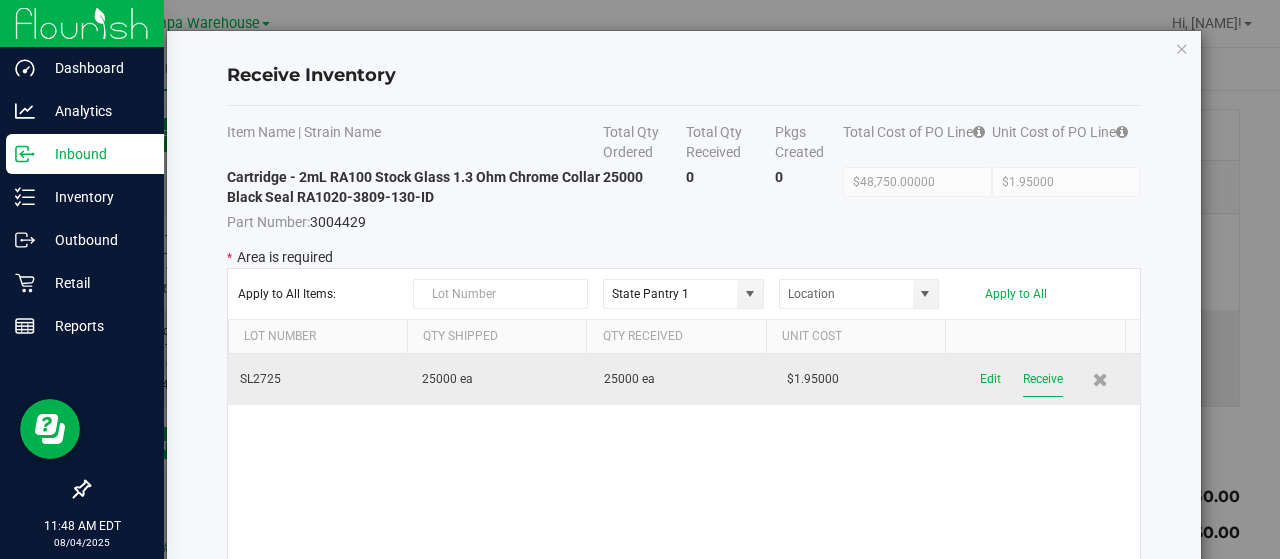 click on "Receive" at bounding box center [1043, 379] 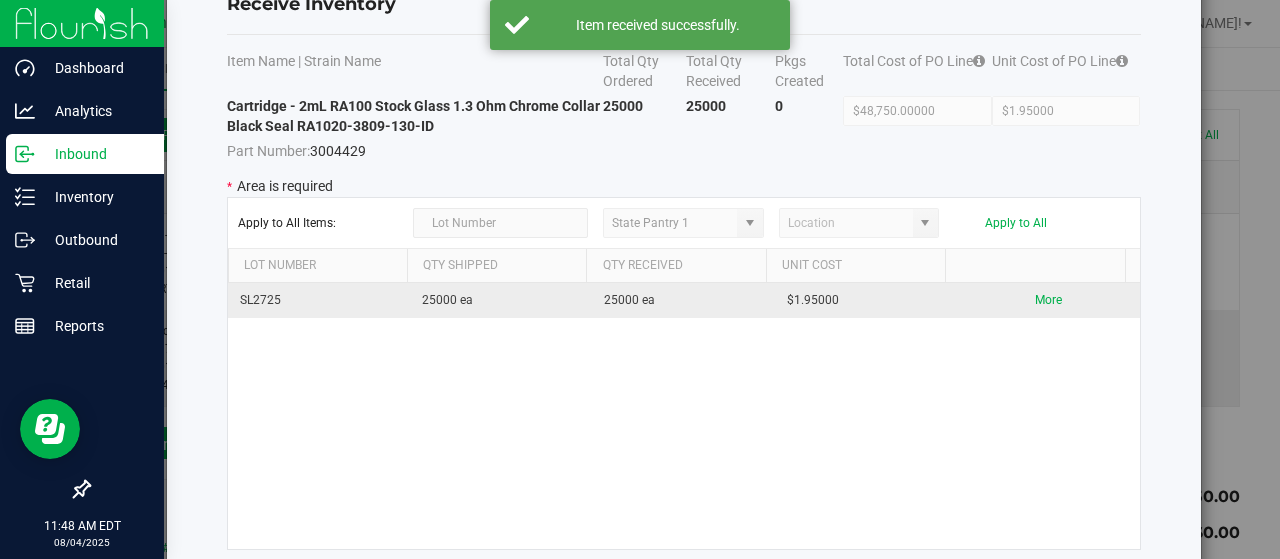 scroll, scrollTop: 172, scrollLeft: 0, axis: vertical 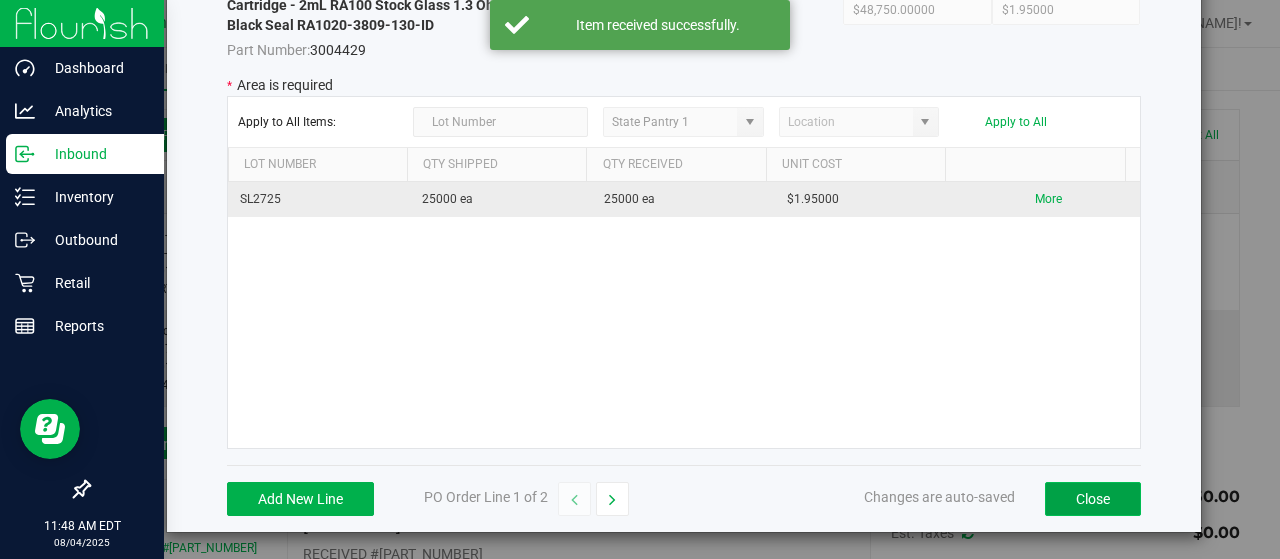 click on "Close" at bounding box center (1093, 499) 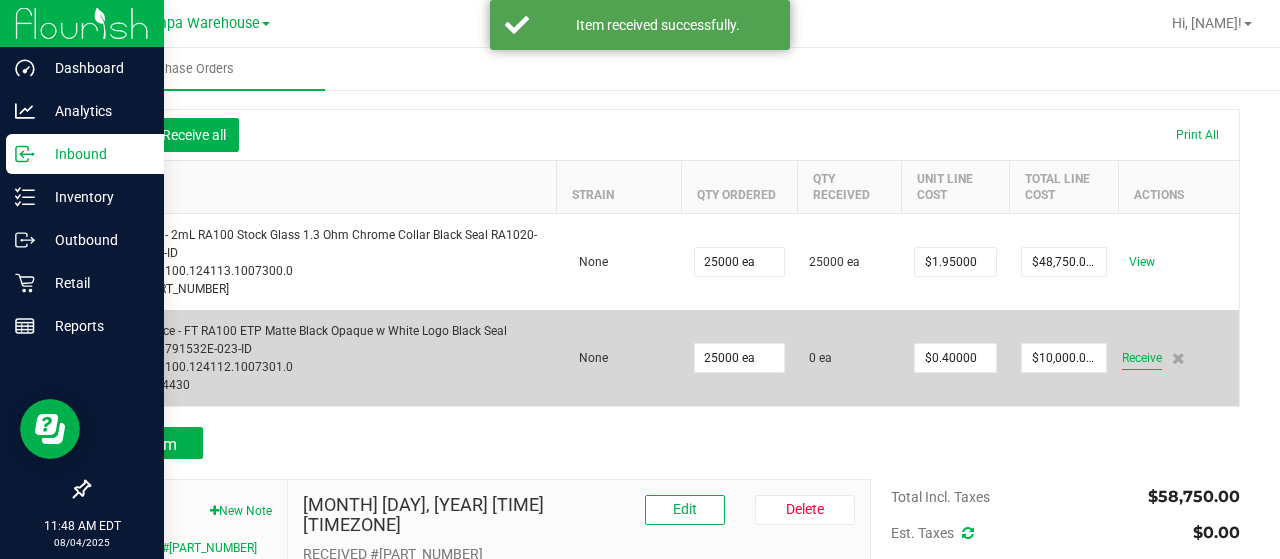 click on "Receive" at bounding box center [1142, 358] 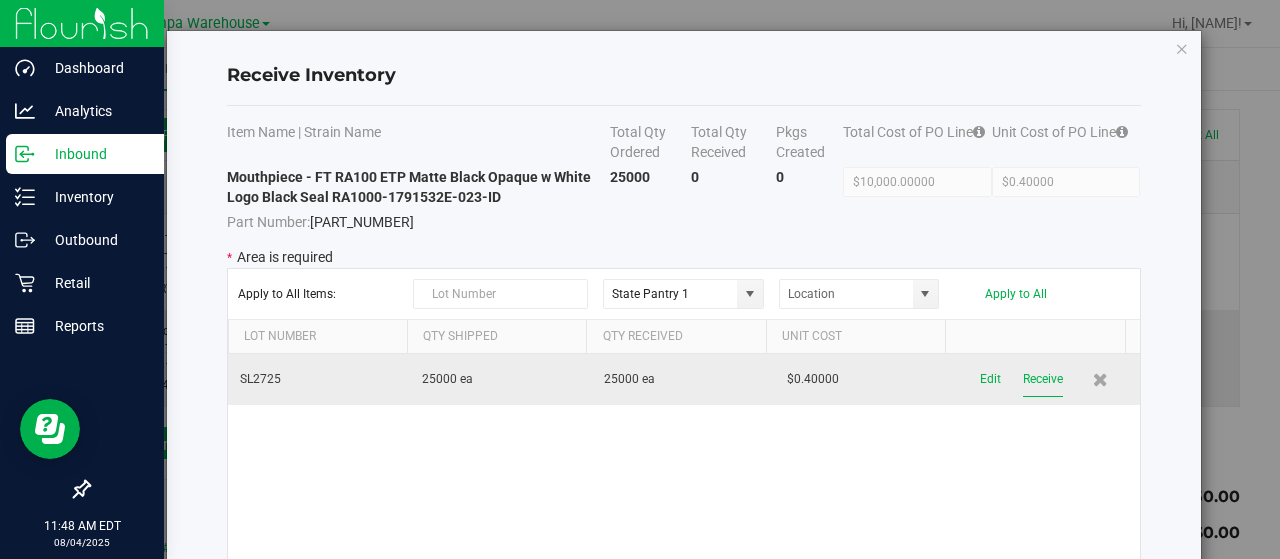 click on "Receive" at bounding box center [1043, 379] 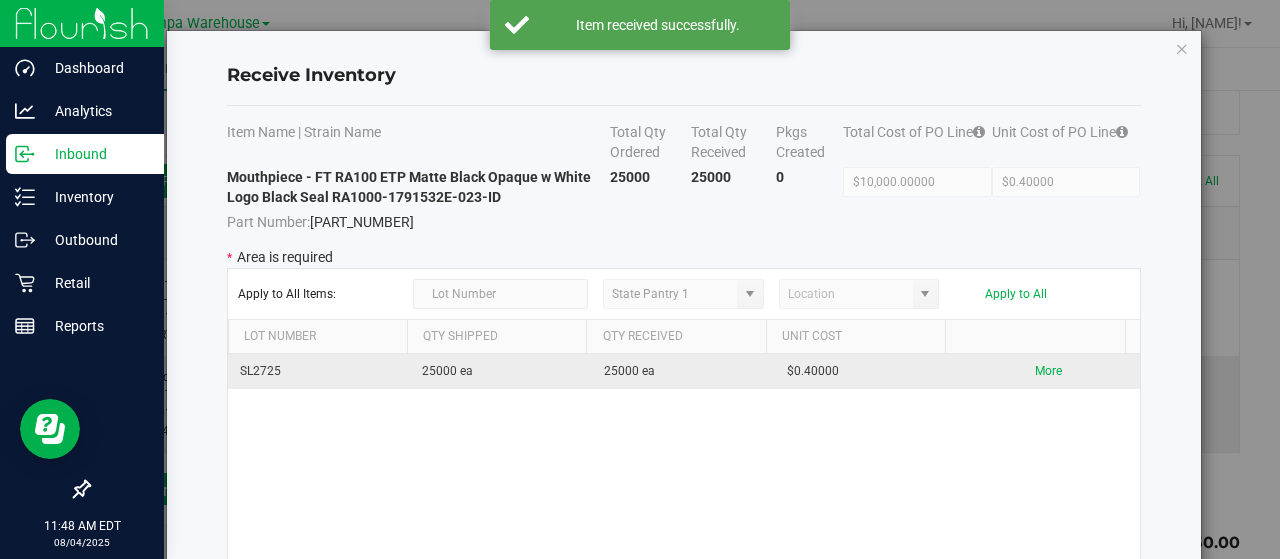 scroll, scrollTop: 172, scrollLeft: 0, axis: vertical 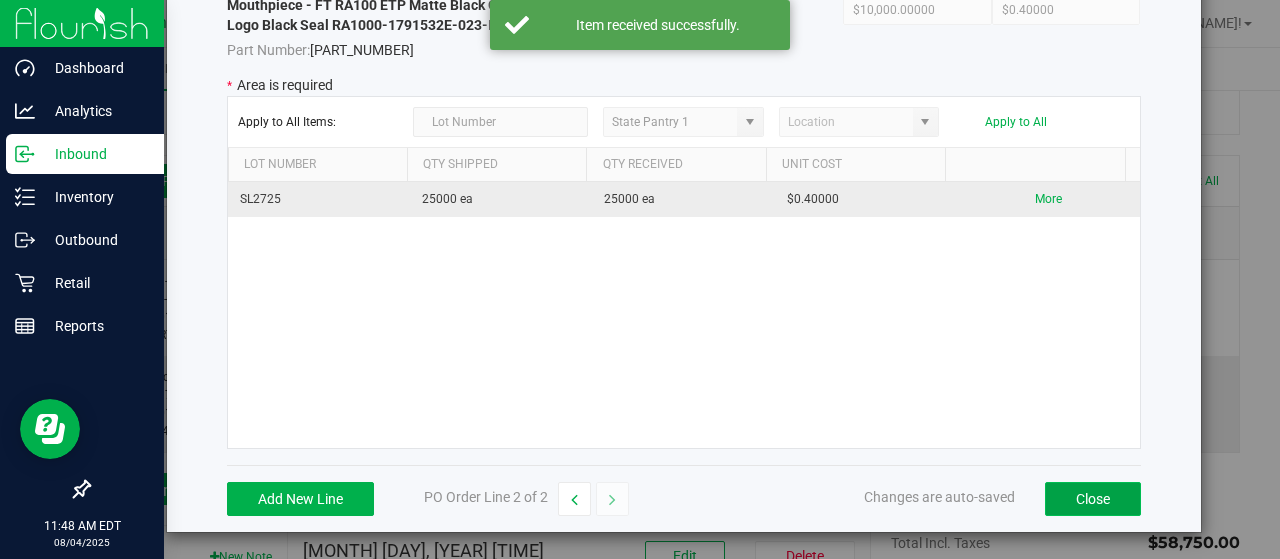 click on "Close" at bounding box center [1093, 499] 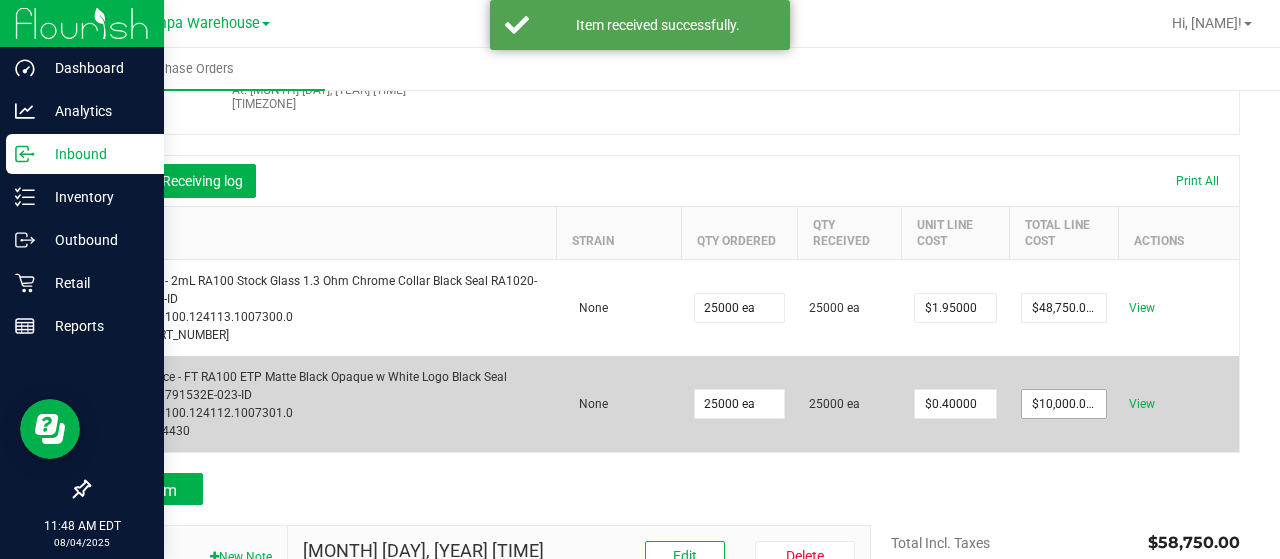 scroll, scrollTop: 0, scrollLeft: 0, axis: both 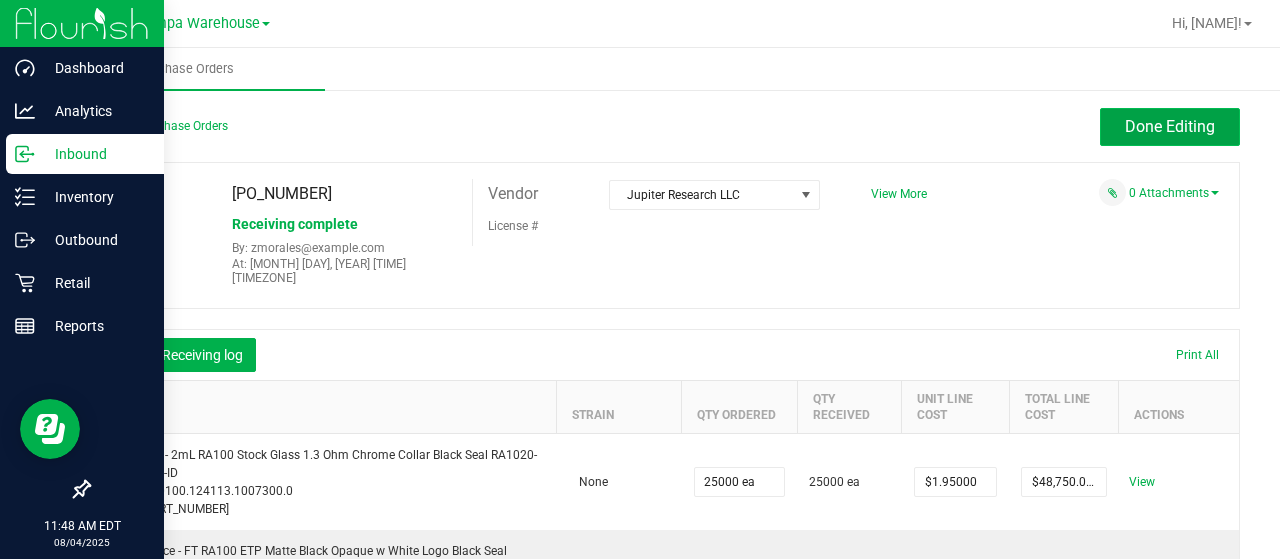 click on "Done Editing" at bounding box center (1170, 126) 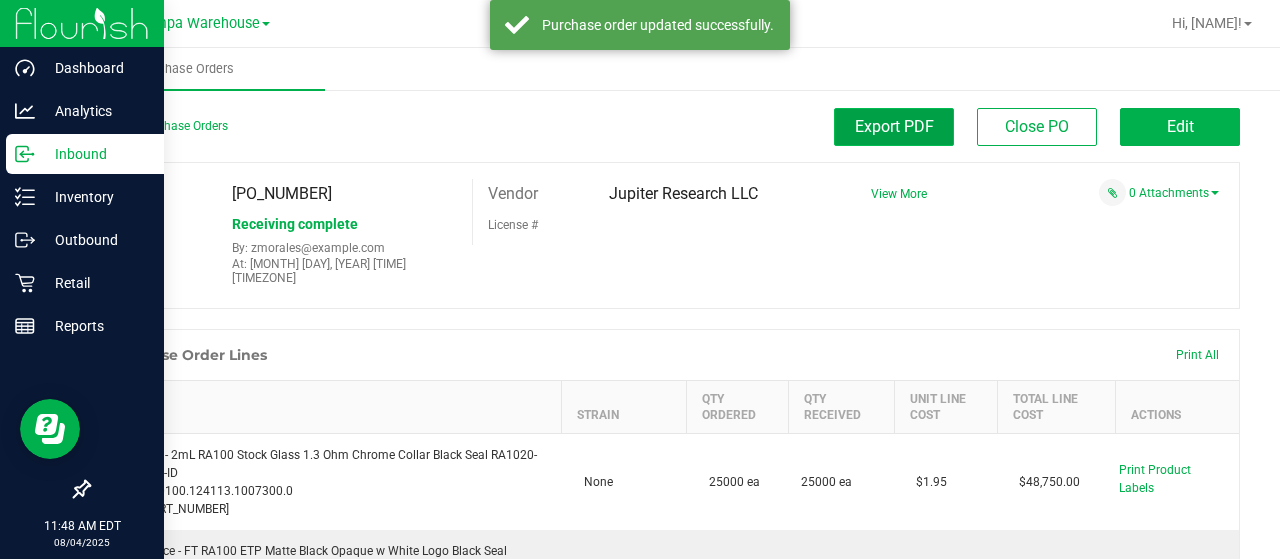 click on "Export PDF" at bounding box center (894, 126) 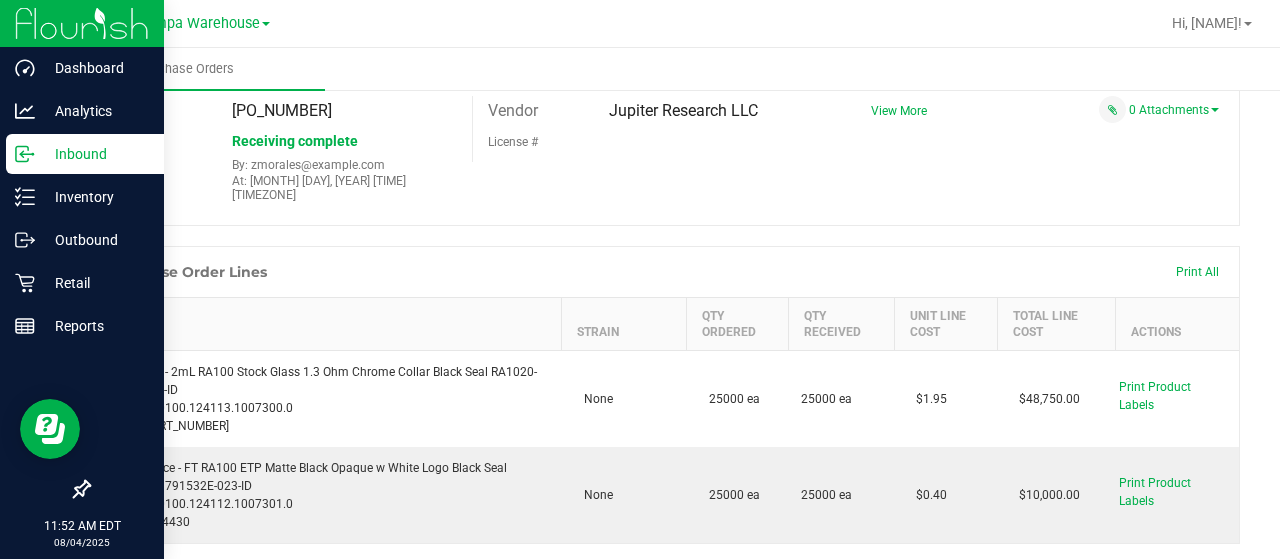 scroll, scrollTop: 0, scrollLeft: 0, axis: both 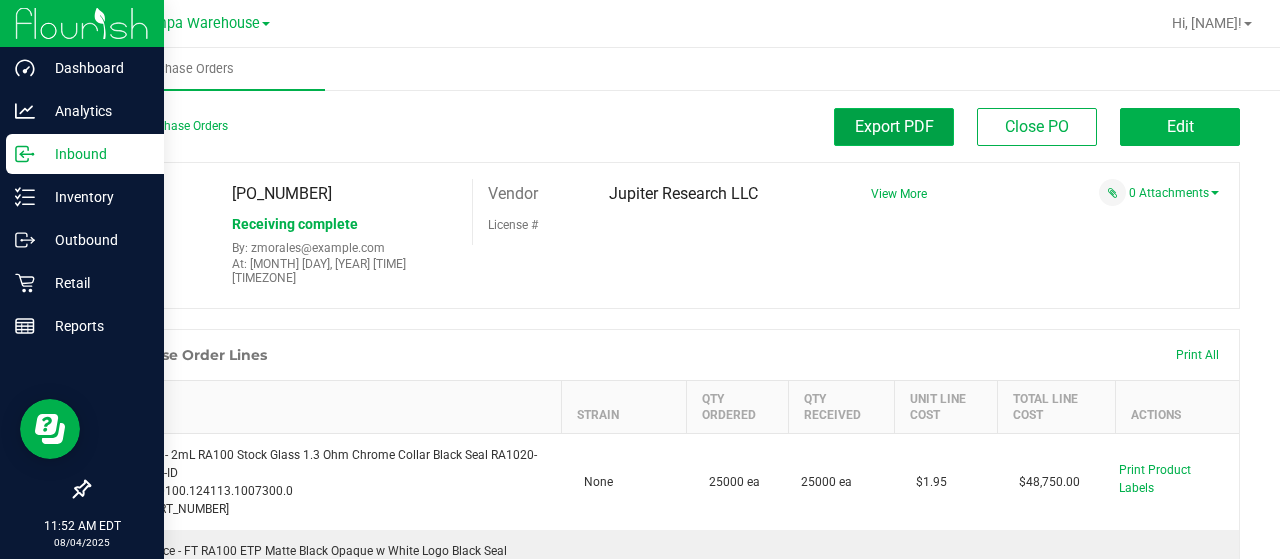 click on "Export PDF" at bounding box center (894, 126) 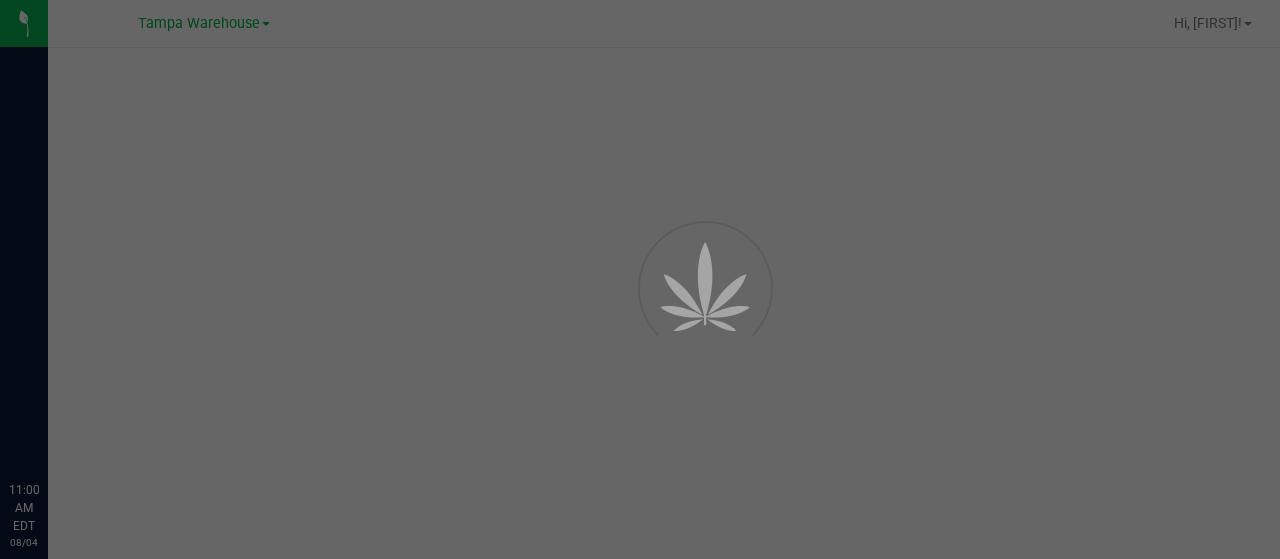 scroll, scrollTop: 0, scrollLeft: 0, axis: both 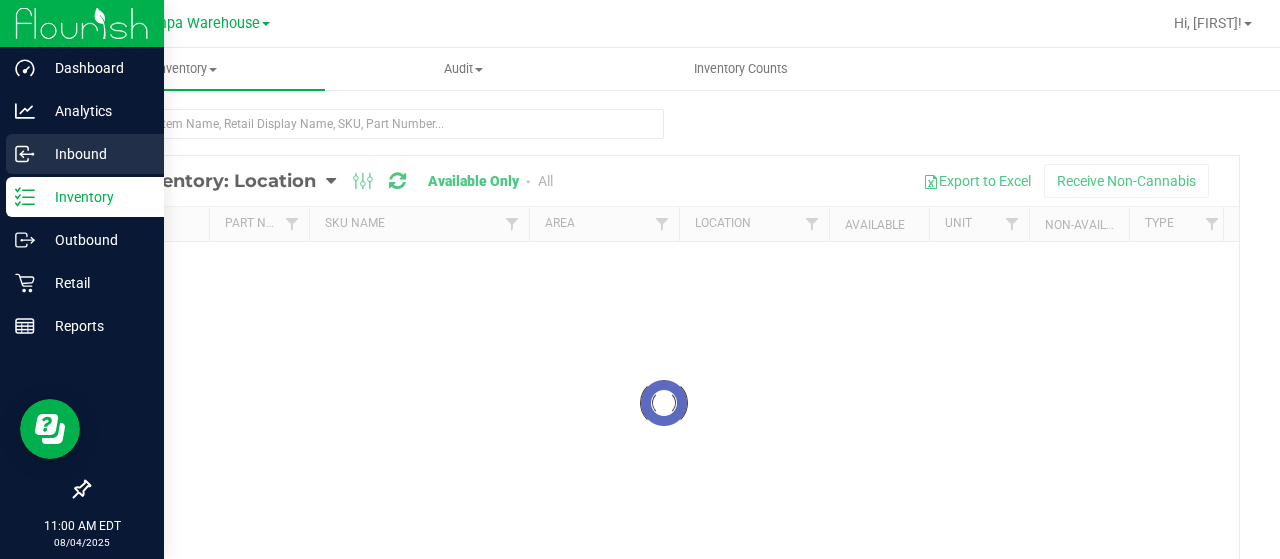 click on "Inbound" at bounding box center (95, 154) 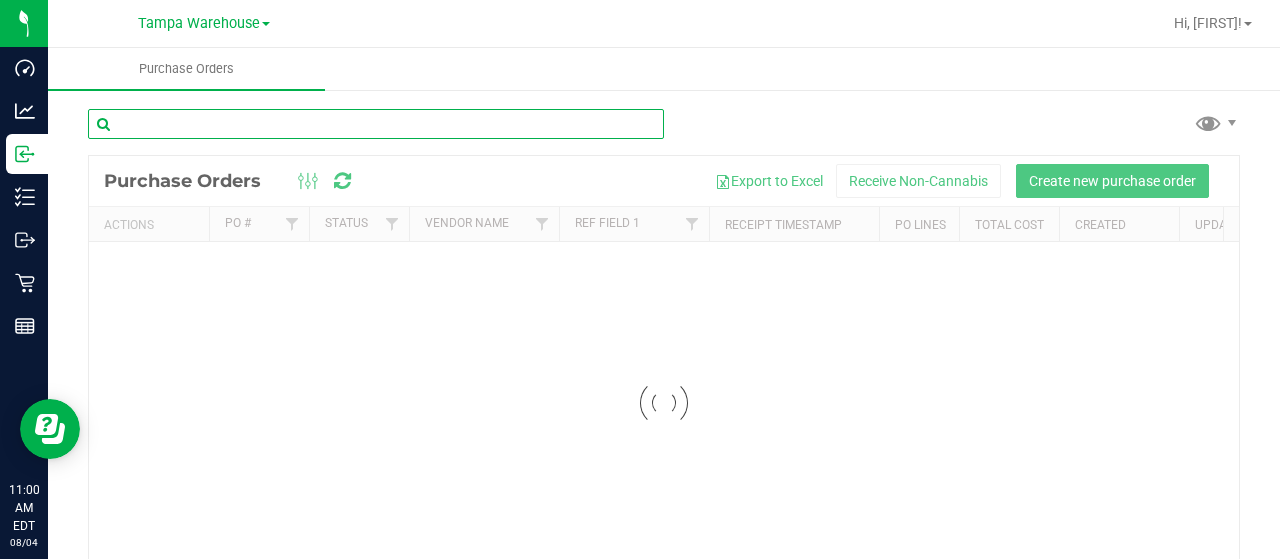 click at bounding box center (376, 124) 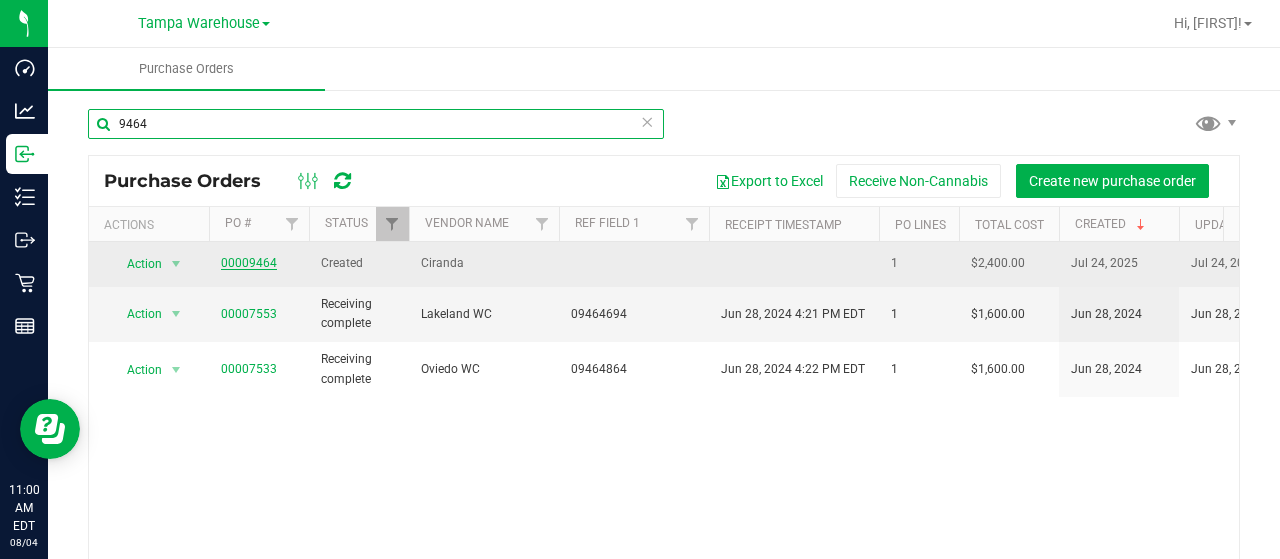 type on "9464" 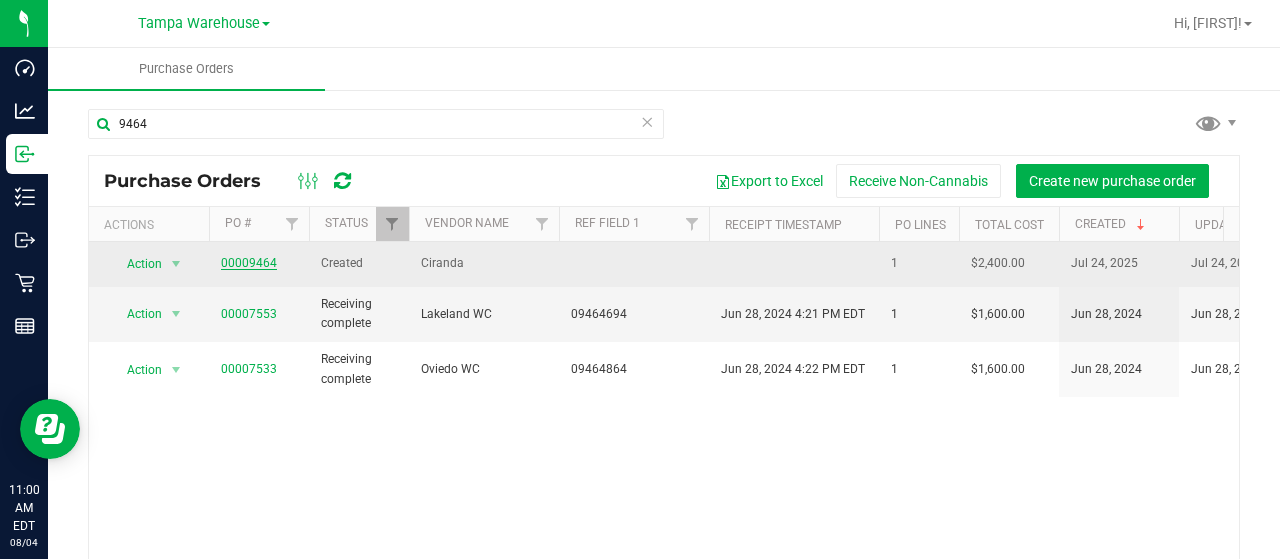 click on "00009464" at bounding box center (249, 263) 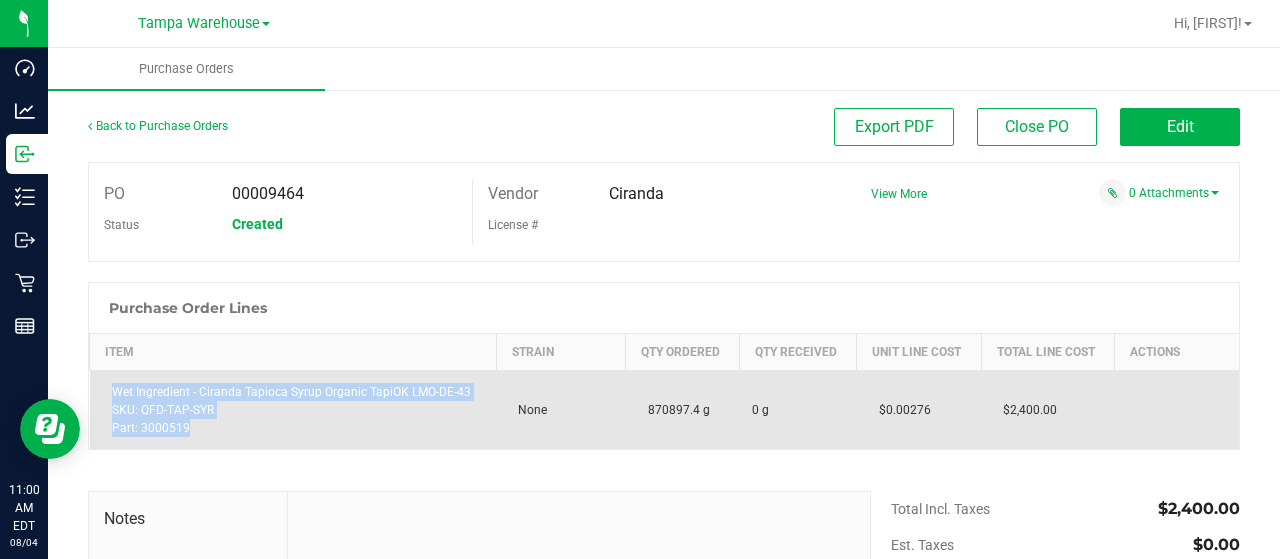 drag, startPoint x: 241, startPoint y: 429, endPoint x: 107, endPoint y: 381, distance: 142.33763 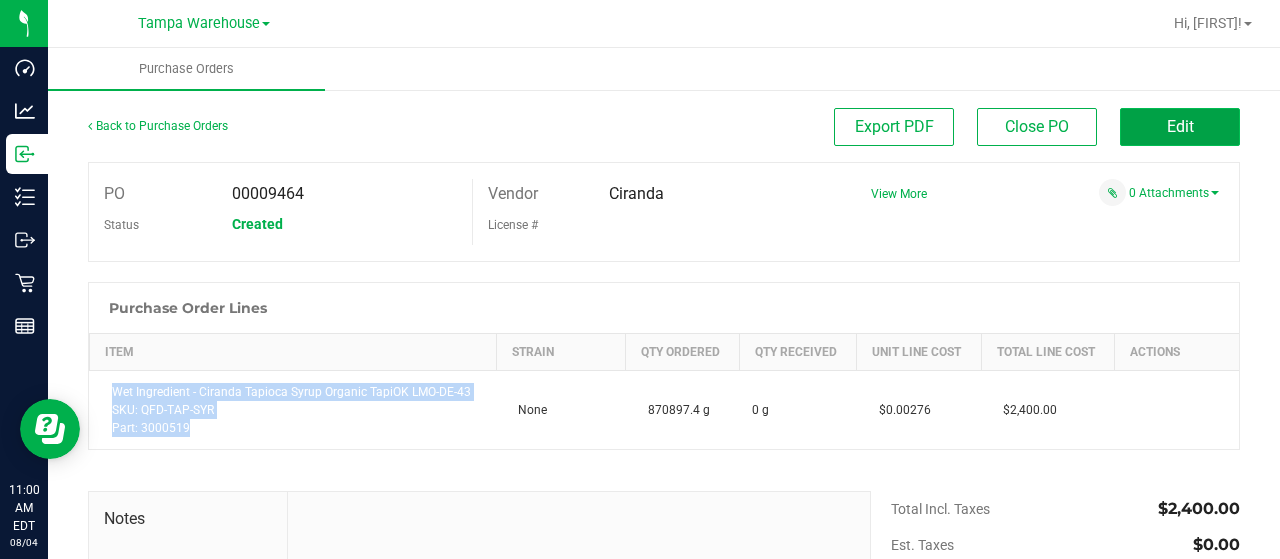 click on "Edit" at bounding box center [1180, 127] 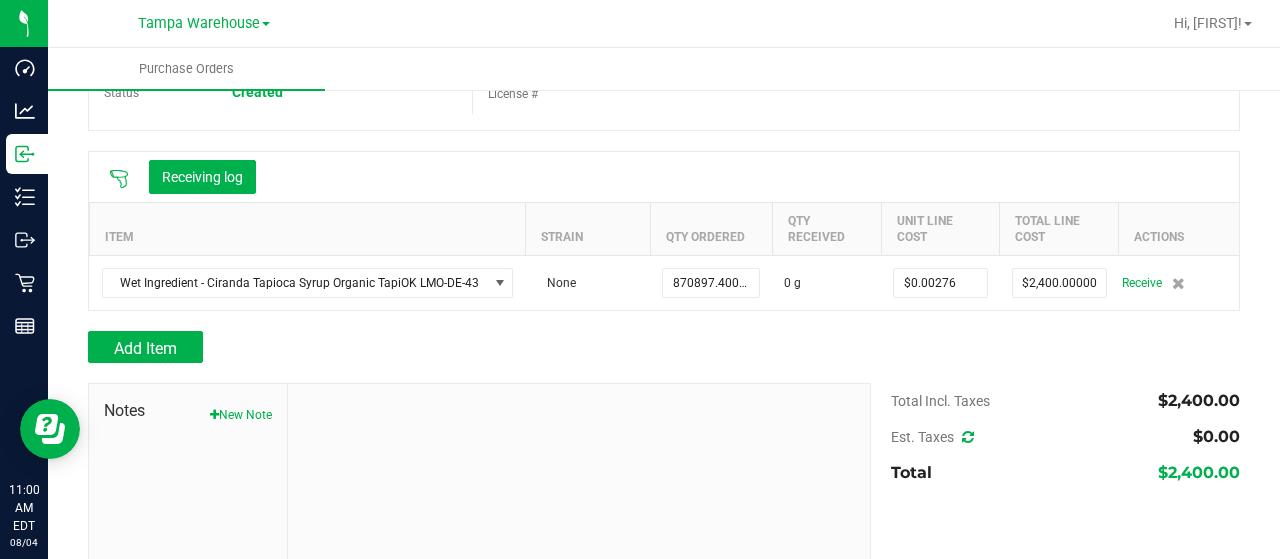 scroll, scrollTop: 141, scrollLeft: 0, axis: vertical 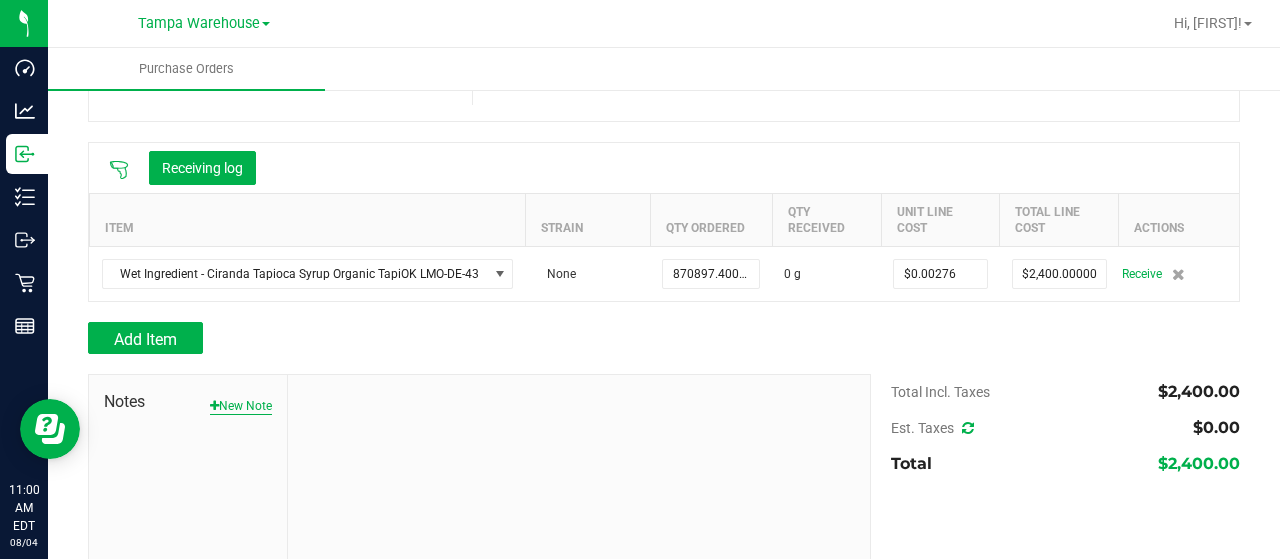 click on "New Note" at bounding box center (241, 406) 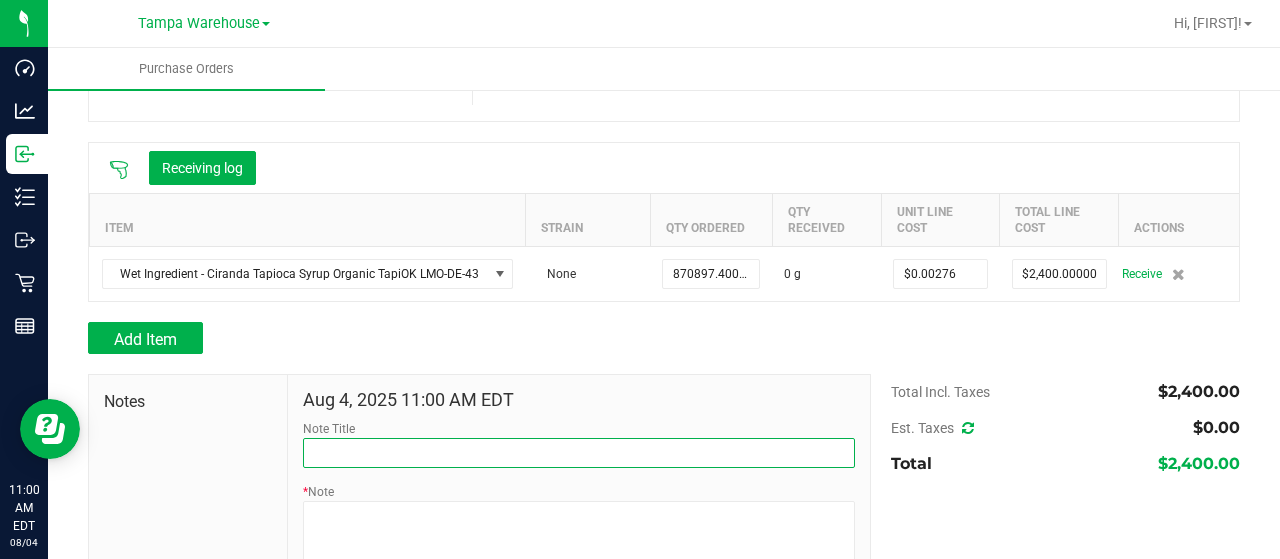 click on "Note Title" at bounding box center (579, 453) 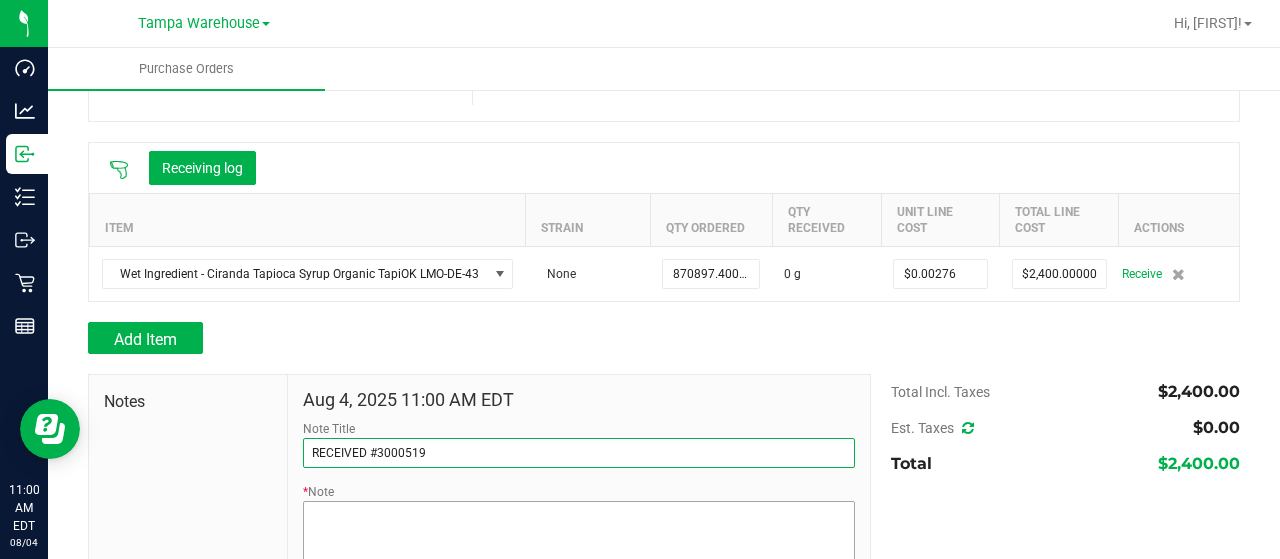 scroll, scrollTop: 244, scrollLeft: 0, axis: vertical 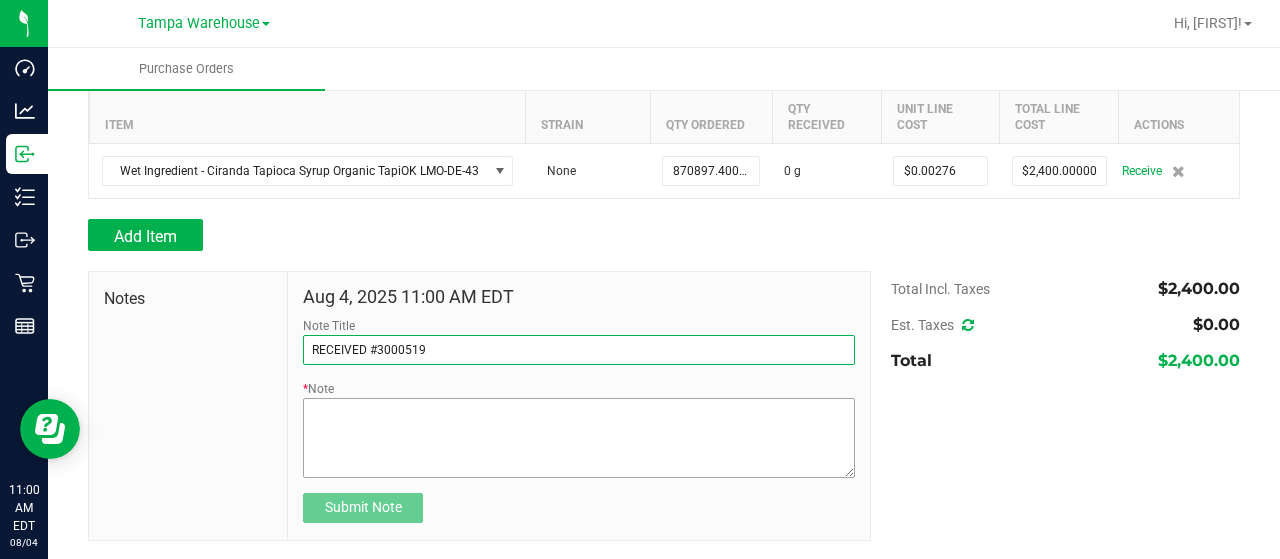 type on "RECEIVED #3000519" 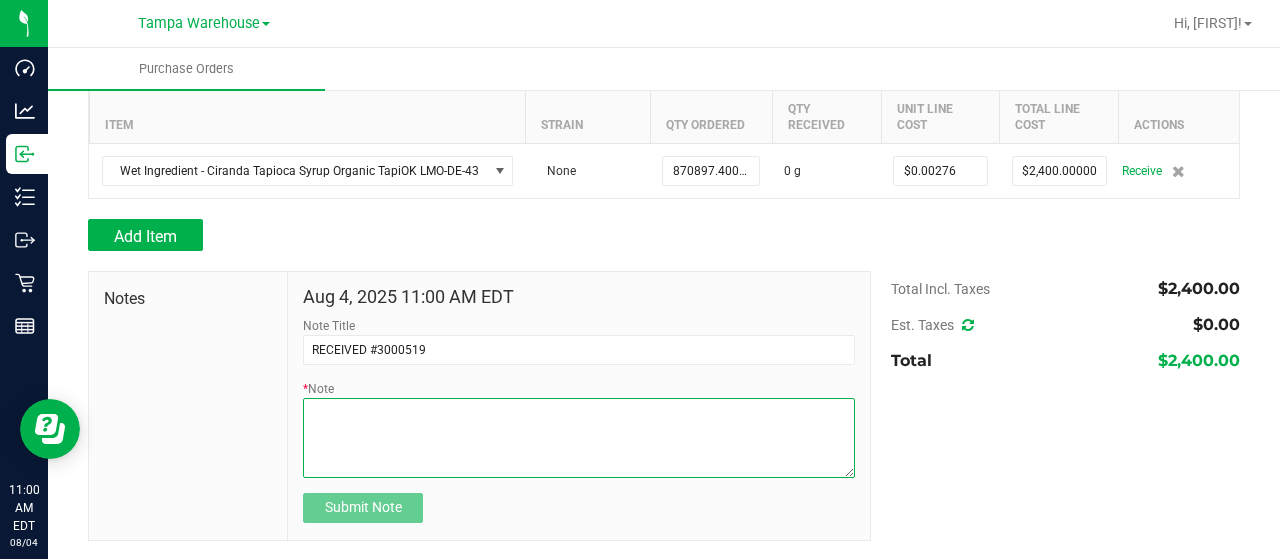 click on "*
Note" at bounding box center (579, 438) 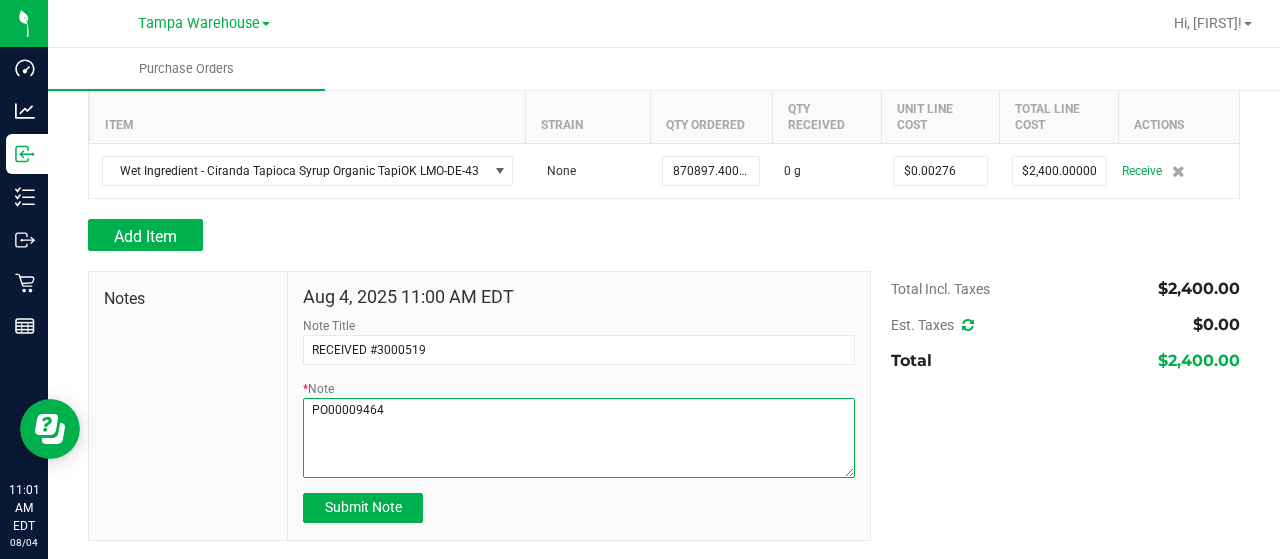 paste on "Wet Ingredient - Ciranda Tapioca Syrup Organic TapiOK LMO-DE-43
SKU: QFD-TAP-SYR
Part: 3000519" 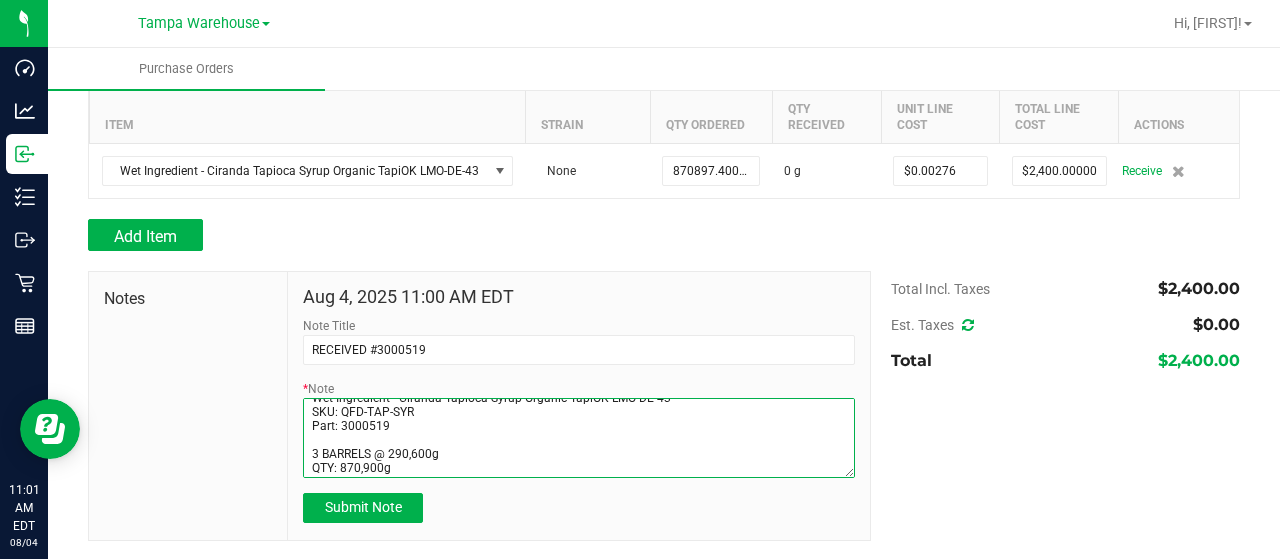 scroll, scrollTop: 55, scrollLeft: 0, axis: vertical 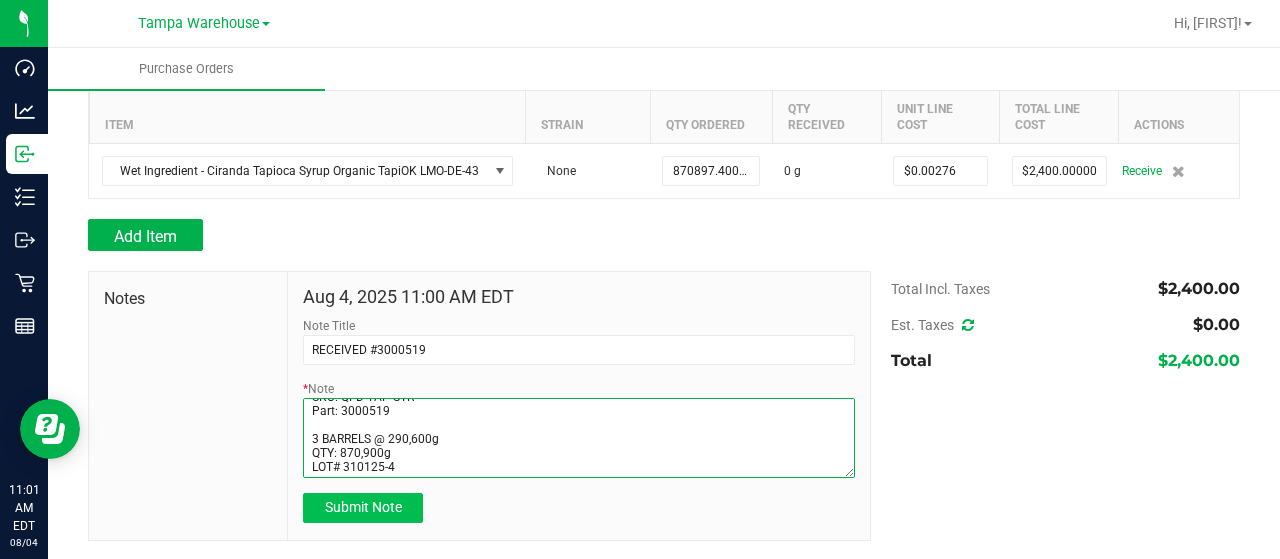 type on "PO00009464
Wet Ingredient - Ciranda Tapioca Syrup Organic TapiOK LMO-DE-43
SKU: QFD-TAP-SYR
Part: 3000519
3 BARRELS @ 290,600g
QTY: 870,900g
LOT# 310125-4" 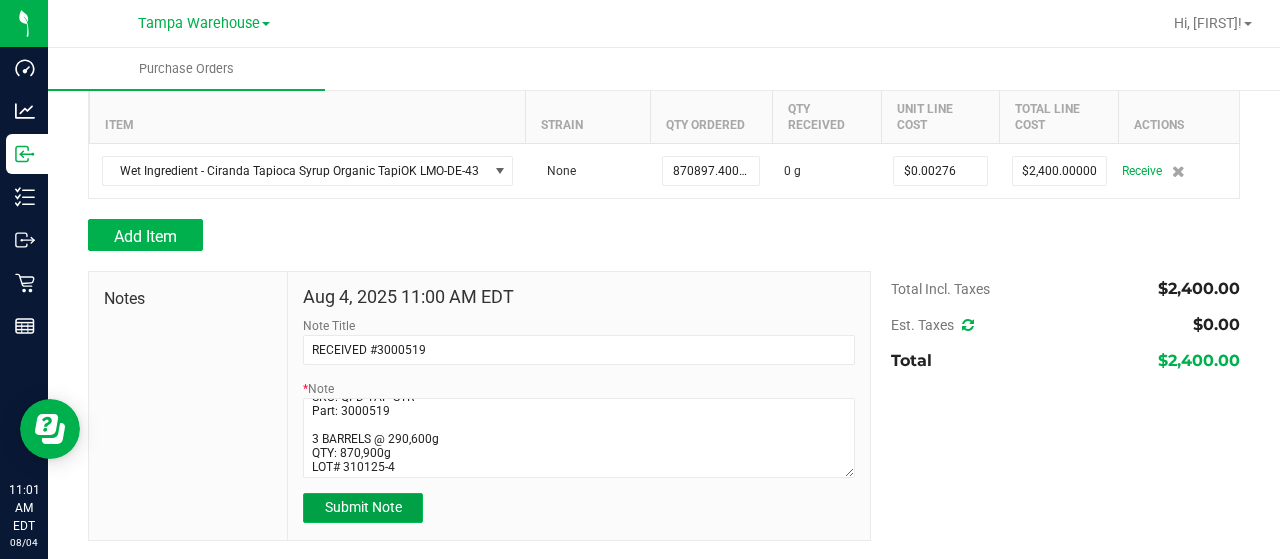 click on "Submit Note" at bounding box center [363, 508] 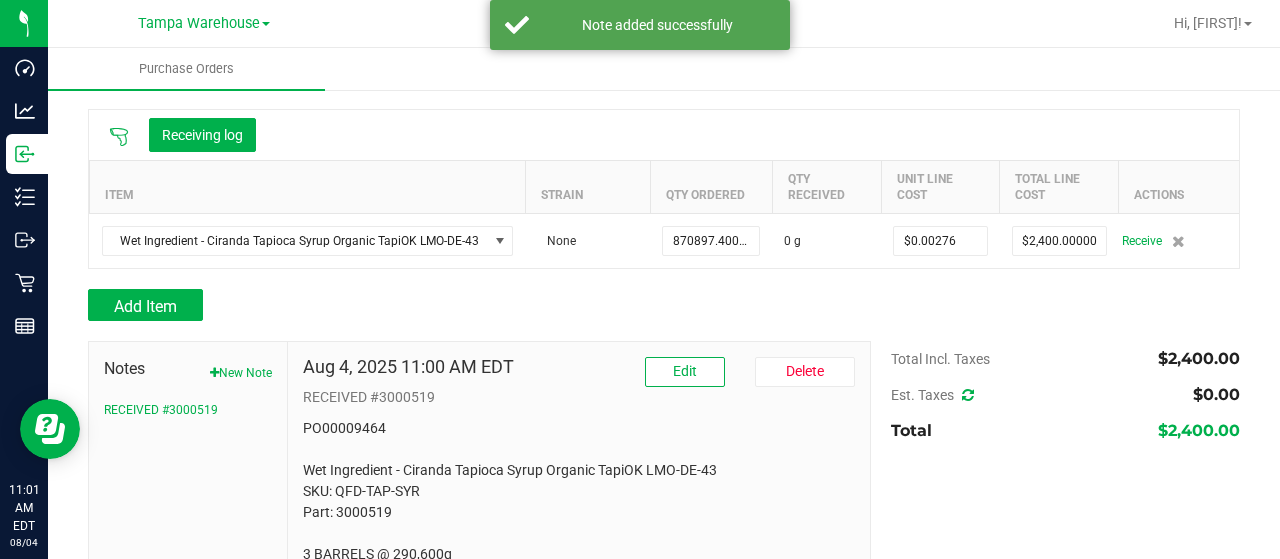 scroll, scrollTop: 255, scrollLeft: 0, axis: vertical 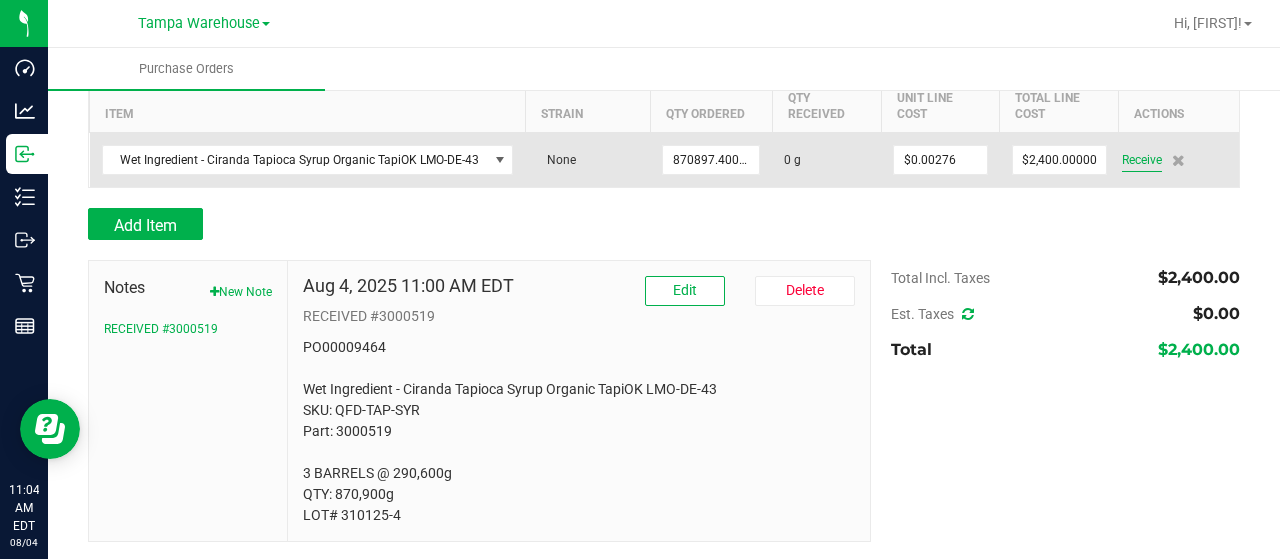 click on "Receive" at bounding box center (1142, 160) 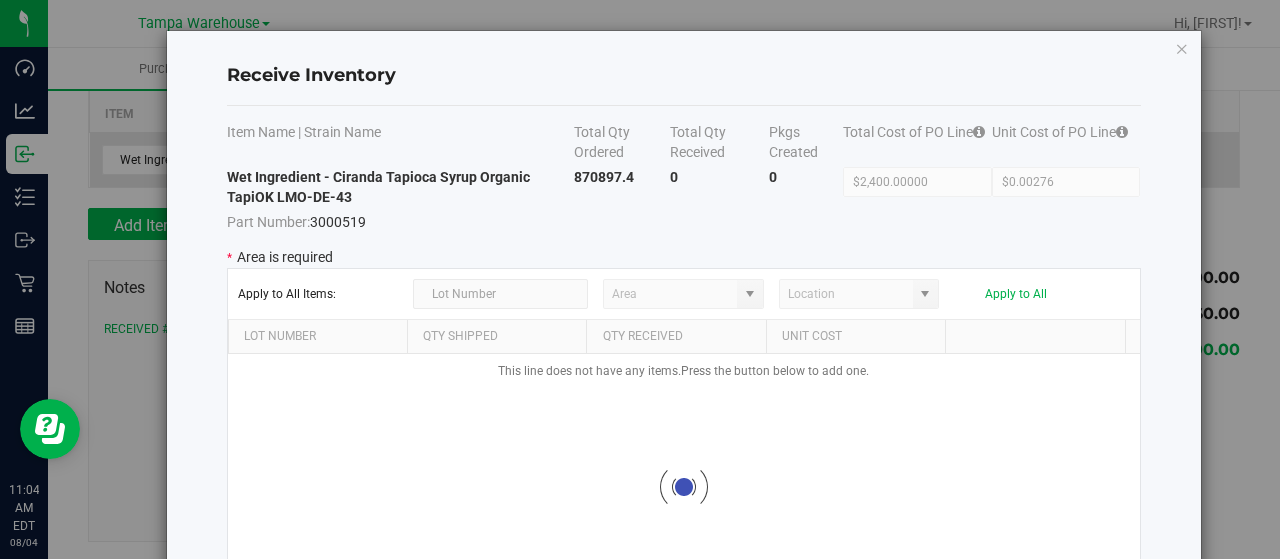 type on "State Pantry 1" 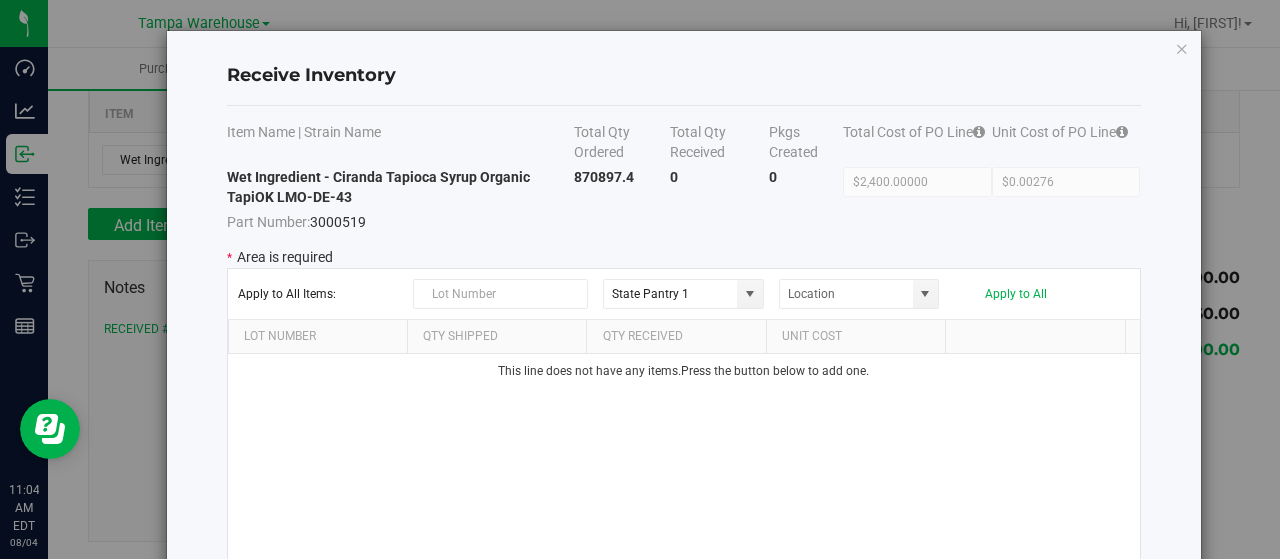 scroll, scrollTop: 172, scrollLeft: 0, axis: vertical 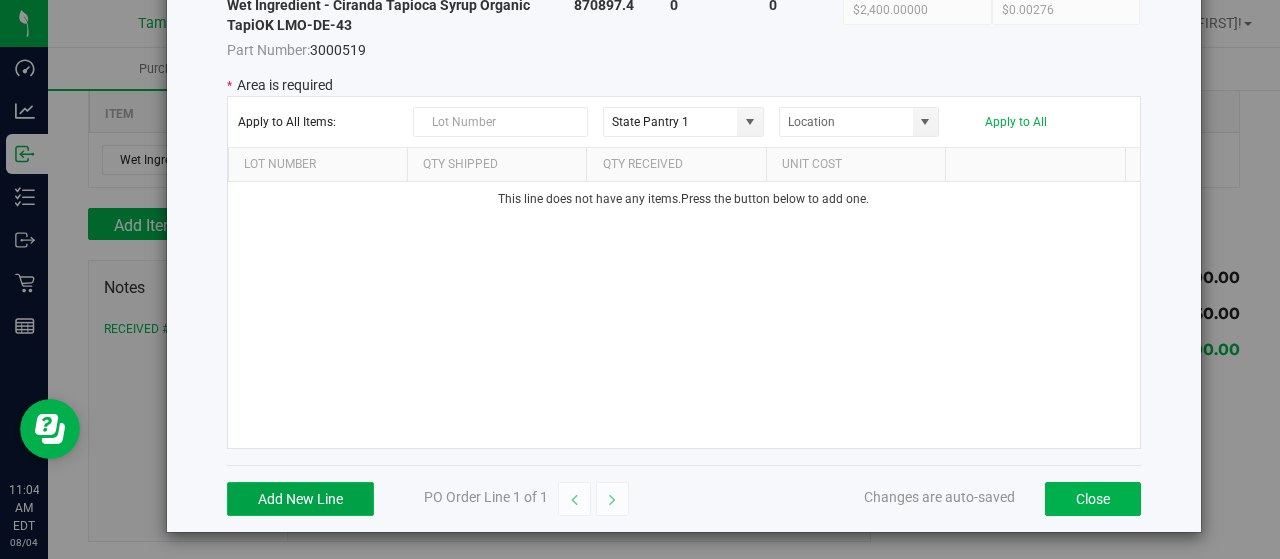 click on "Add New Line" at bounding box center [300, 499] 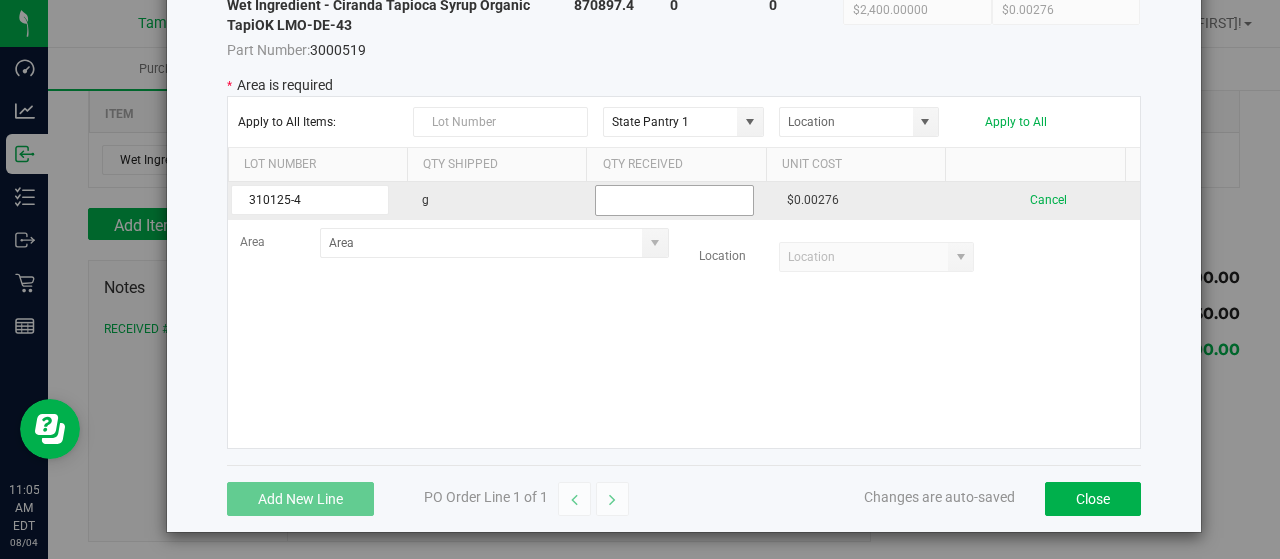 type on "310125-4" 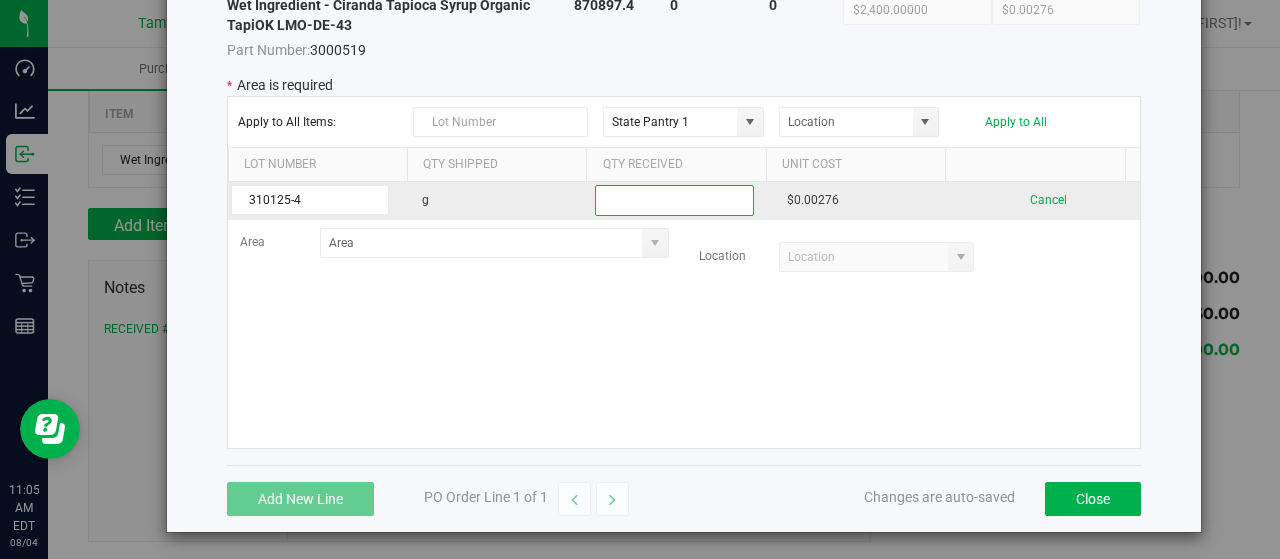 click at bounding box center (674, 200) 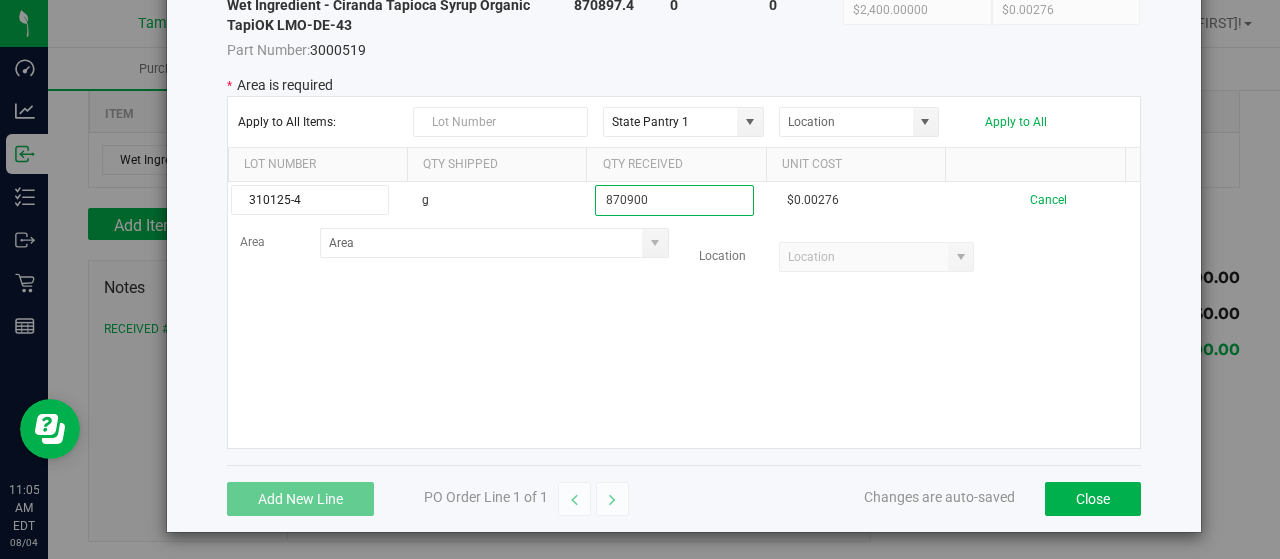 type on "870900" 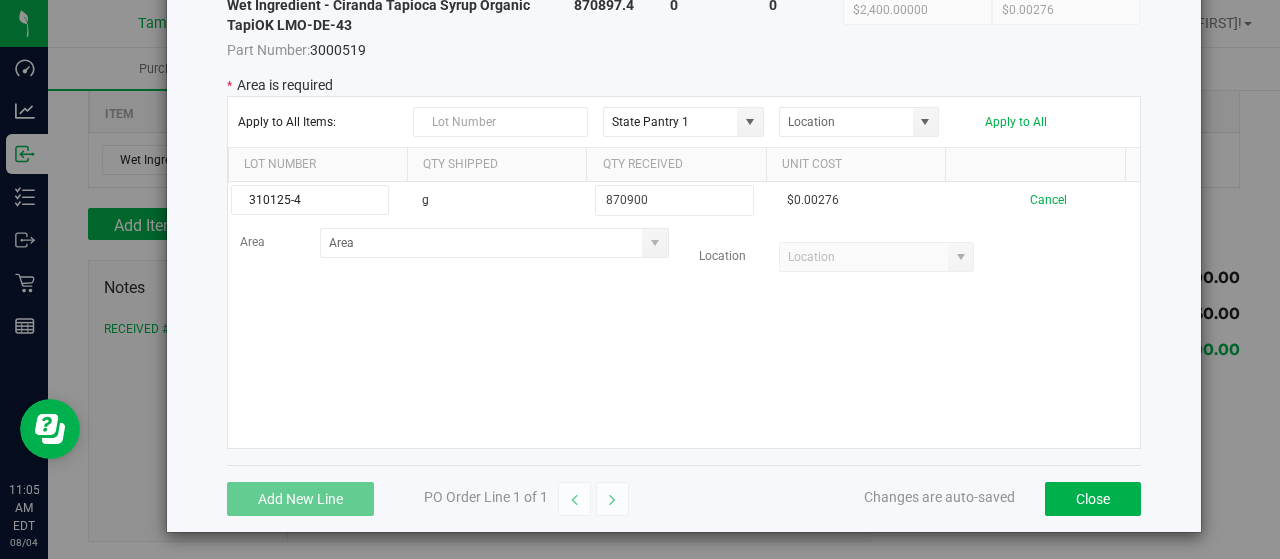 click on "310125-4   g  870900  $0.00276   Cancel   Area   Location" at bounding box center [684, 315] 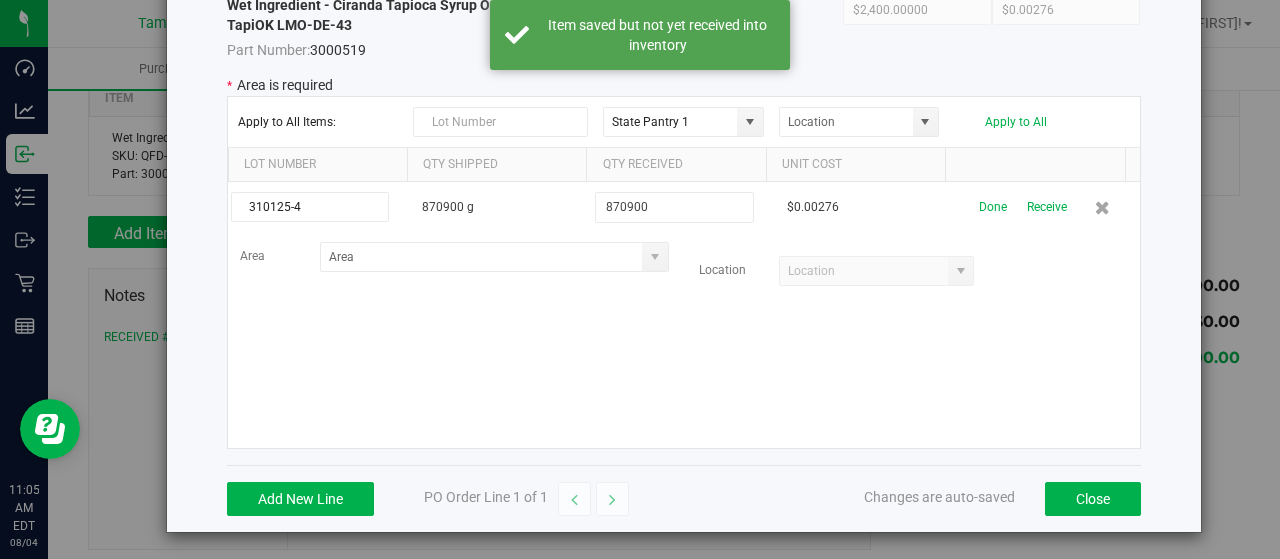 click at bounding box center [655, 257] 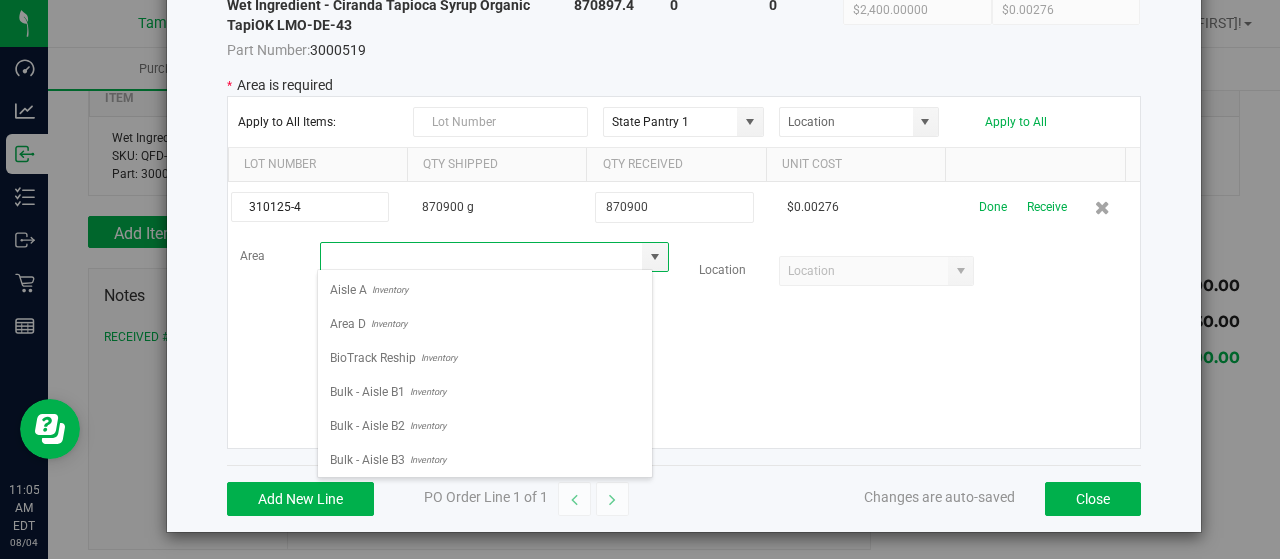 scroll, scrollTop: 99970, scrollLeft: 99664, axis: both 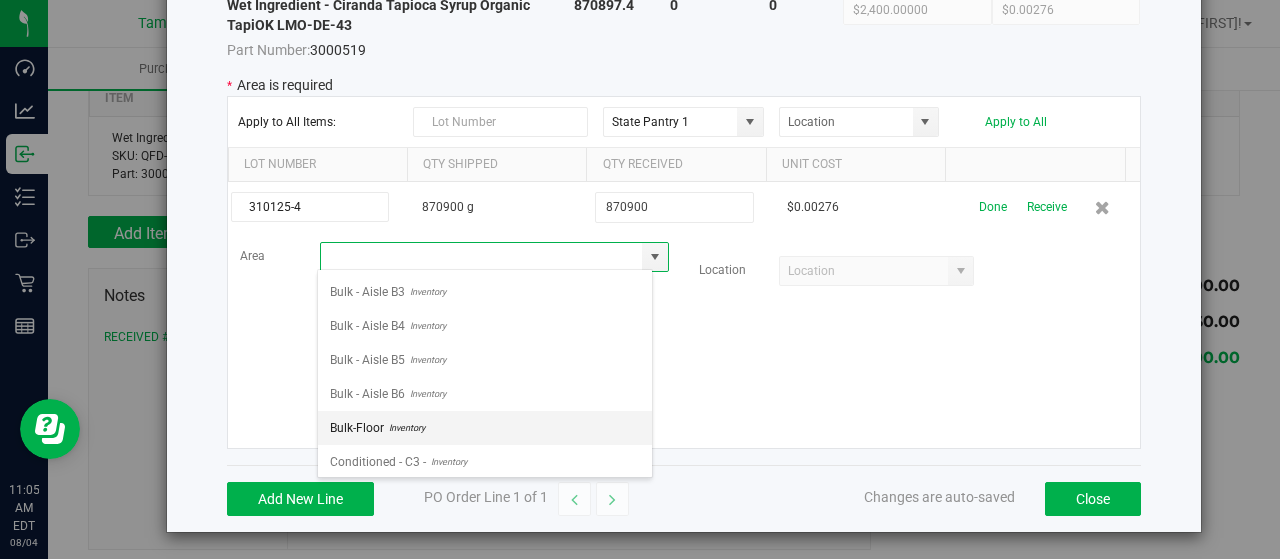click on "Bulk-Floor Inventory" at bounding box center (485, 428) 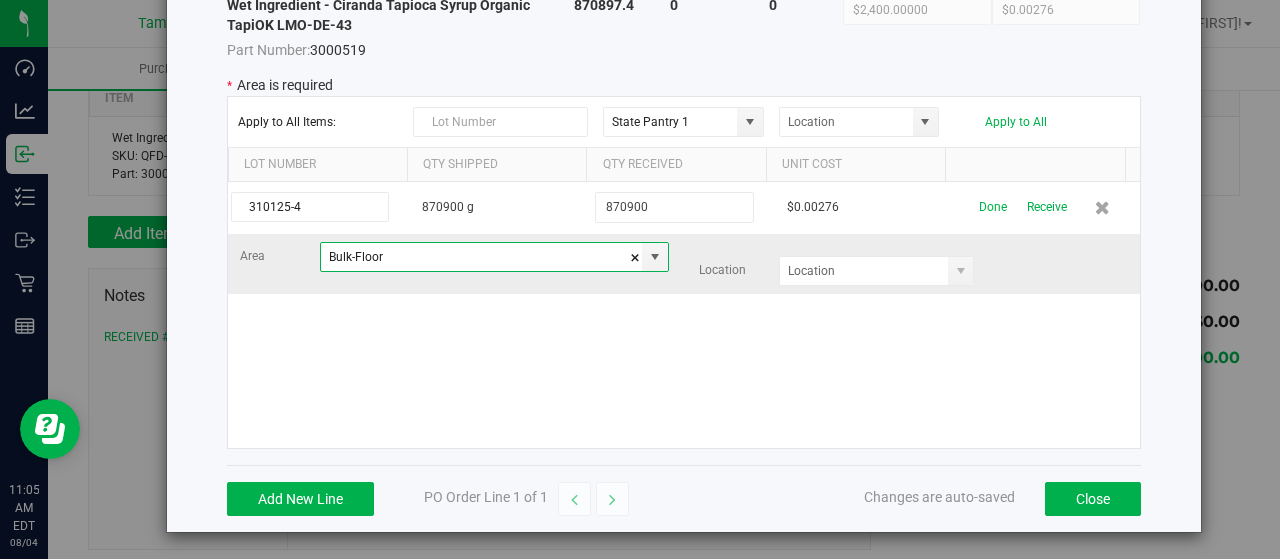click on "Location" at bounding box center [837, 271] 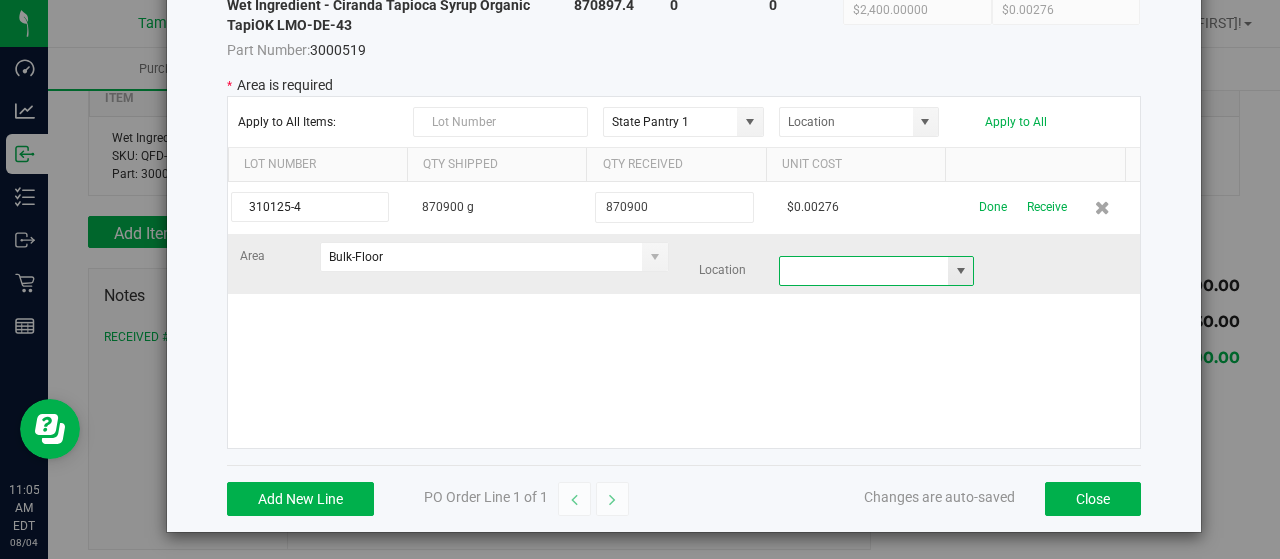 drag, startPoint x: 938, startPoint y: 266, endPoint x: 905, endPoint y: 271, distance: 33.37664 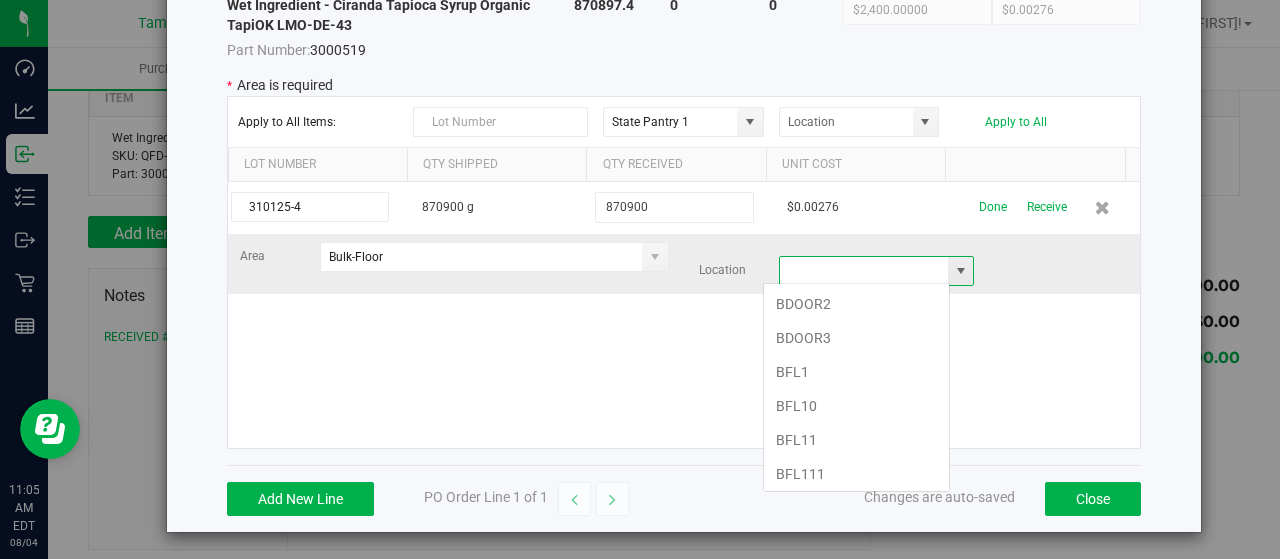 scroll, scrollTop: 99970, scrollLeft: 99812, axis: both 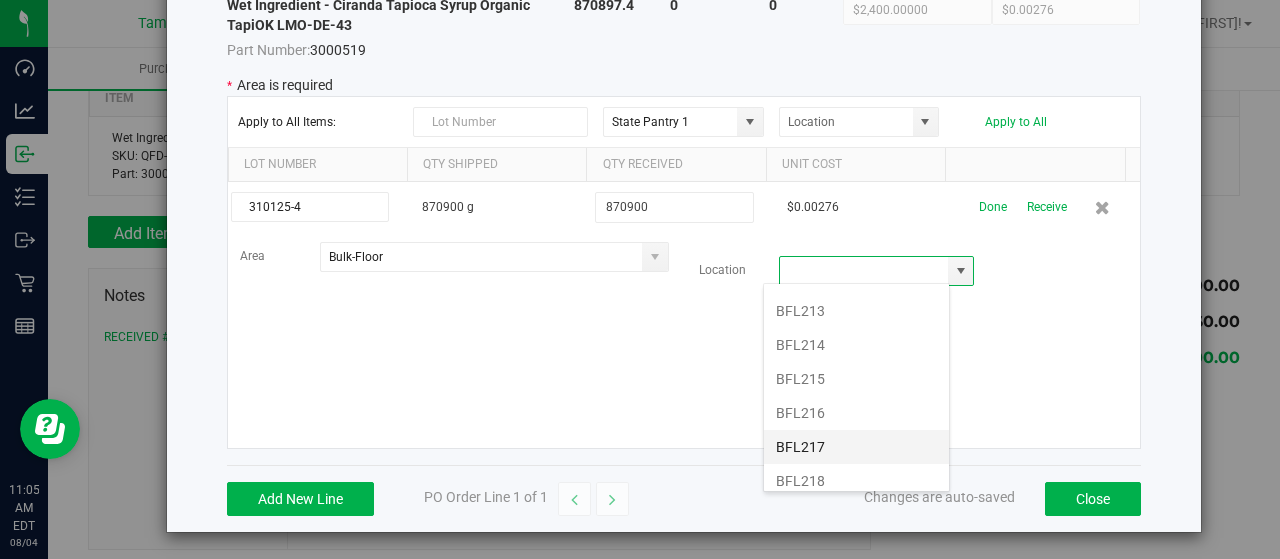 drag, startPoint x: 842, startPoint y: 419, endPoint x: 842, endPoint y: 408, distance: 11 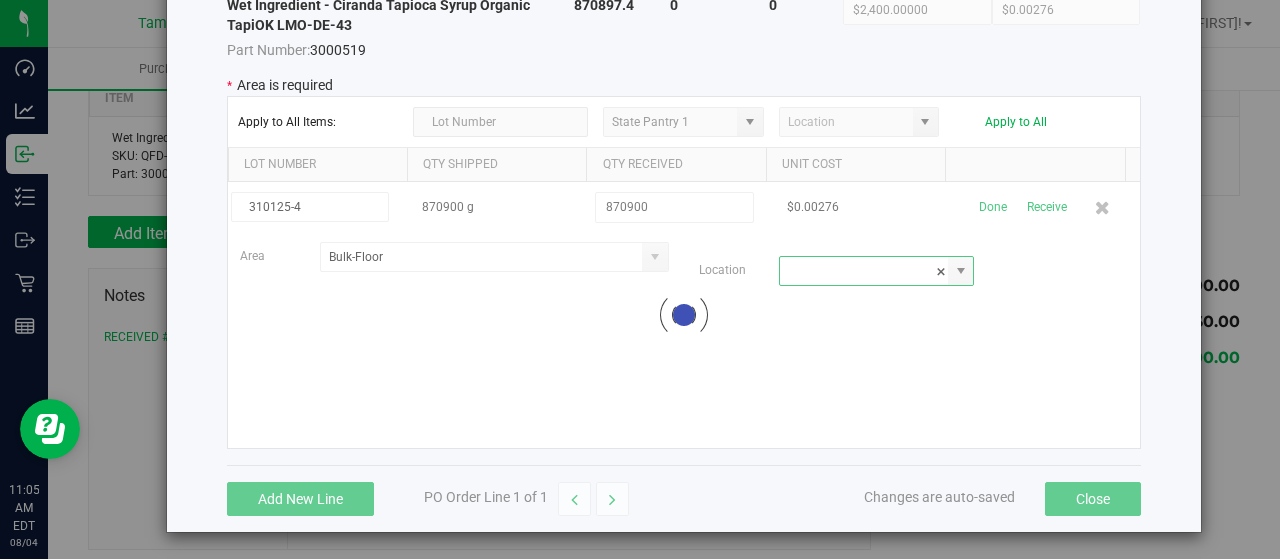 type on "BFL217" 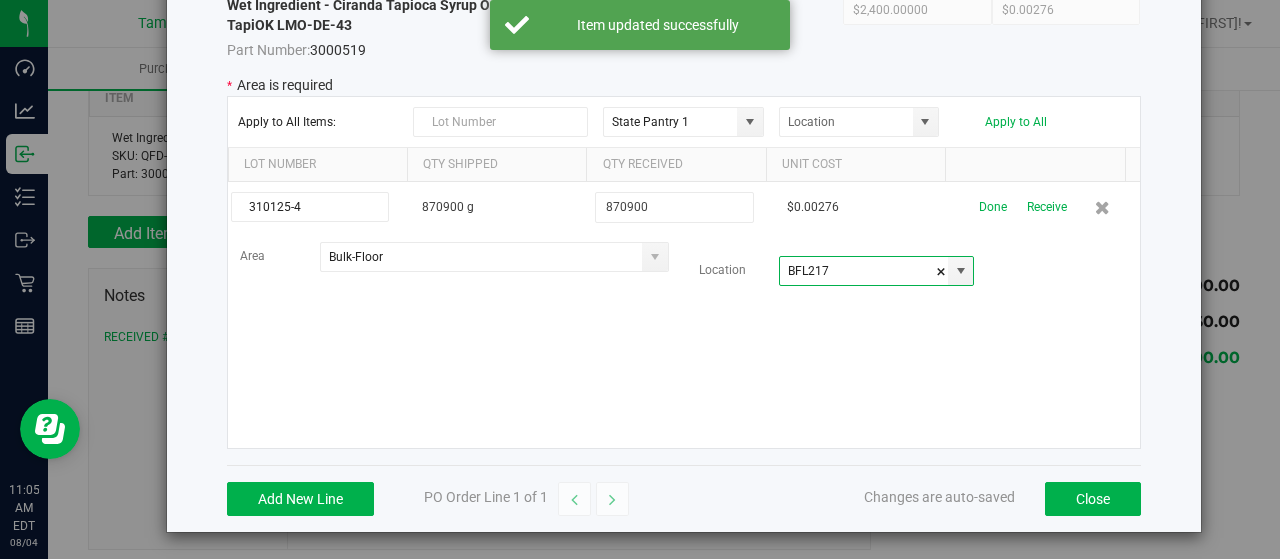 click on "Done" at bounding box center [993, 207] 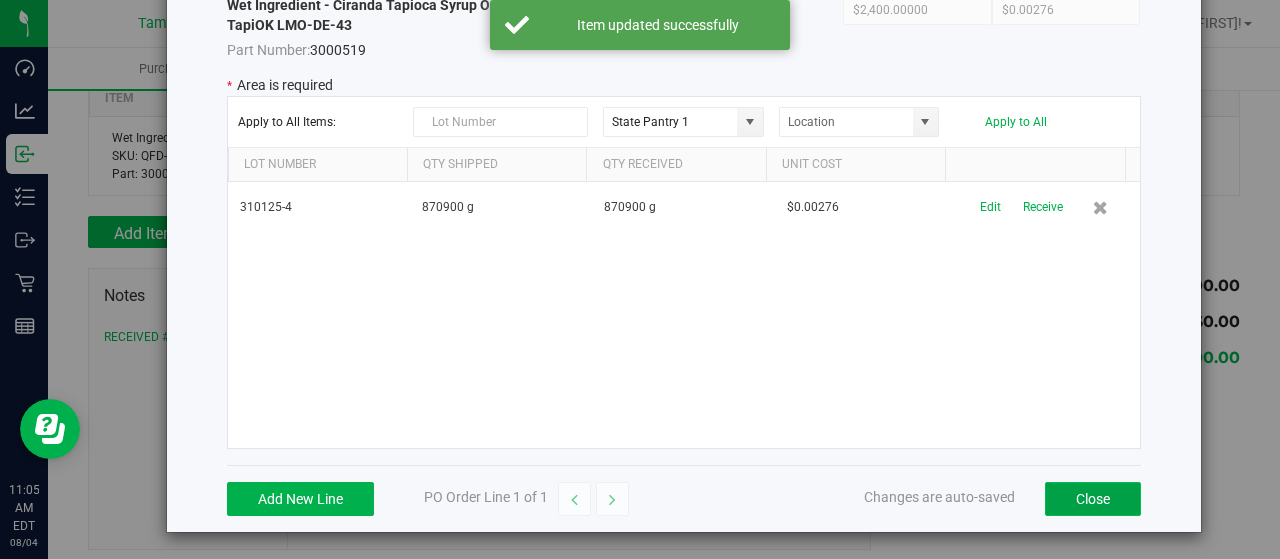 click on "Close" at bounding box center [1093, 499] 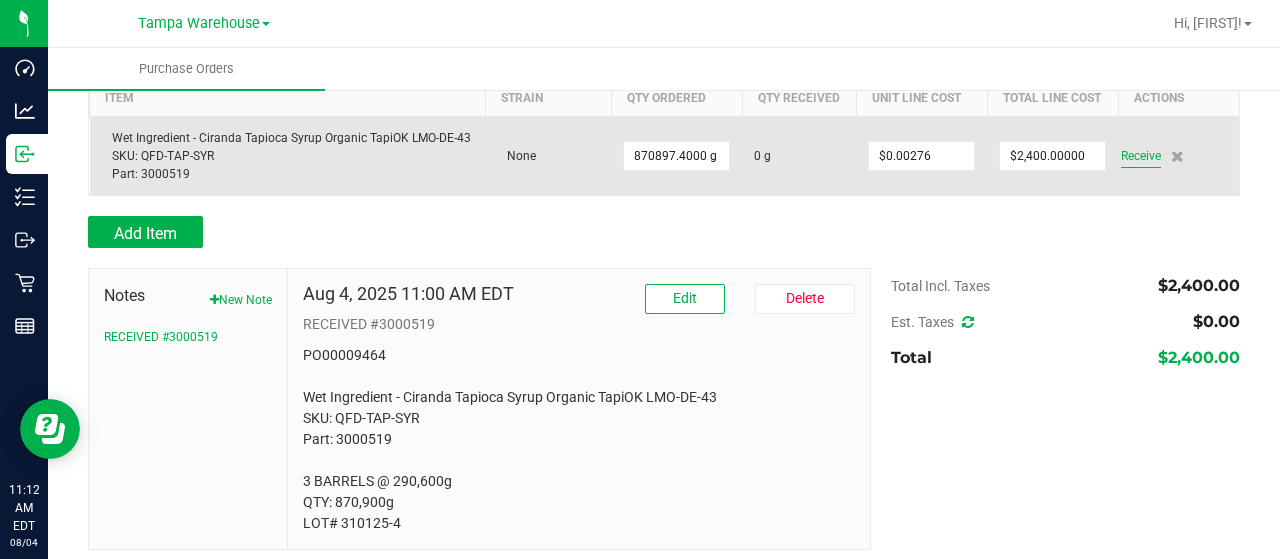 click on "Receive" at bounding box center [1141, 156] 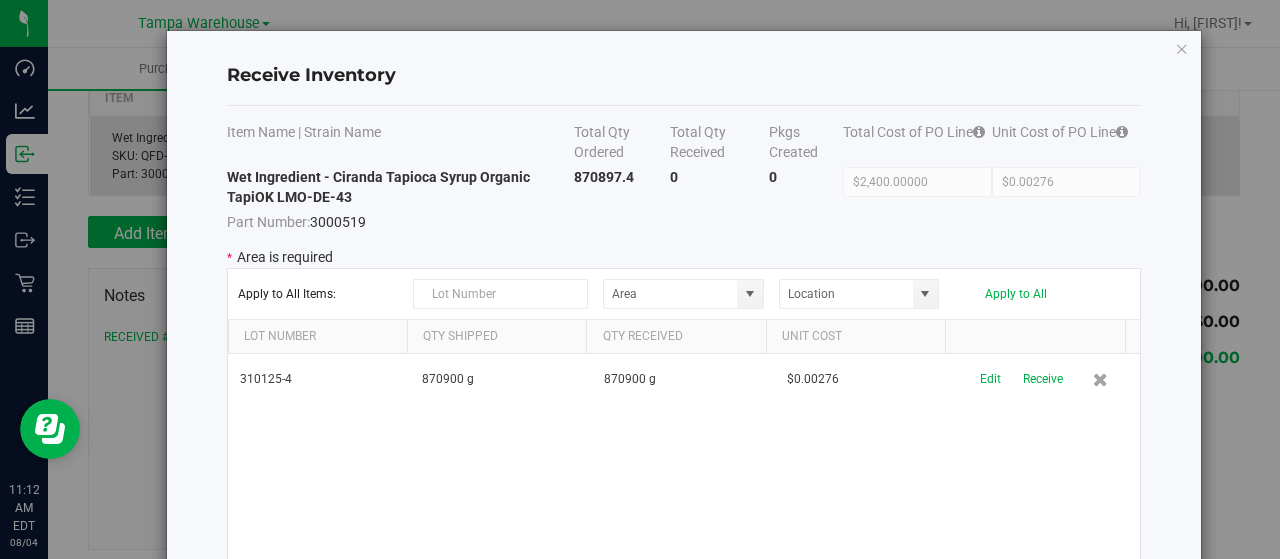 type on "State Pantry 1" 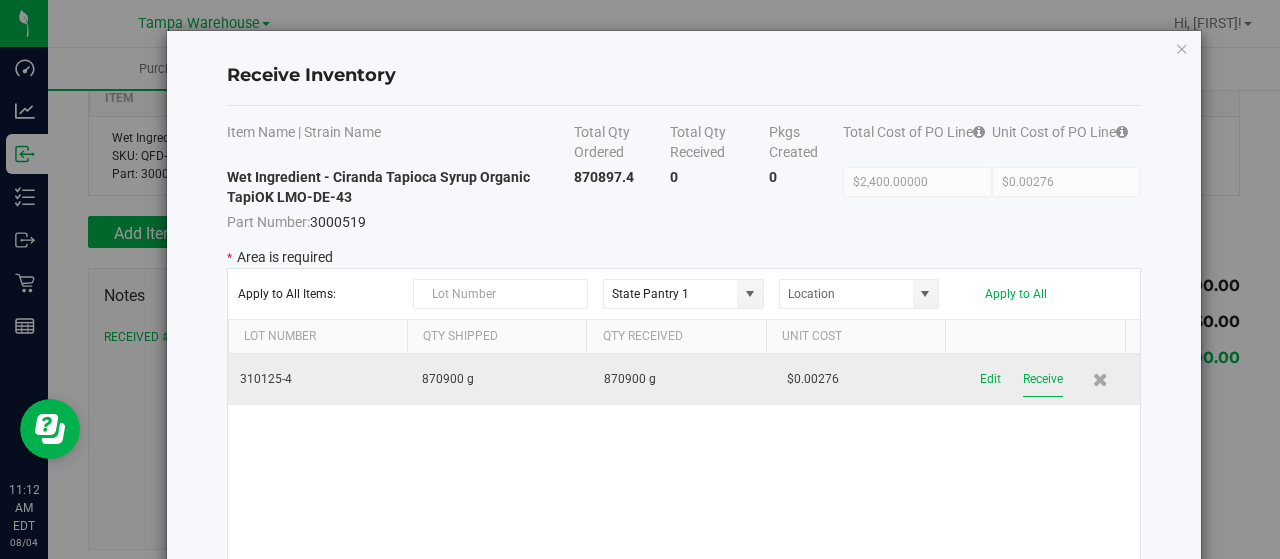 click on "Receive" at bounding box center [1043, 379] 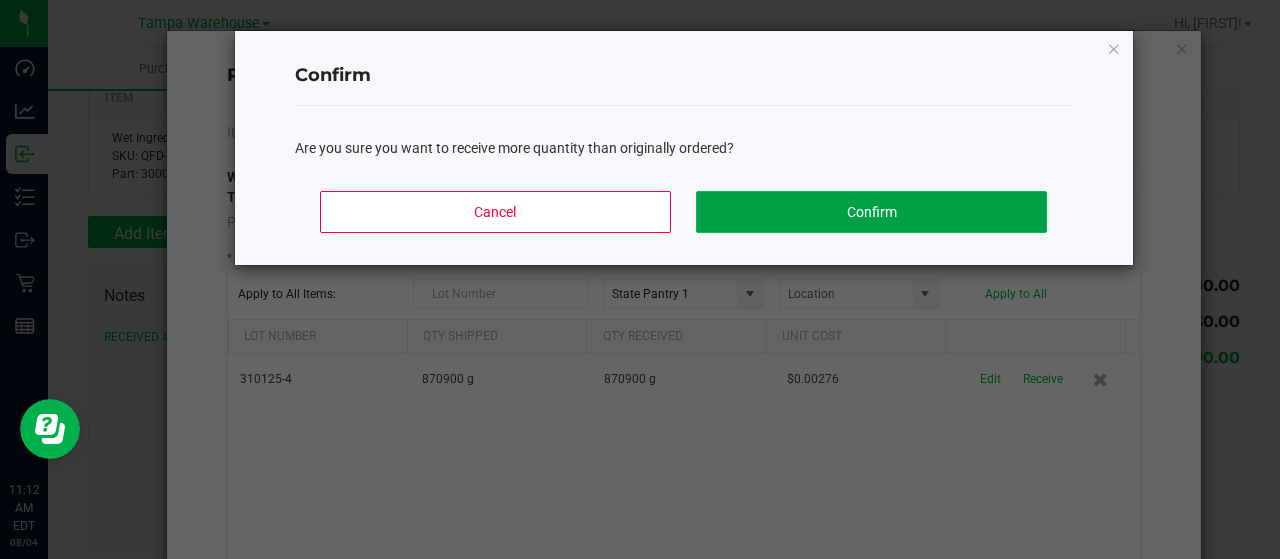 click on "Confirm" 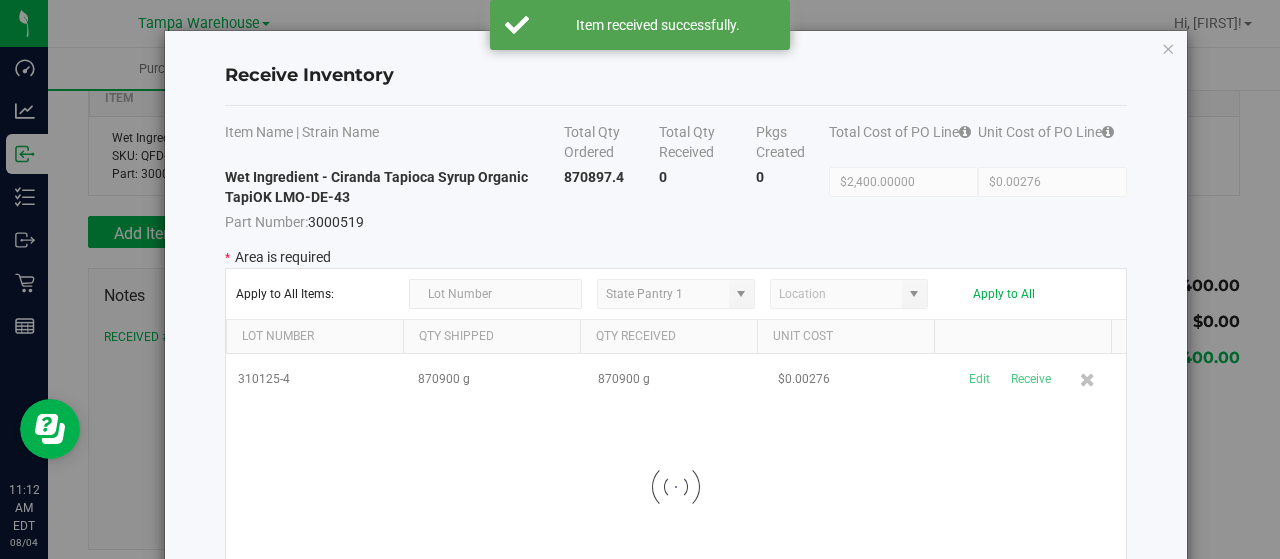 scroll, scrollTop: 288, scrollLeft: 0, axis: vertical 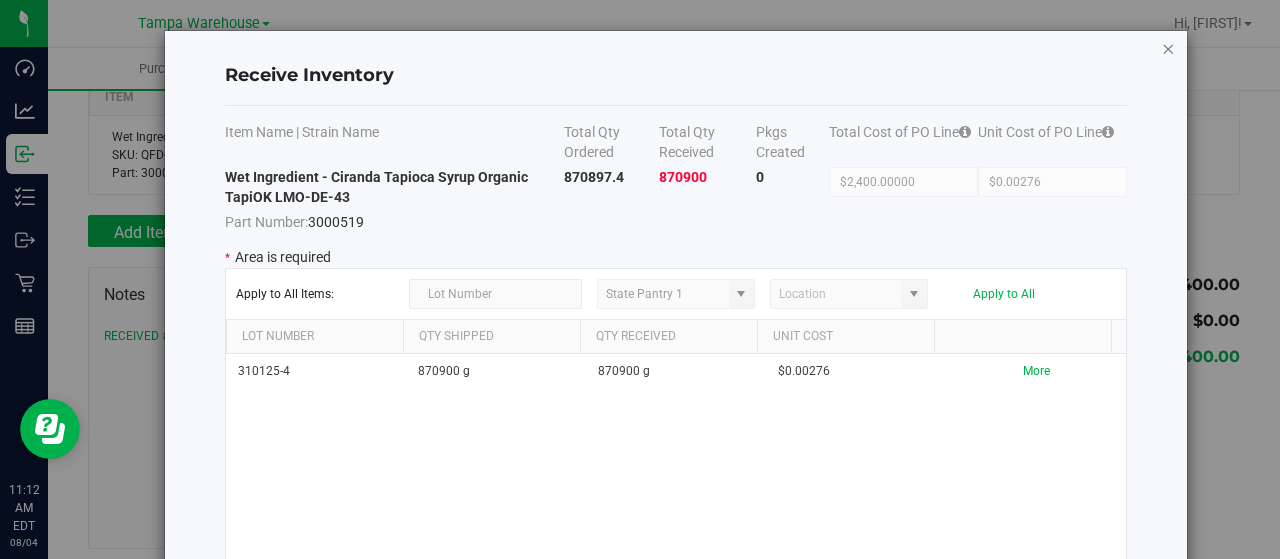 click at bounding box center (1168, 48) 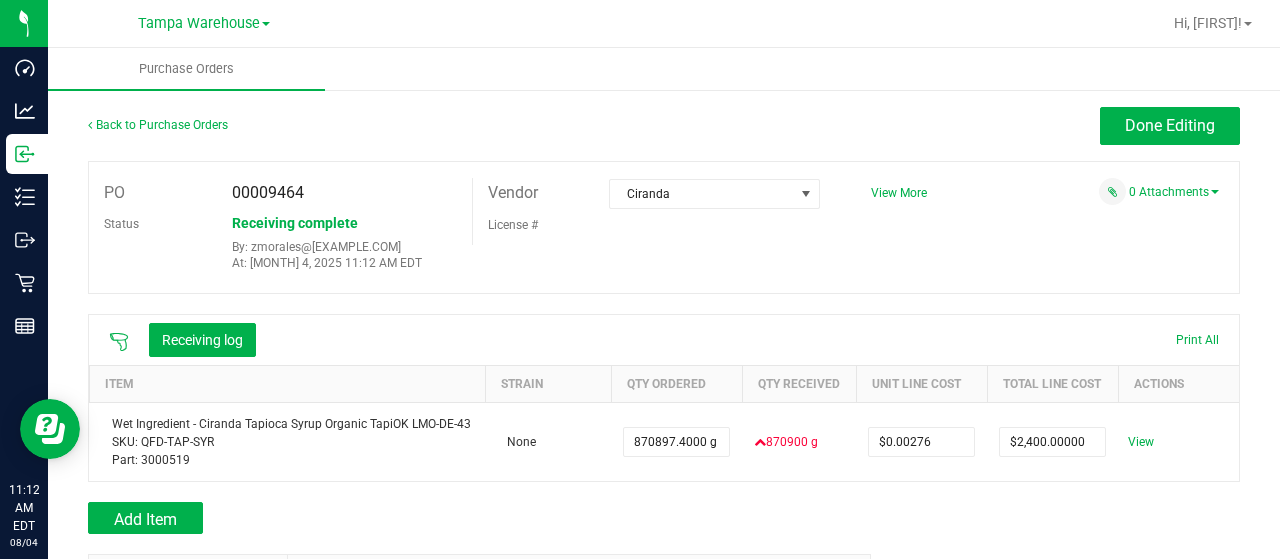 scroll, scrollTop: 0, scrollLeft: 0, axis: both 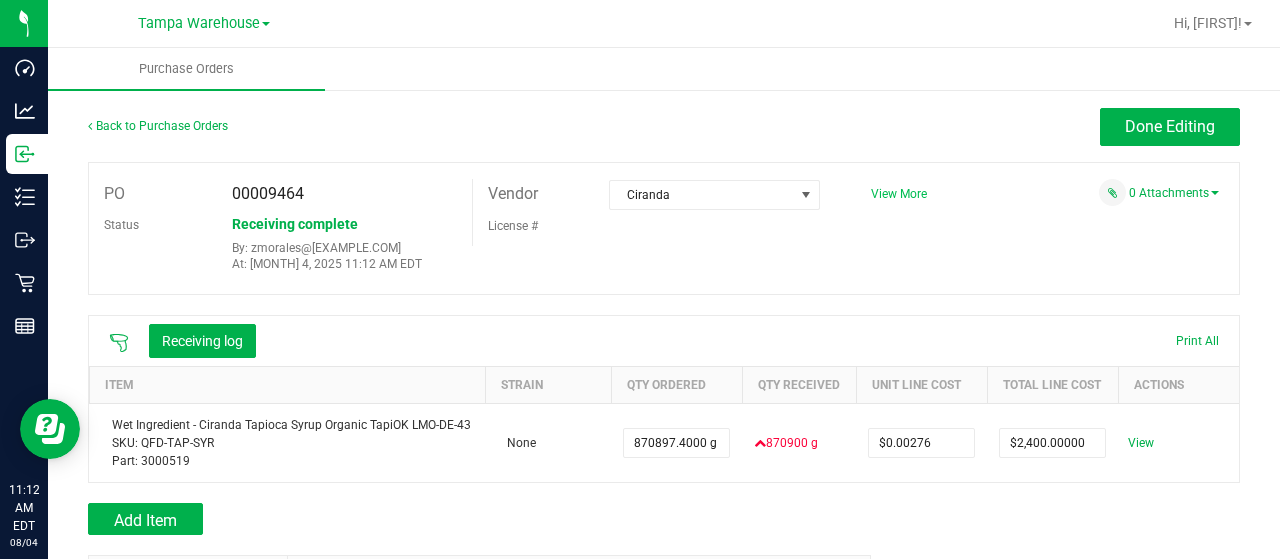 click on "View More" at bounding box center [899, 194] 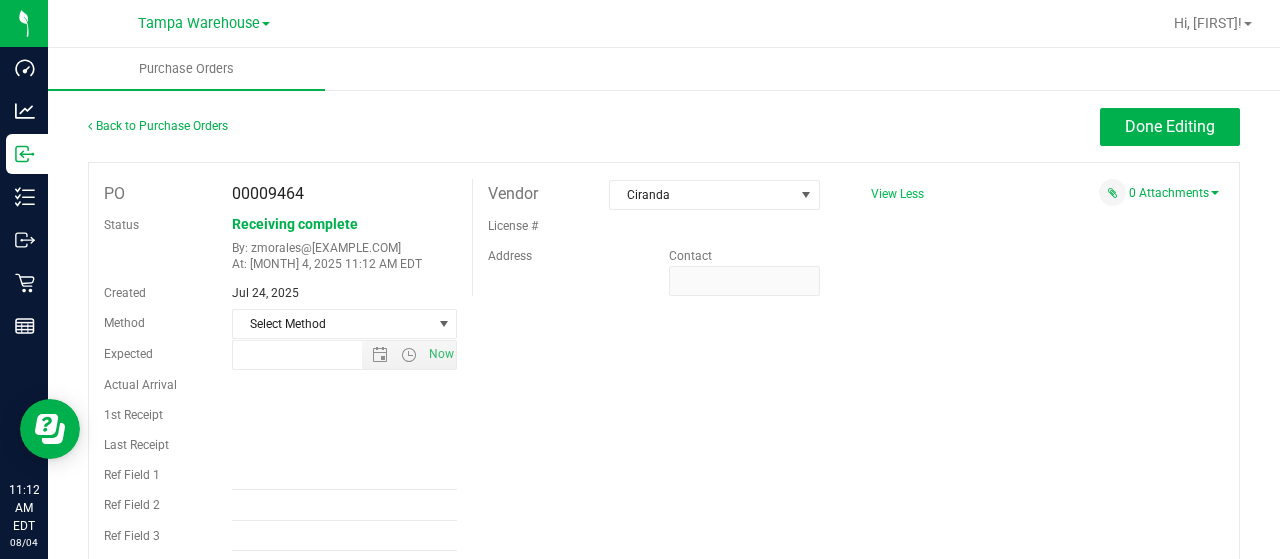 type on "7/24/2025 4:40 PM" 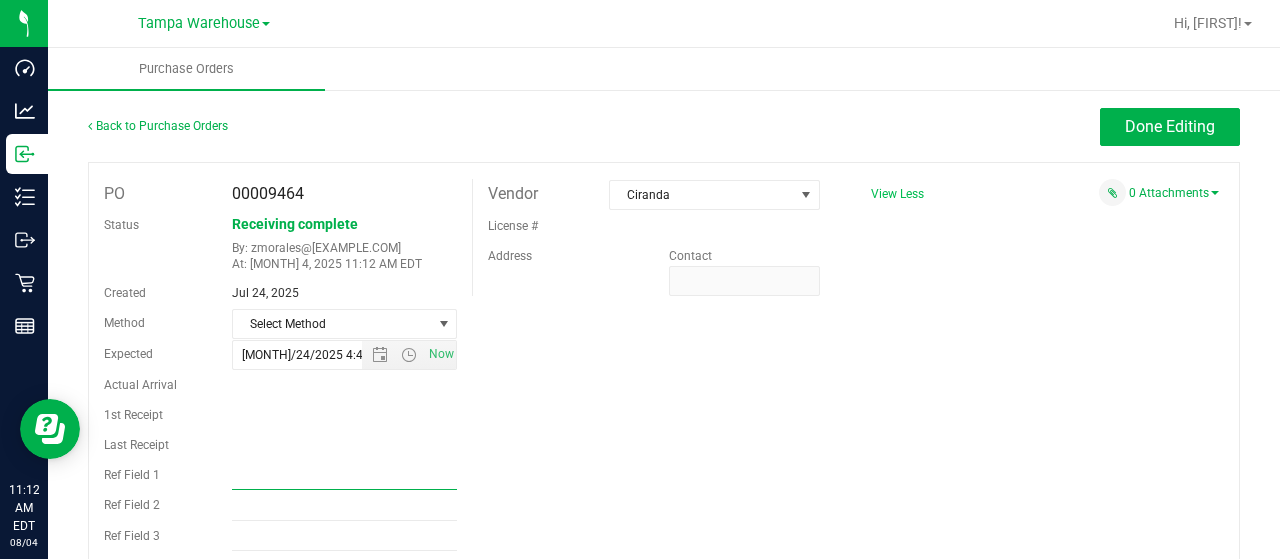 click on "Ref Field 1" at bounding box center [345, 475] 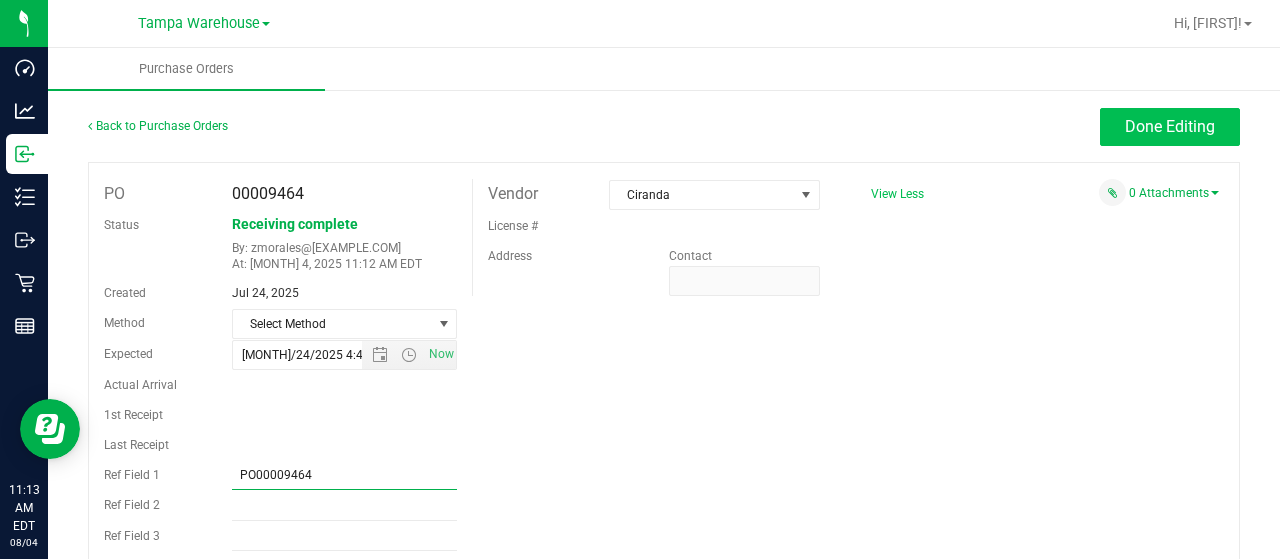 type on "PO00009464" 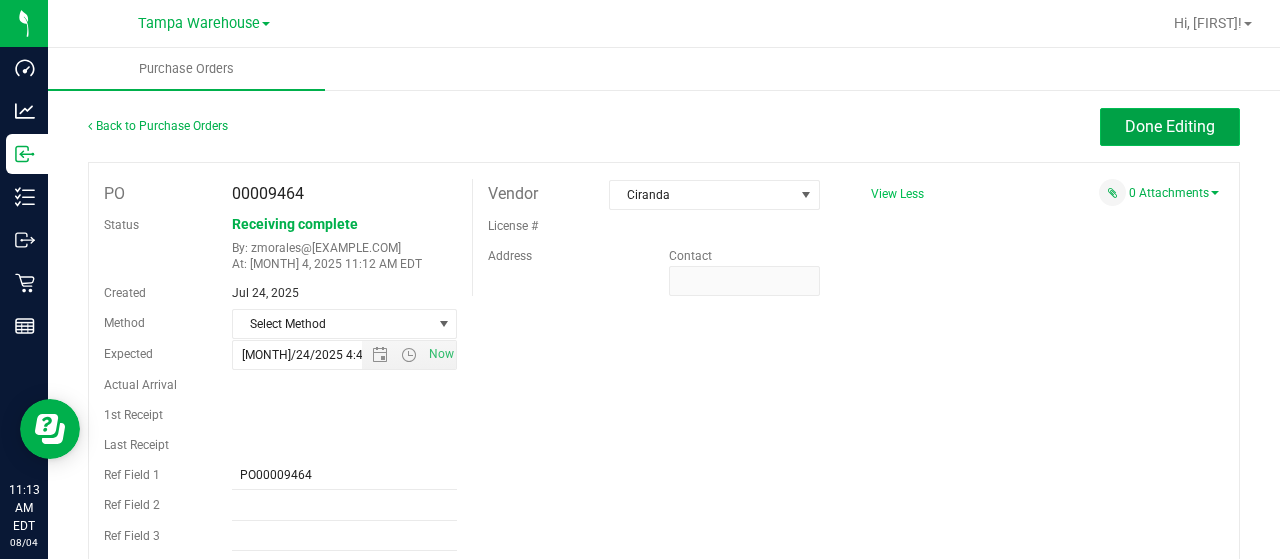 click on "Done Editing" at bounding box center (1170, 126) 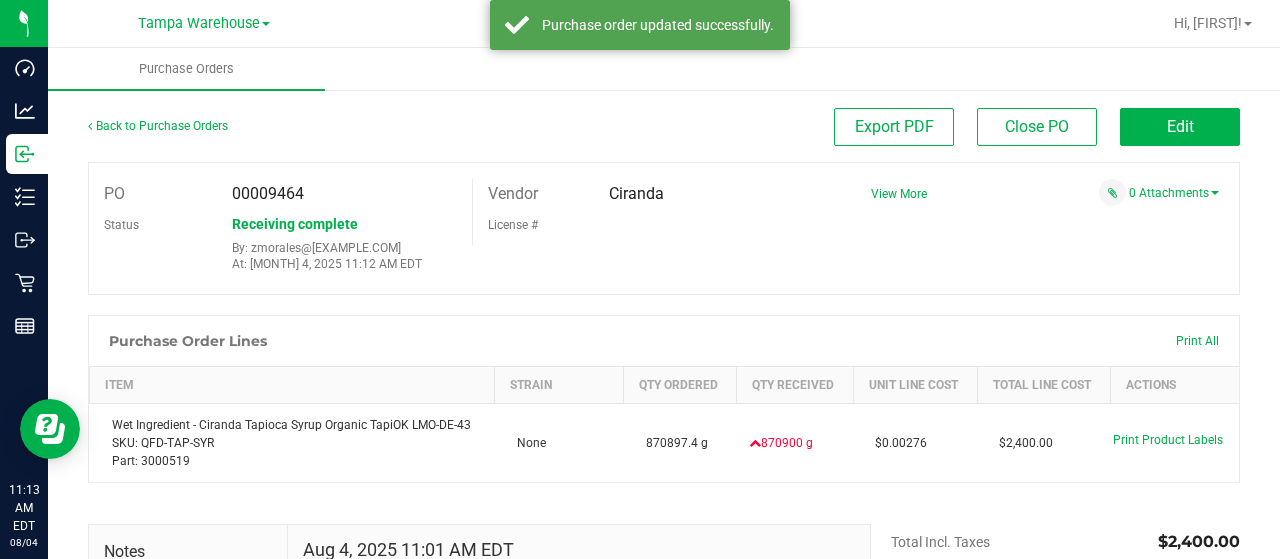 click on "Back to Purchase Orders
Export PDF
Close PO
Edit
PO
00009464
Status
Receiving complete
By: zmorales@liveparallel.com
At: Aug 4, 2025 11:12 AM EDT
Vendor
Ciranda" at bounding box center (664, 457) 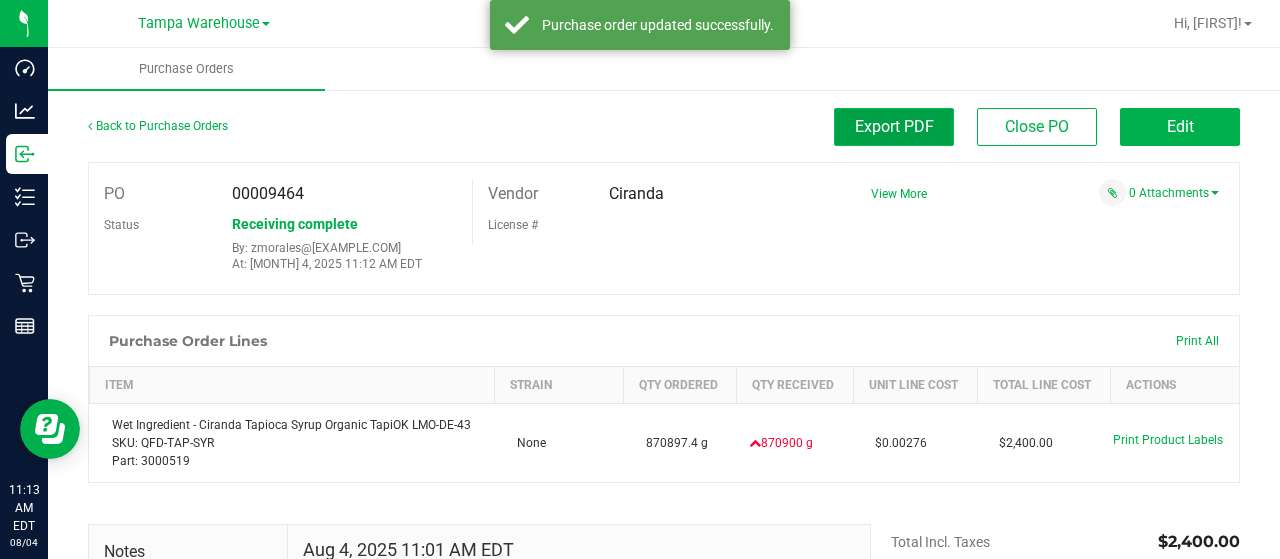 click on "Export PDF" at bounding box center [894, 126] 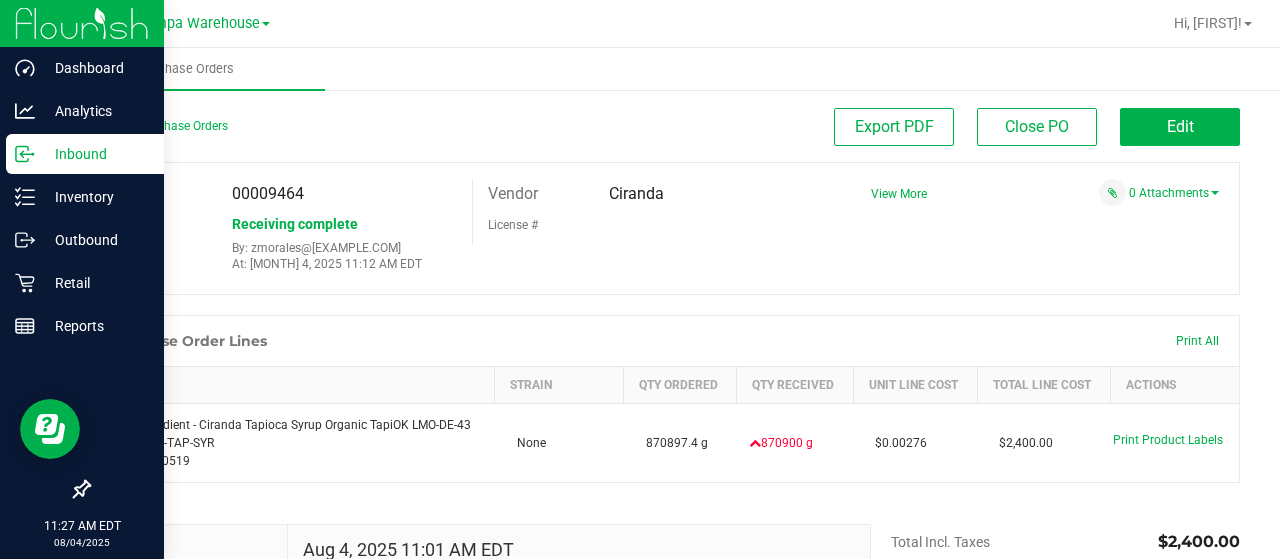 click 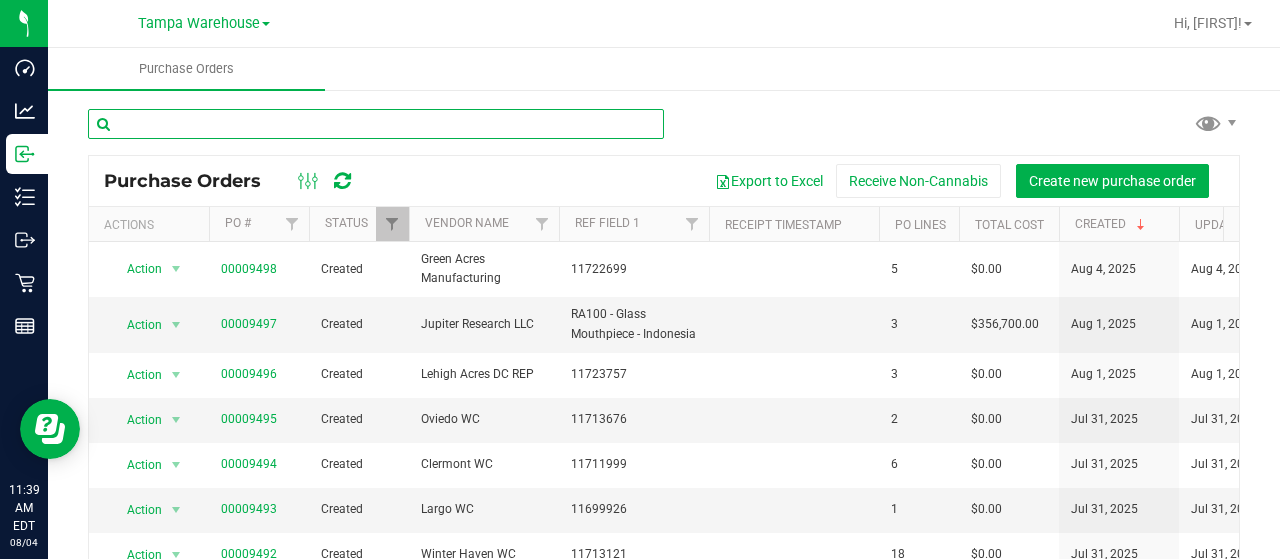 click at bounding box center (376, 124) 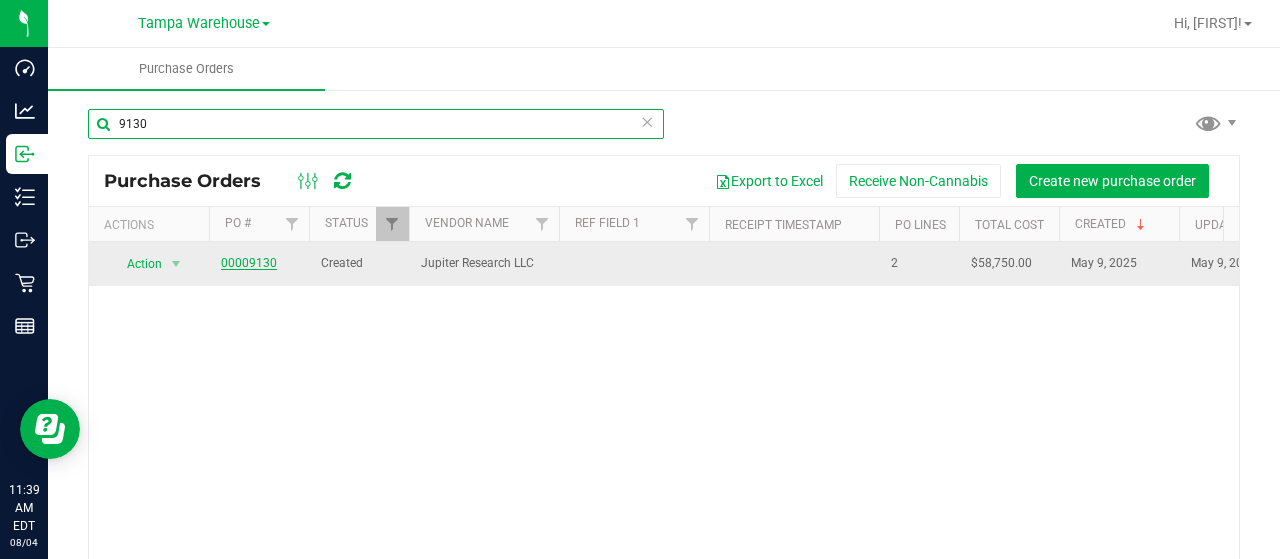 type on "9130" 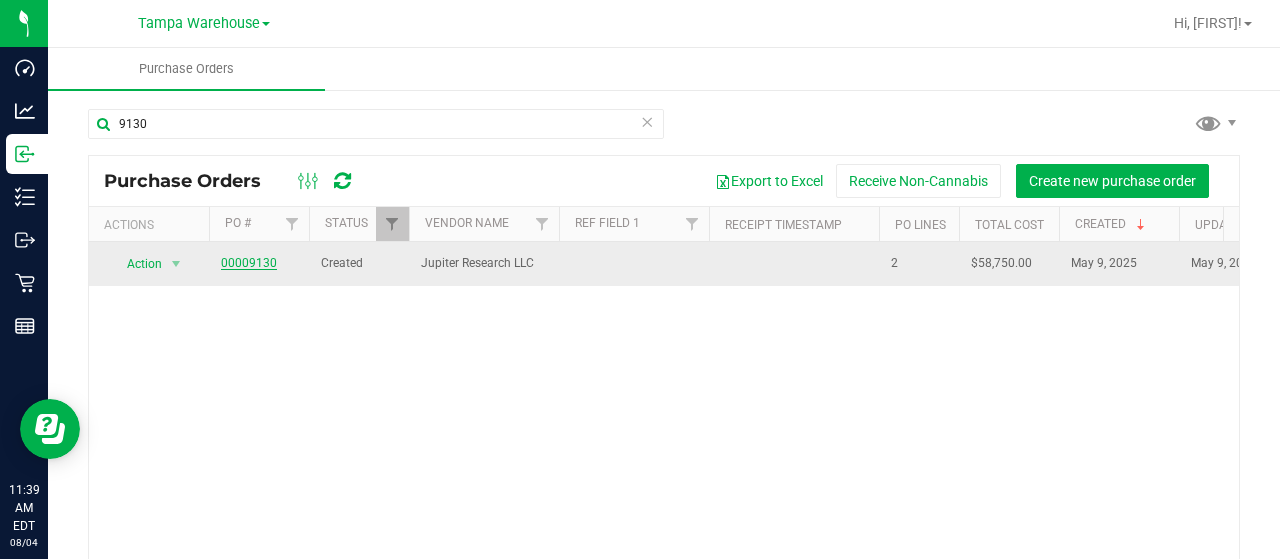 click on "[PO_NUMBER]" at bounding box center (249, 263) 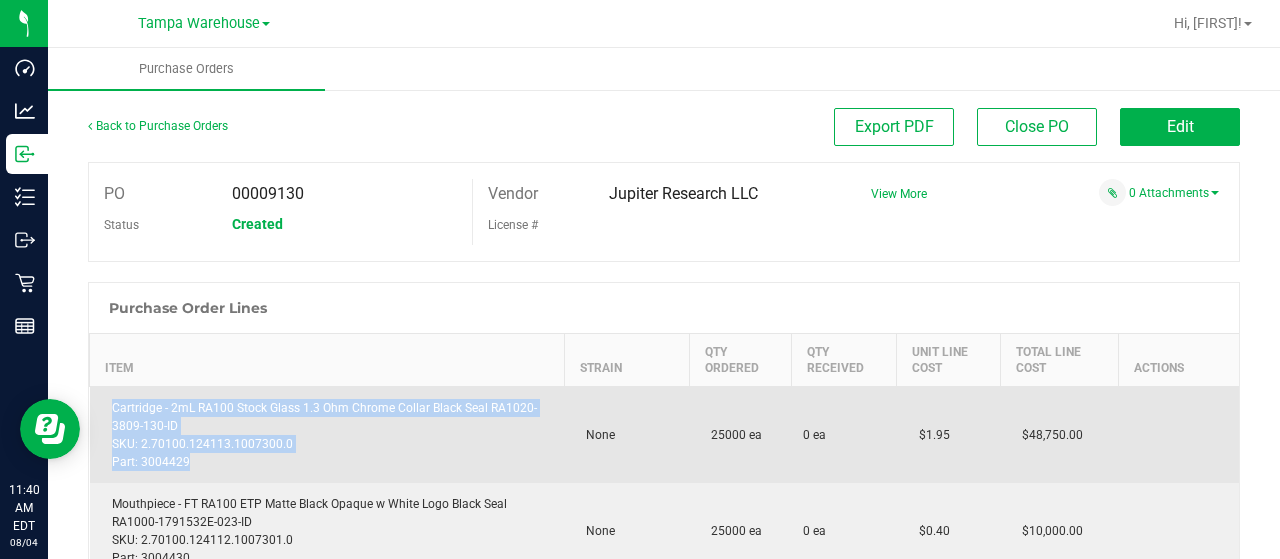 drag, startPoint x: 199, startPoint y: 462, endPoint x: 107, endPoint y: 401, distance: 110.38569 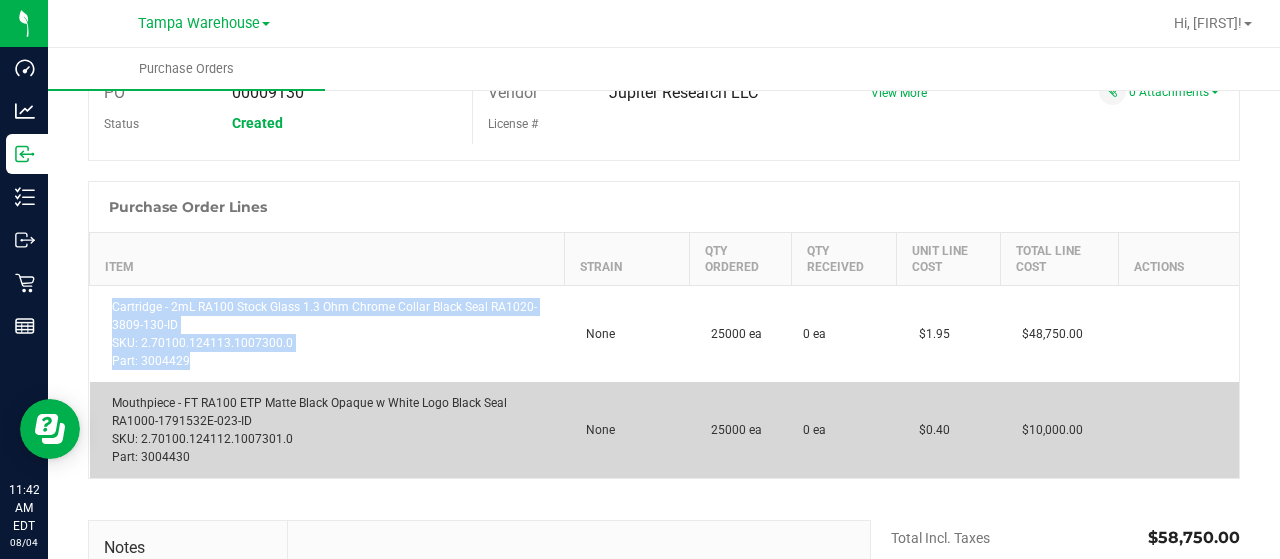 scroll, scrollTop: 102, scrollLeft: 0, axis: vertical 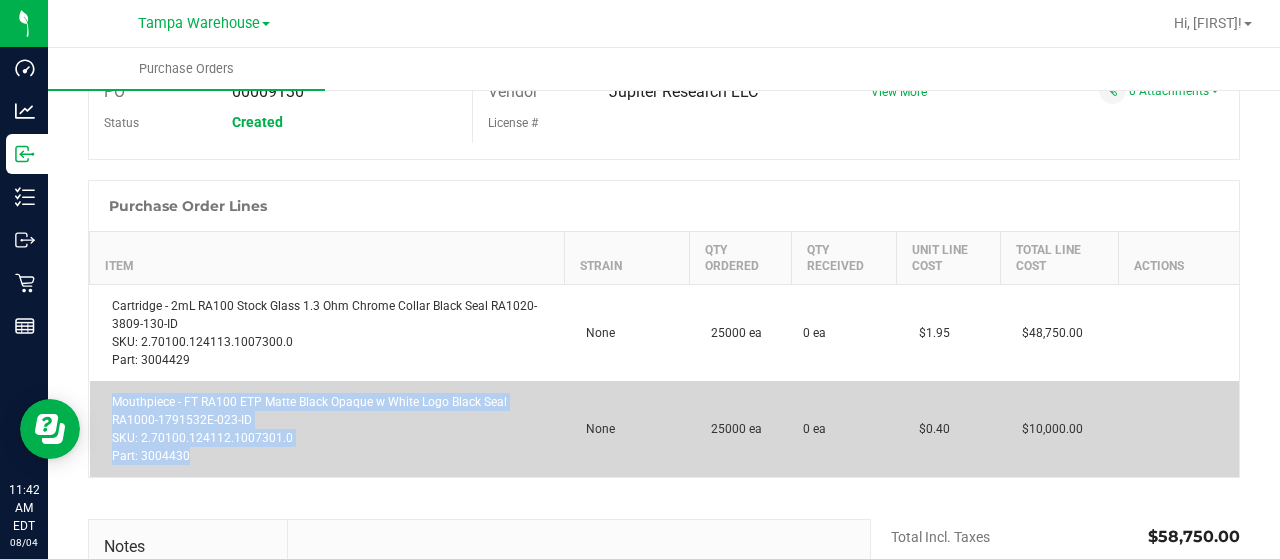 drag, startPoint x: 212, startPoint y: 451, endPoint x: 101, endPoint y: 402, distance: 121.33425 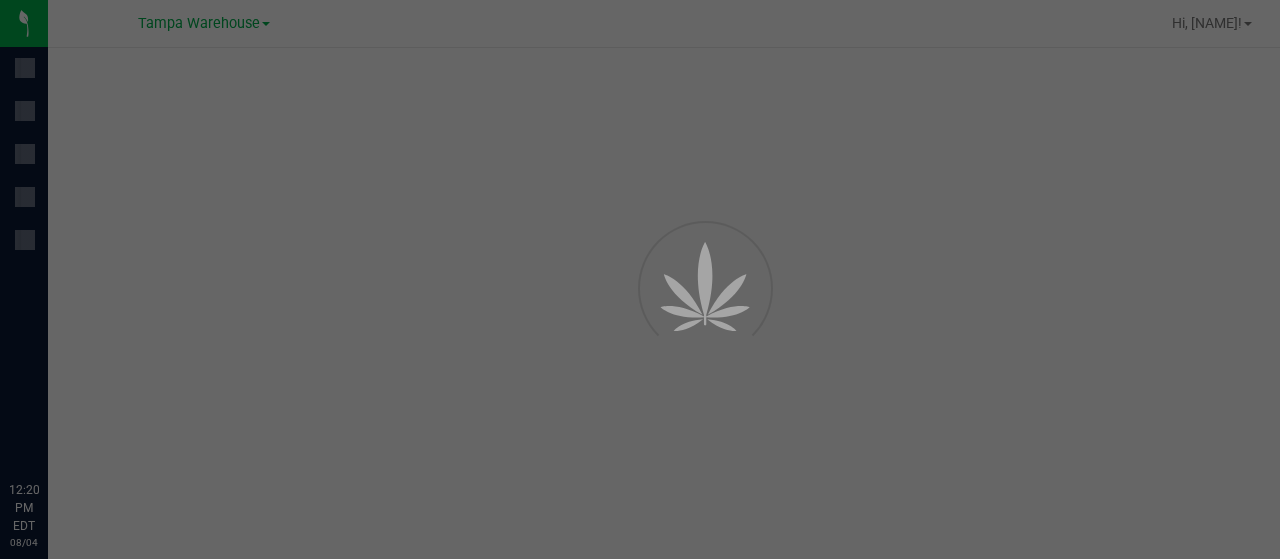 scroll, scrollTop: 0, scrollLeft: 0, axis: both 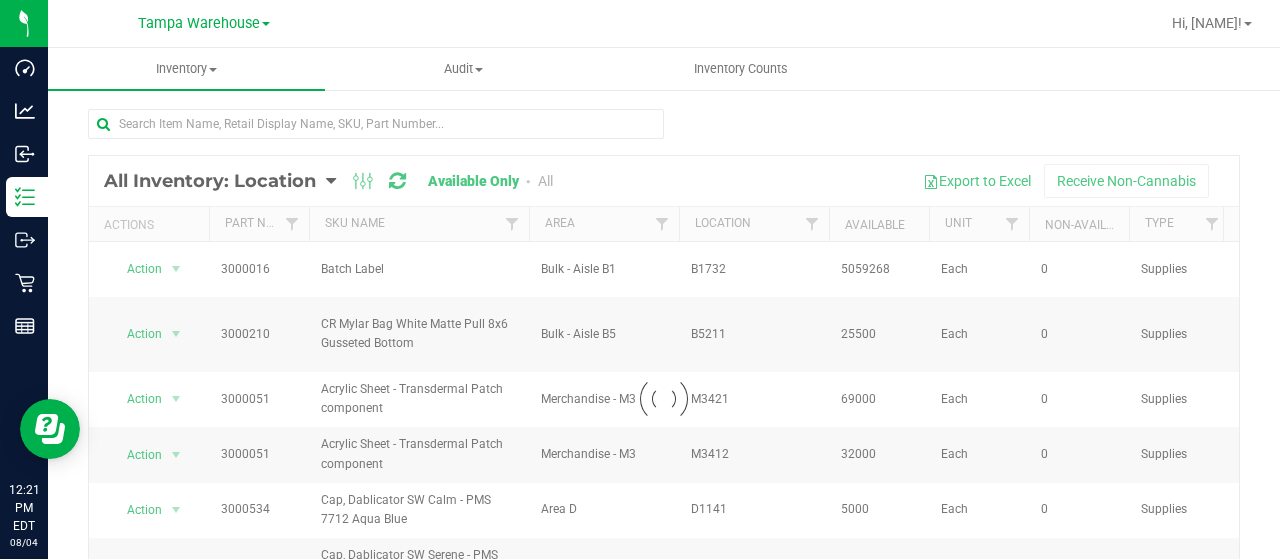 click on "Loading...
All Inventory: Location
Item Summary
Item (default)
Item by Strain
Item by Location" at bounding box center (664, 400) 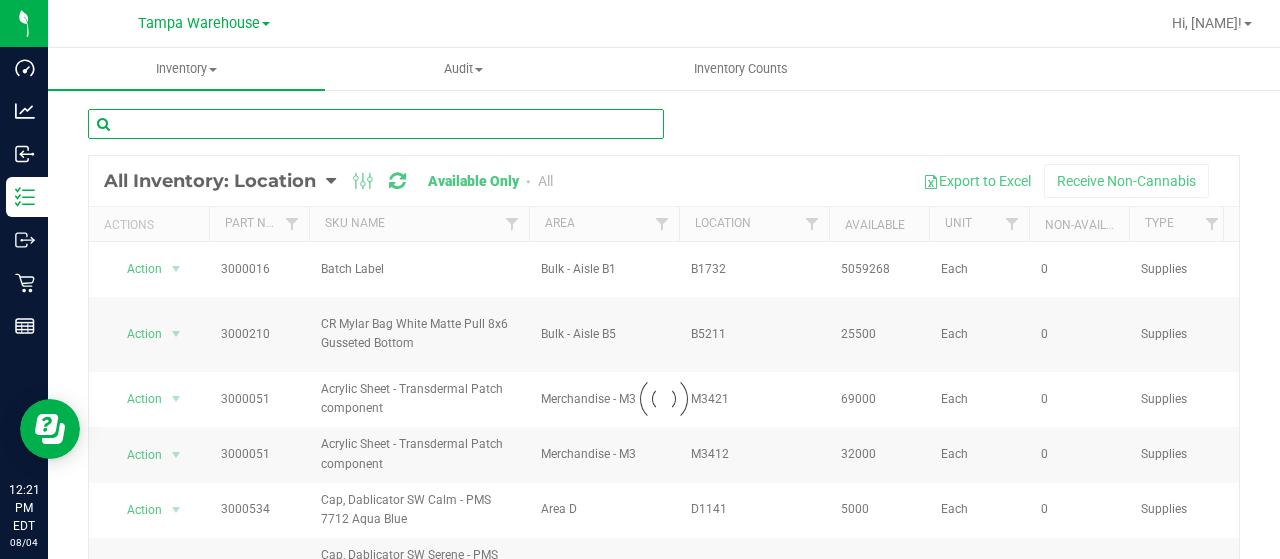 click at bounding box center [376, 124] 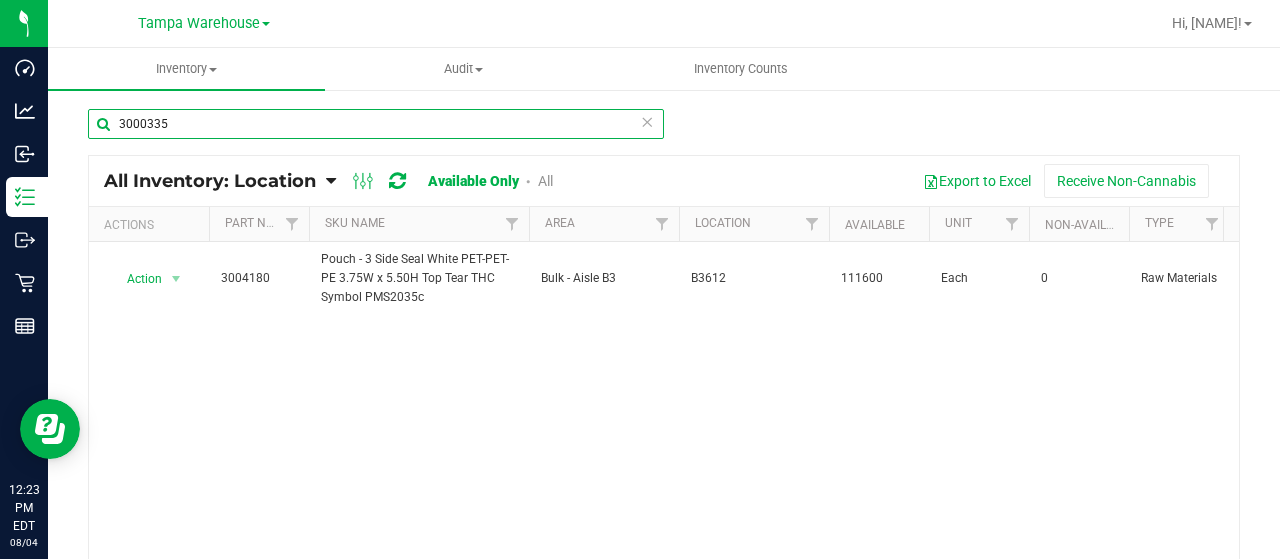 type on "3000335" 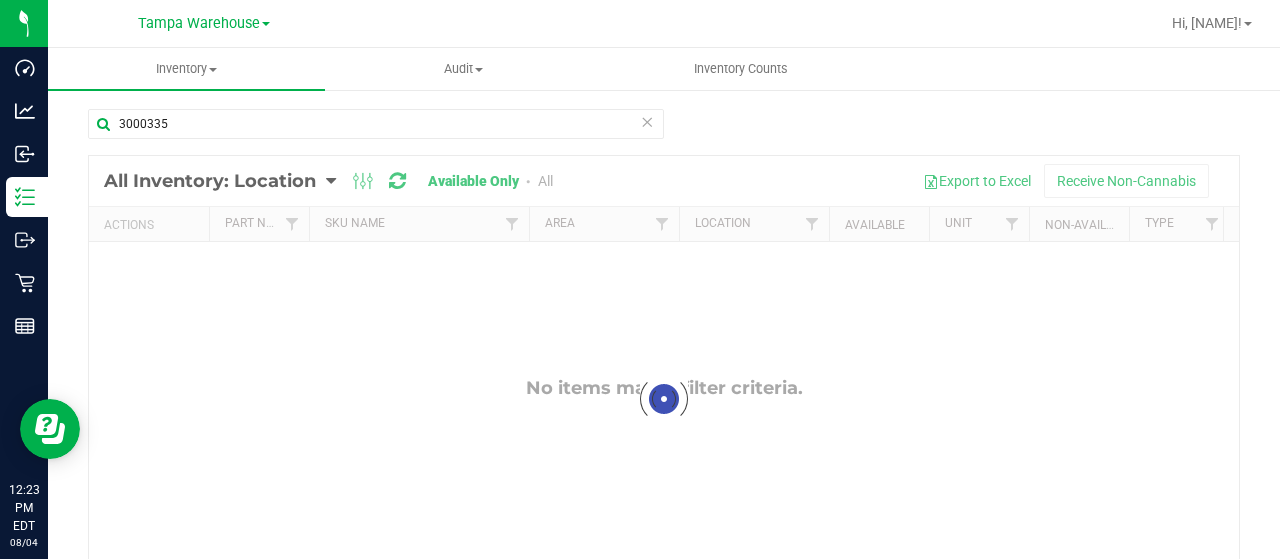 click at bounding box center (664, 399) 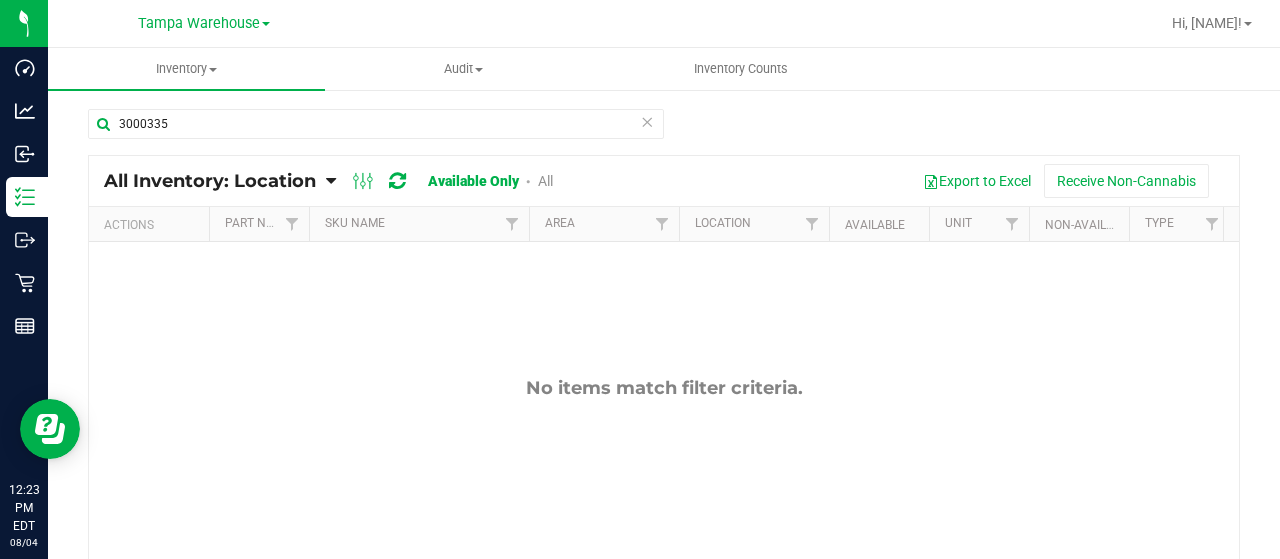 click on "All" at bounding box center (545, 181) 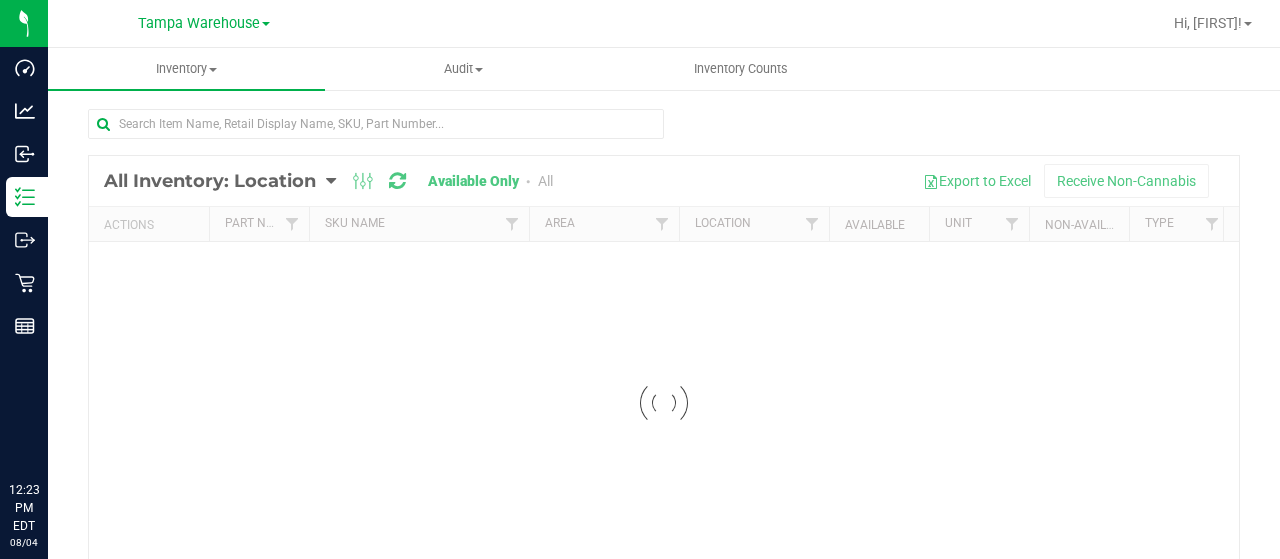 scroll, scrollTop: 0, scrollLeft: 0, axis: both 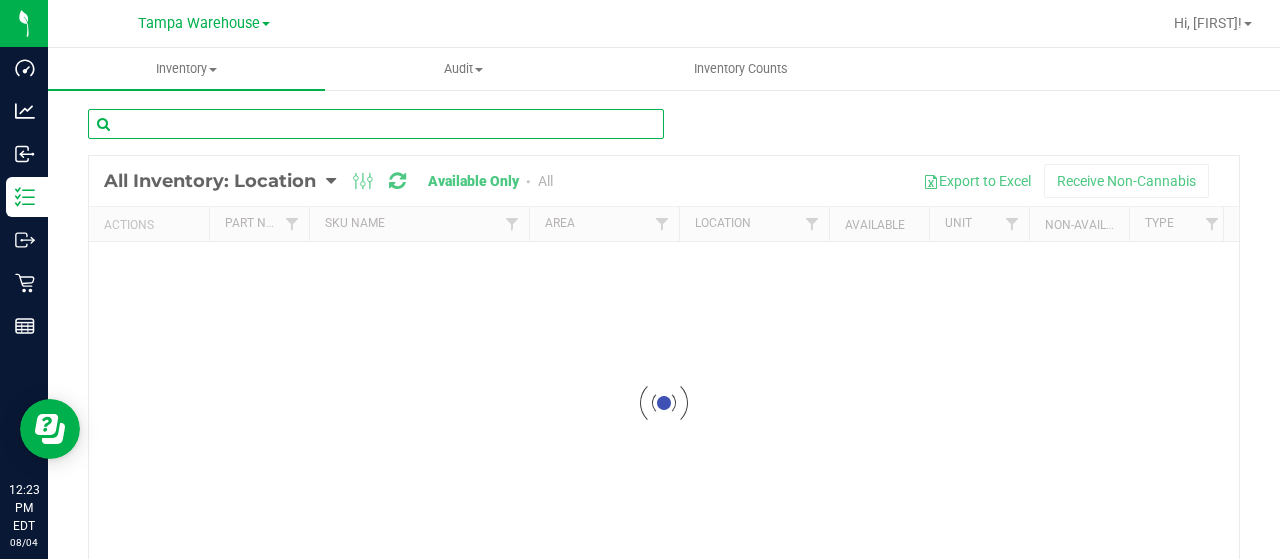 click at bounding box center [376, 124] 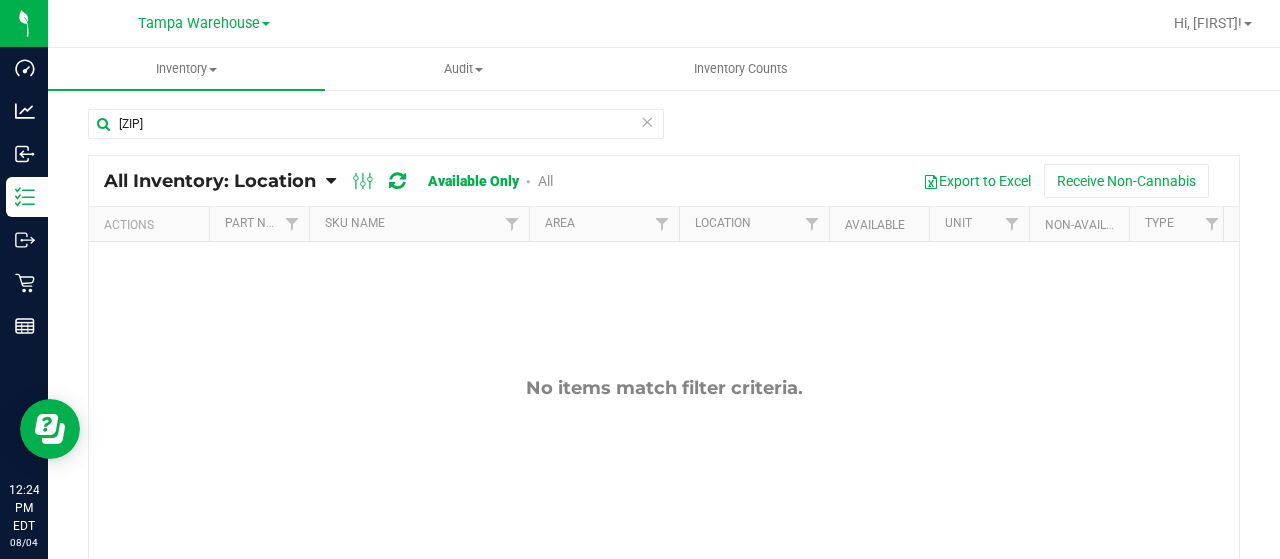 click on "All" at bounding box center (545, 181) 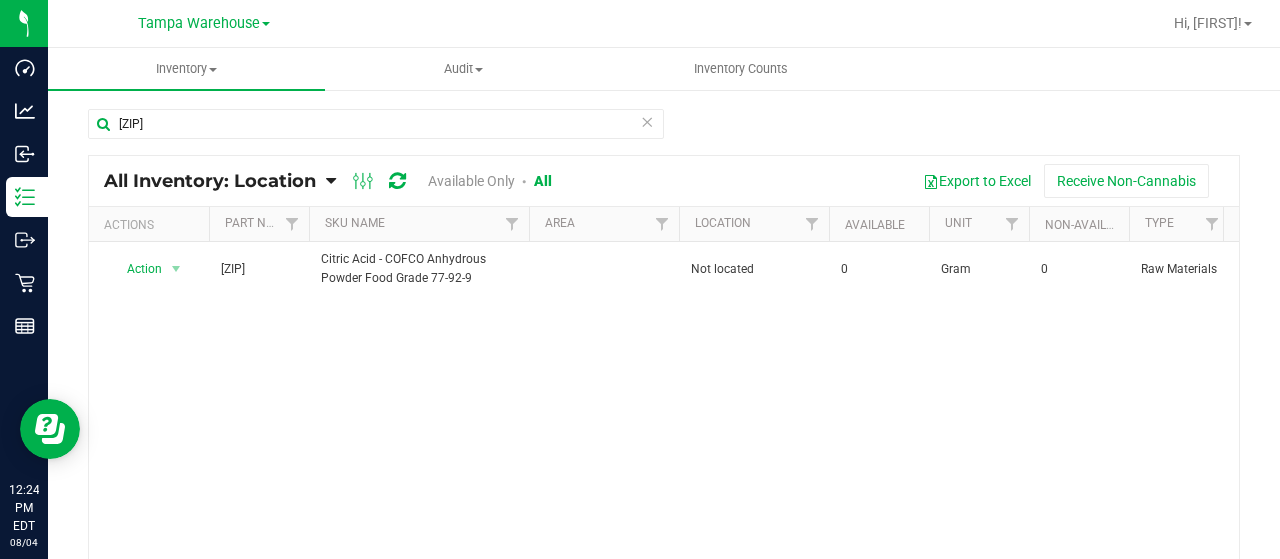 click on "Available Only" at bounding box center (471, 181) 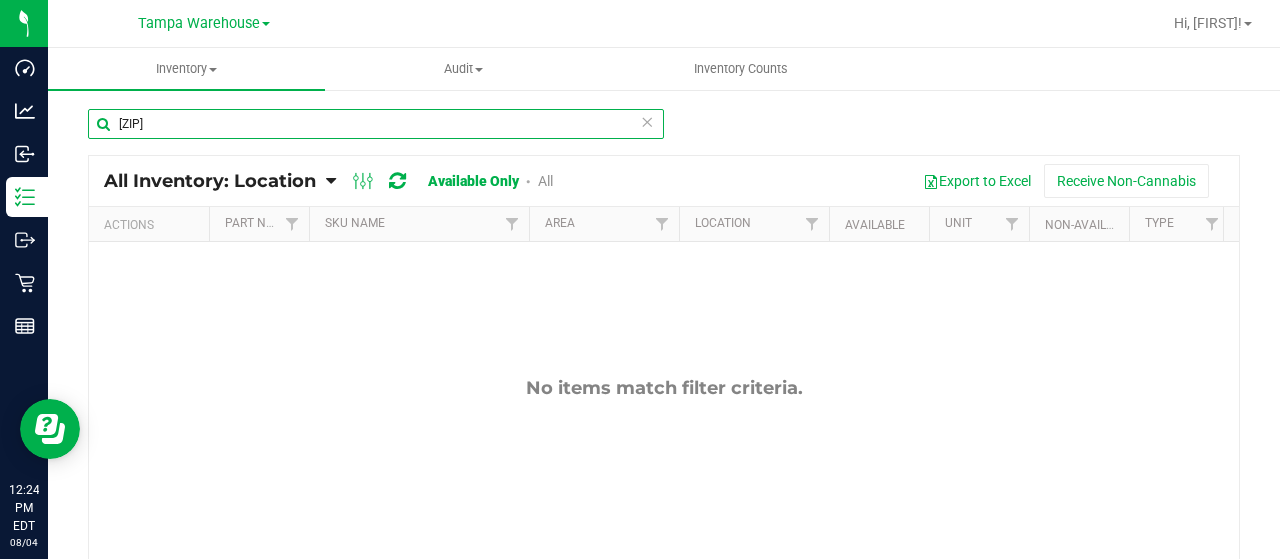 click on "[ZIP]" at bounding box center (376, 124) 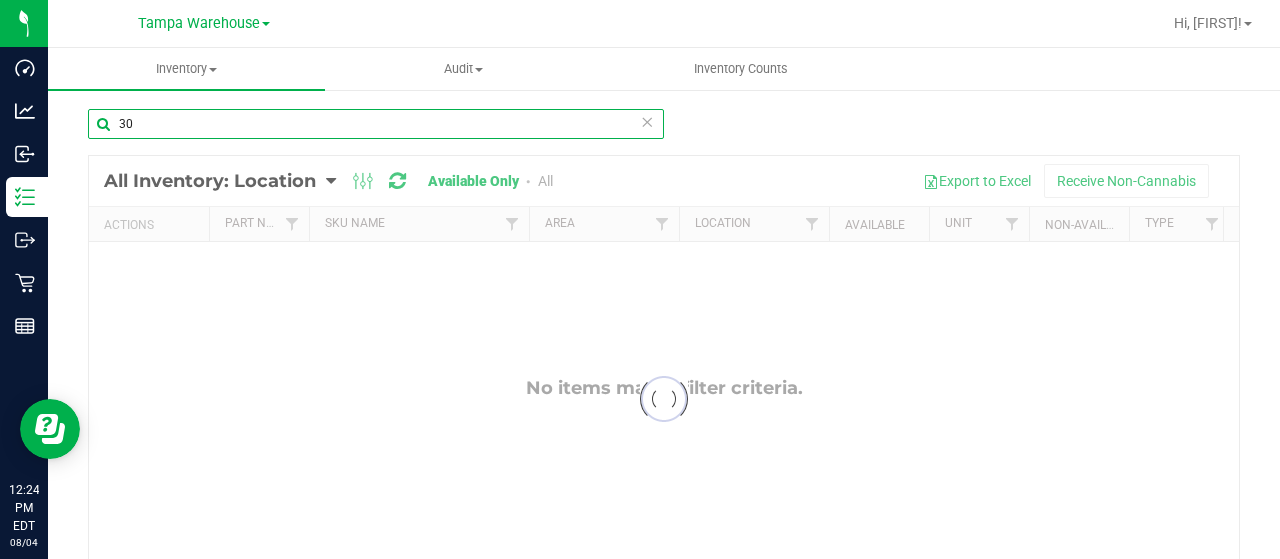 type on "3" 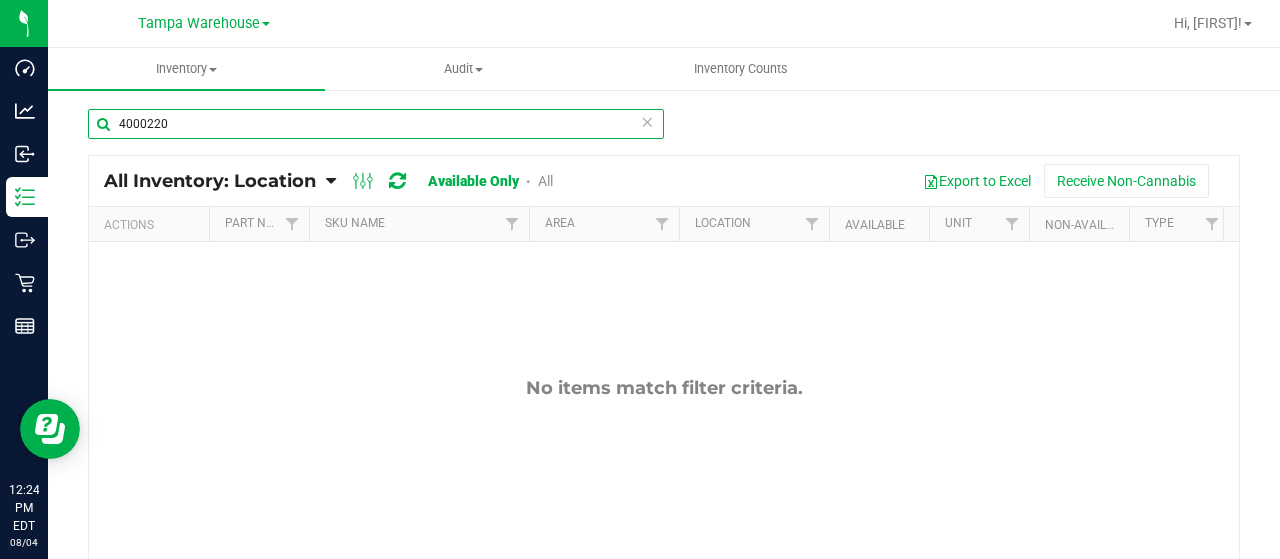 type on "4000220" 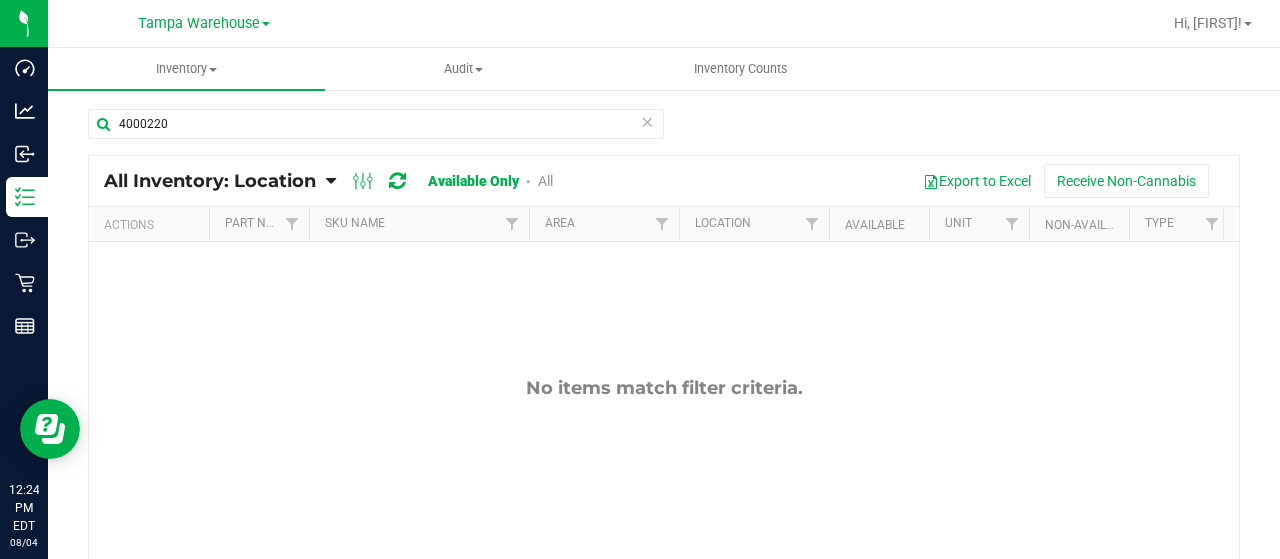 click on "All" at bounding box center [545, 181] 